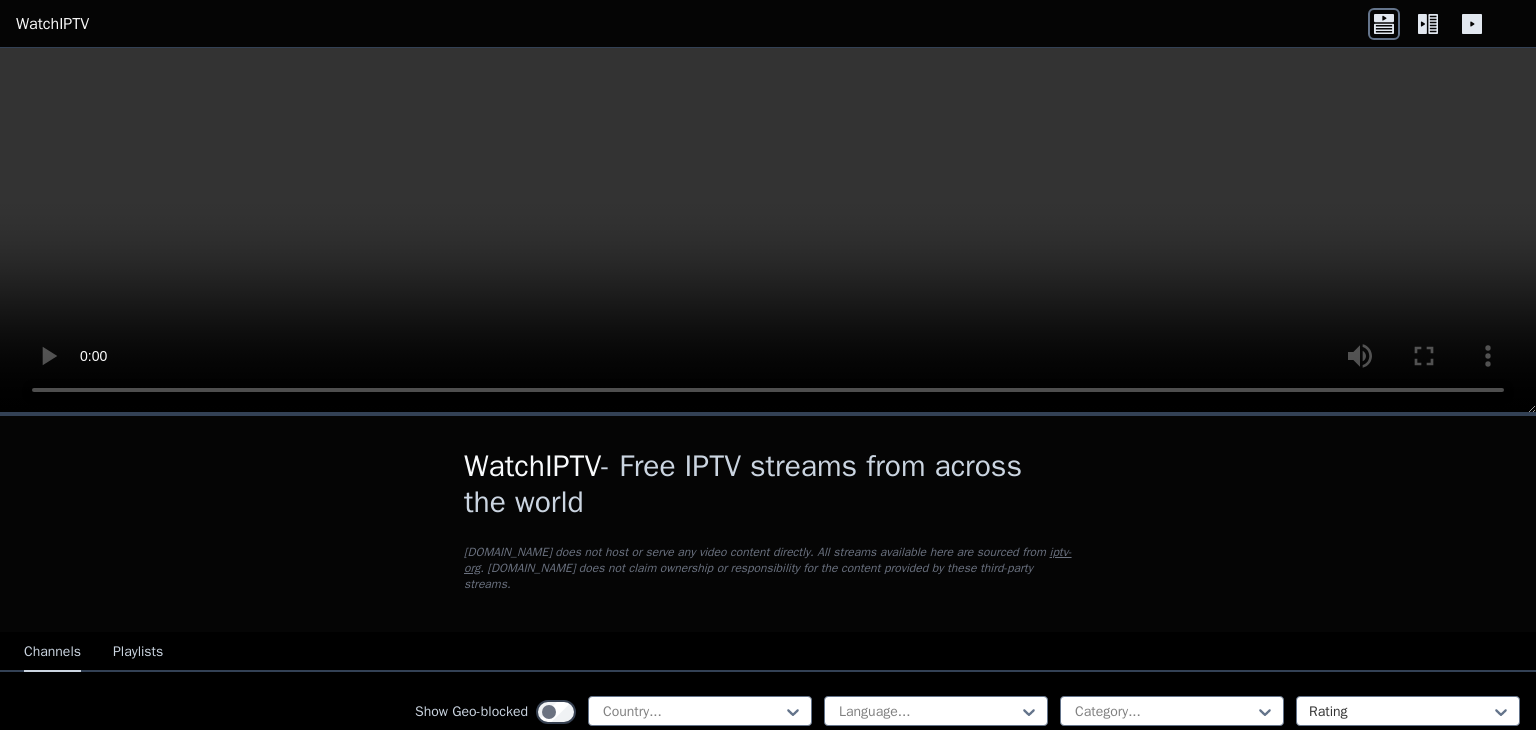 scroll, scrollTop: 0, scrollLeft: 0, axis: both 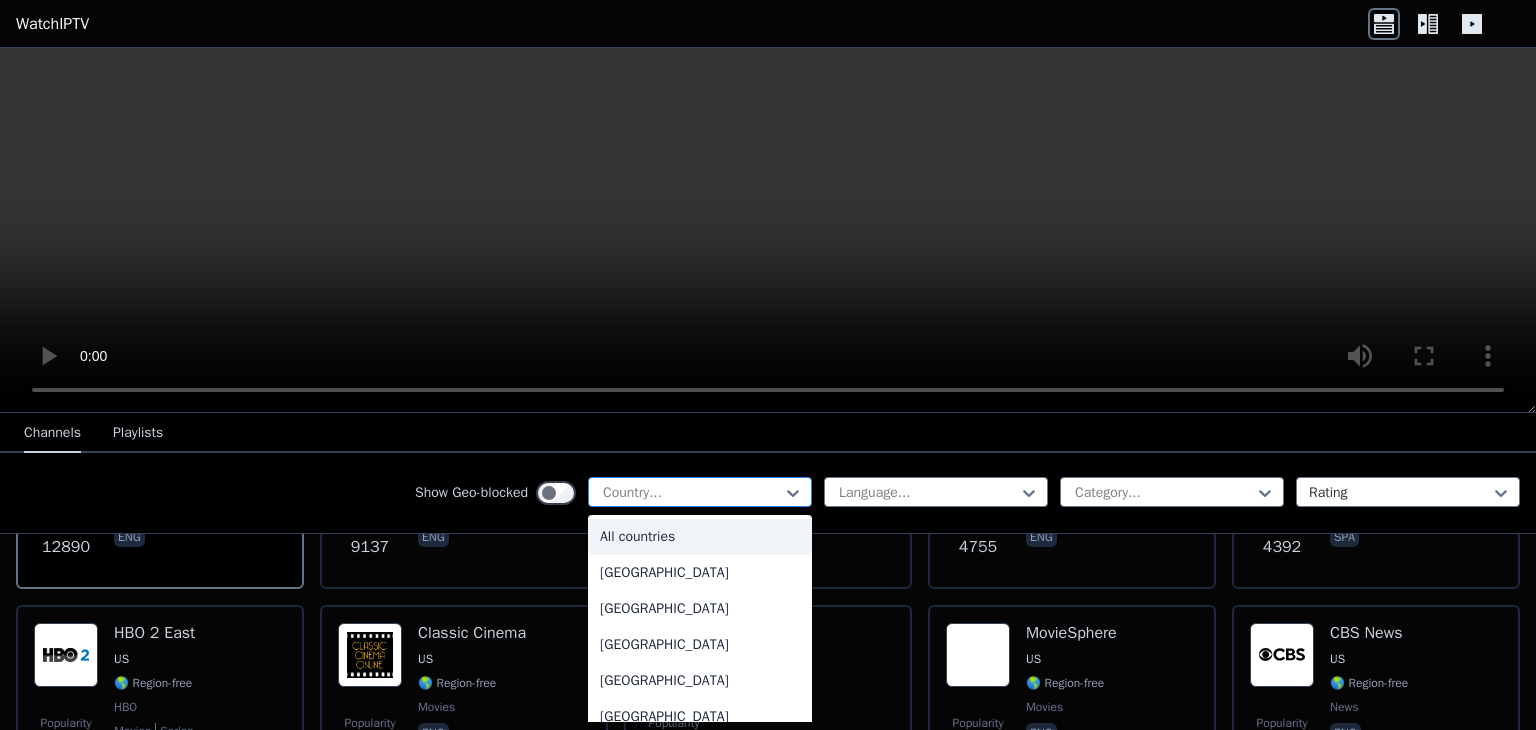 click at bounding box center (692, 493) 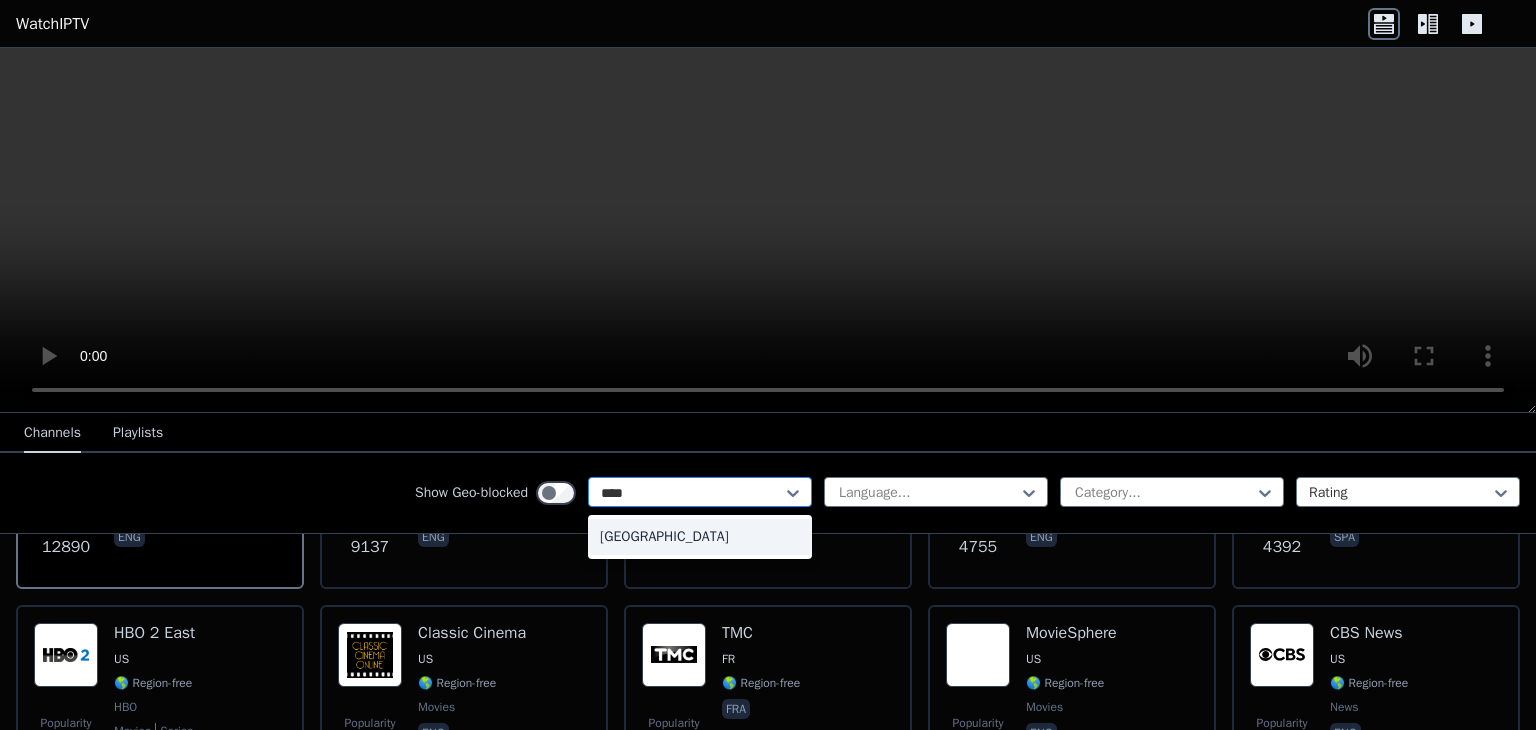 type on "*****" 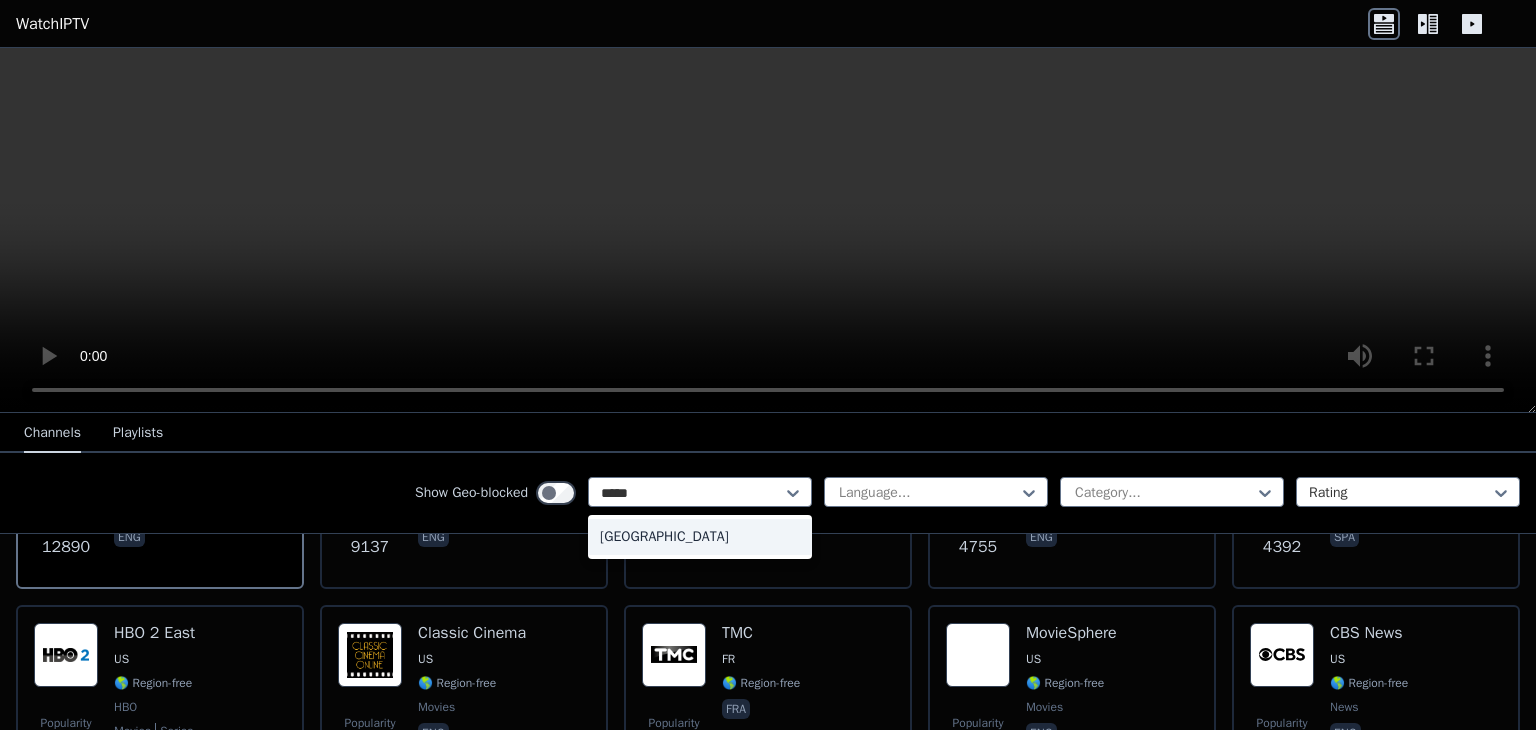 click on "[GEOGRAPHIC_DATA]" at bounding box center (700, 537) 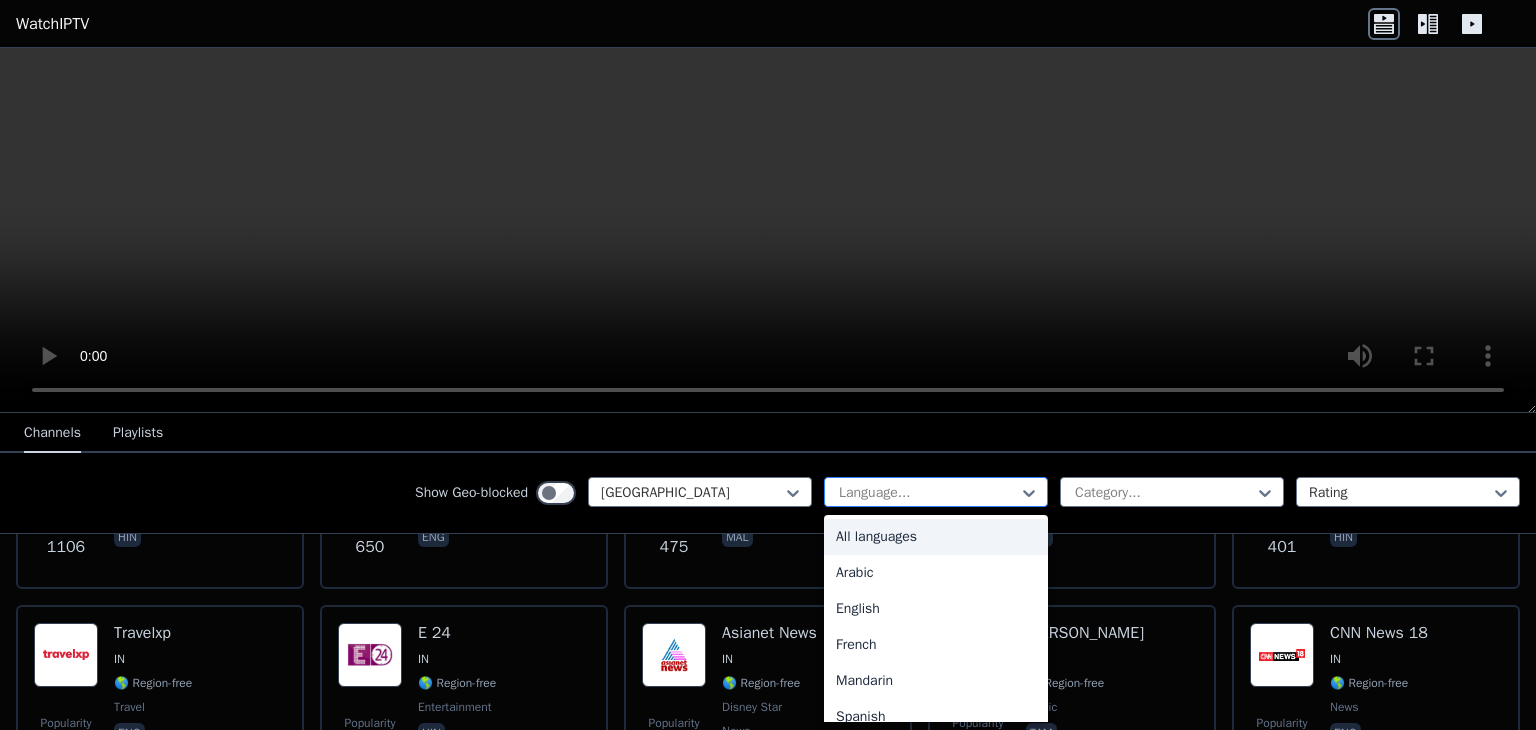 click at bounding box center (928, 493) 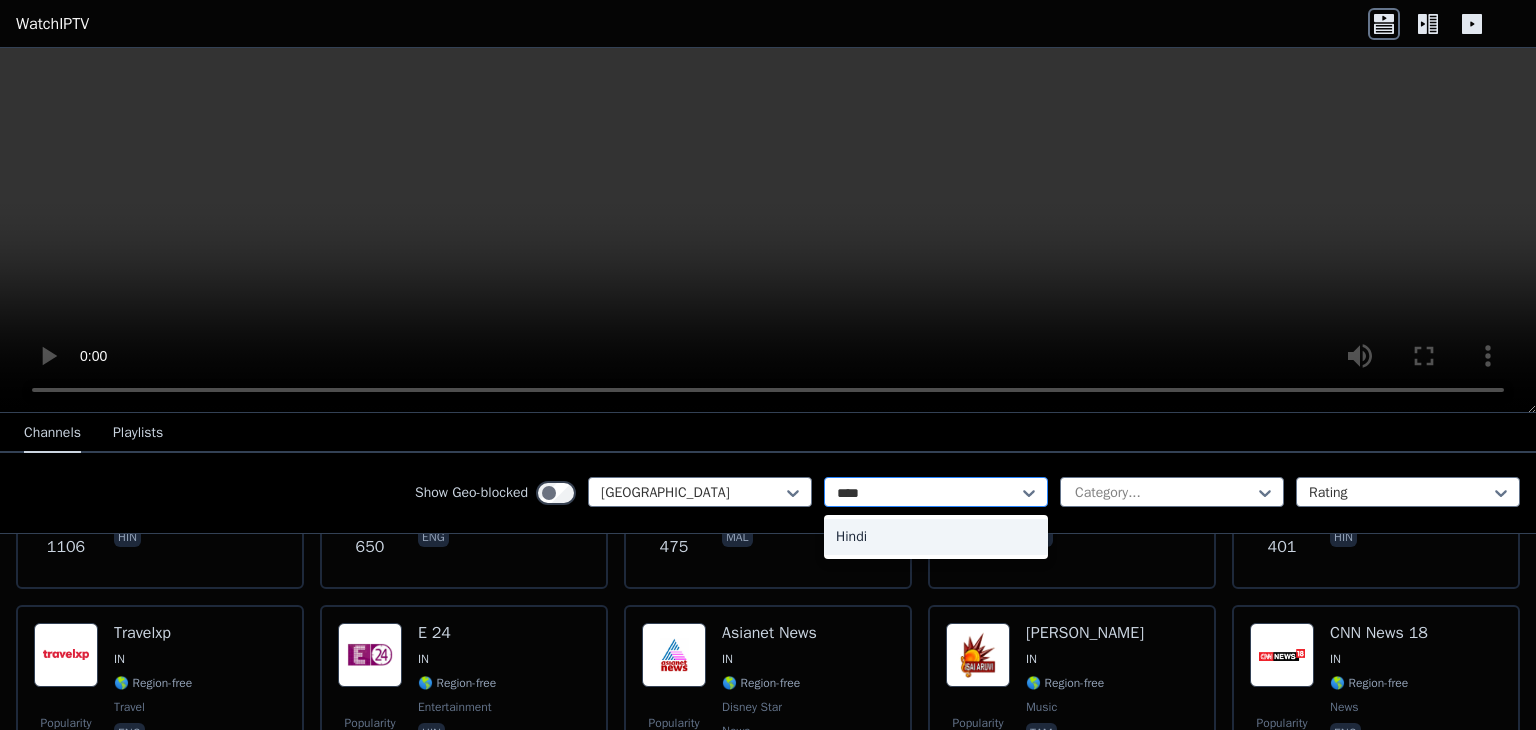 type on "*****" 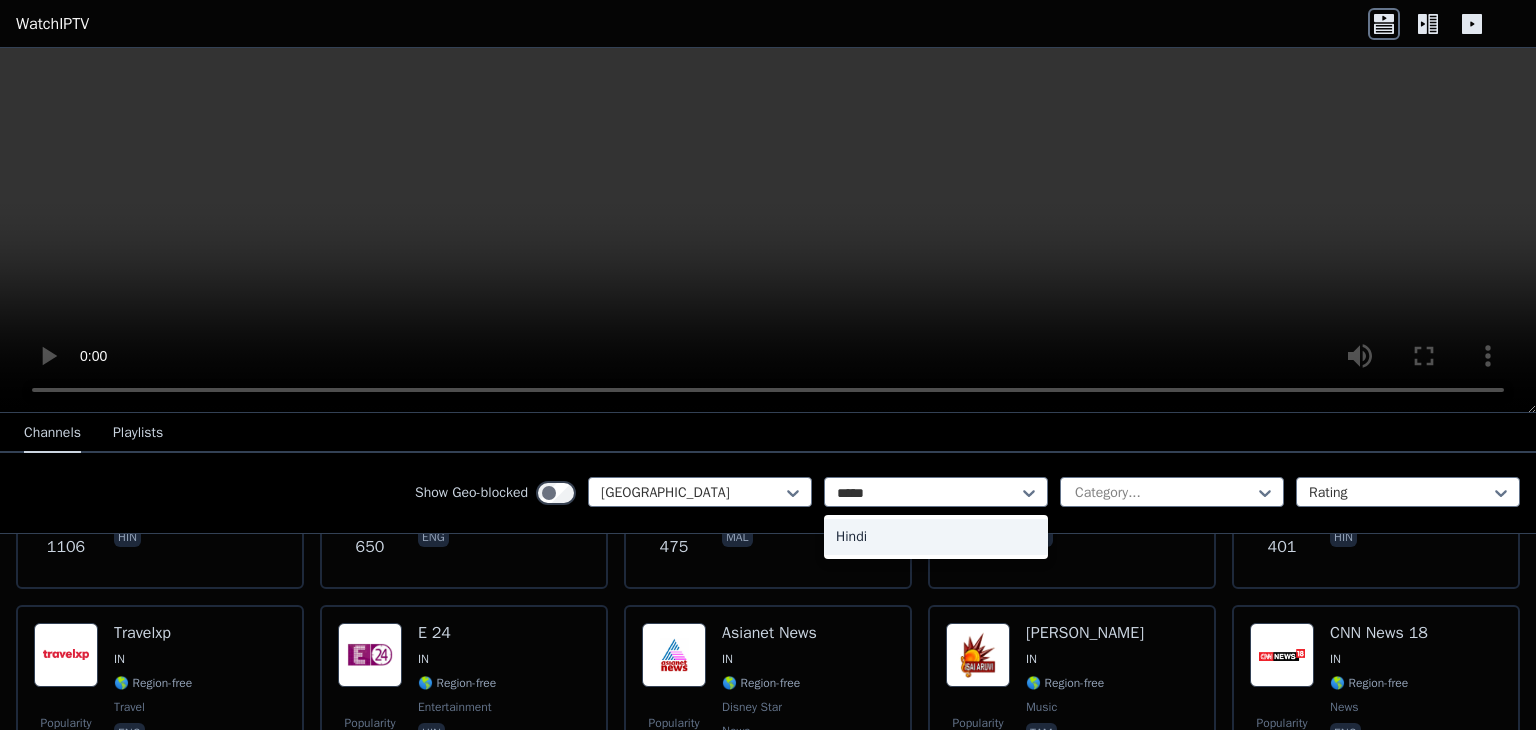 click on "Hindi" at bounding box center (936, 537) 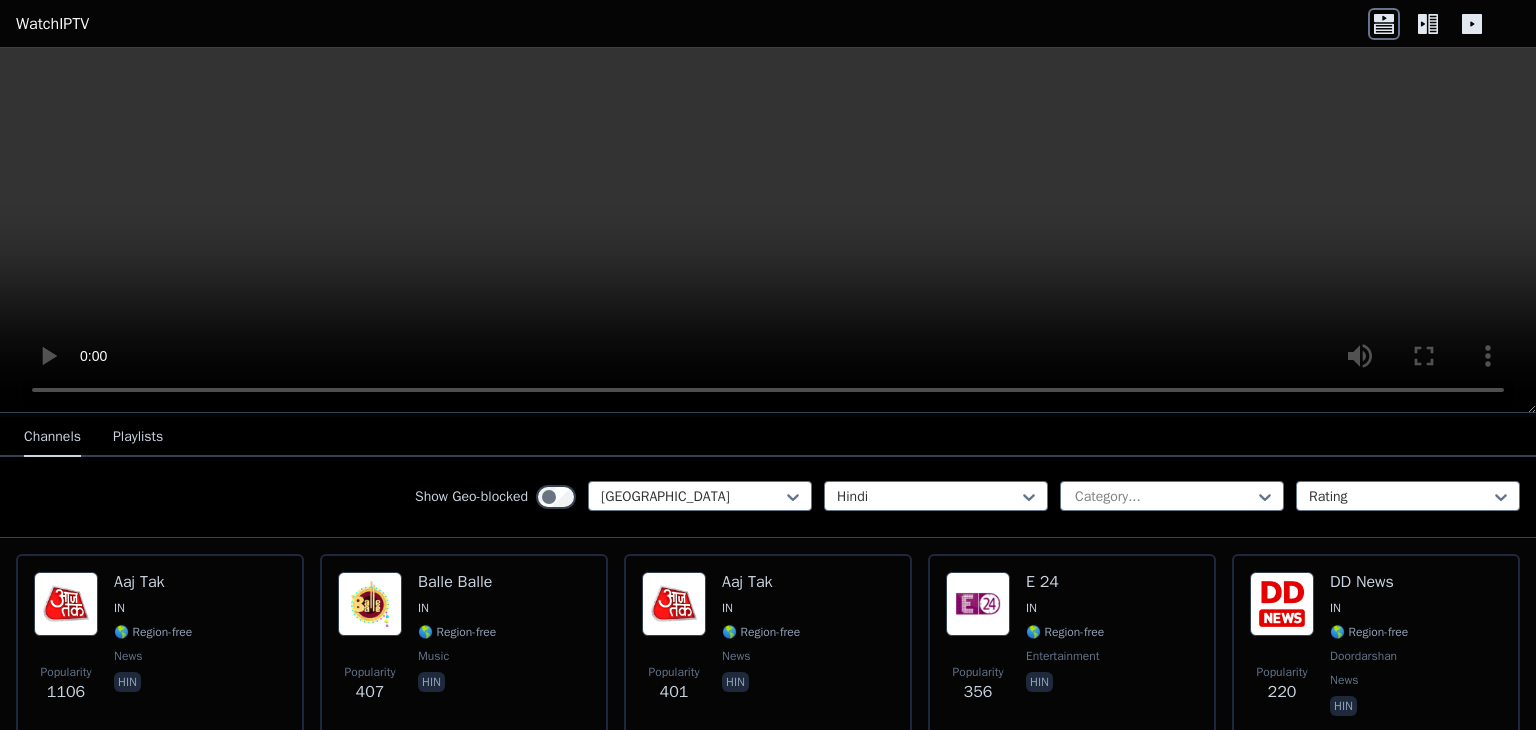 scroll, scrollTop: 226, scrollLeft: 0, axis: vertical 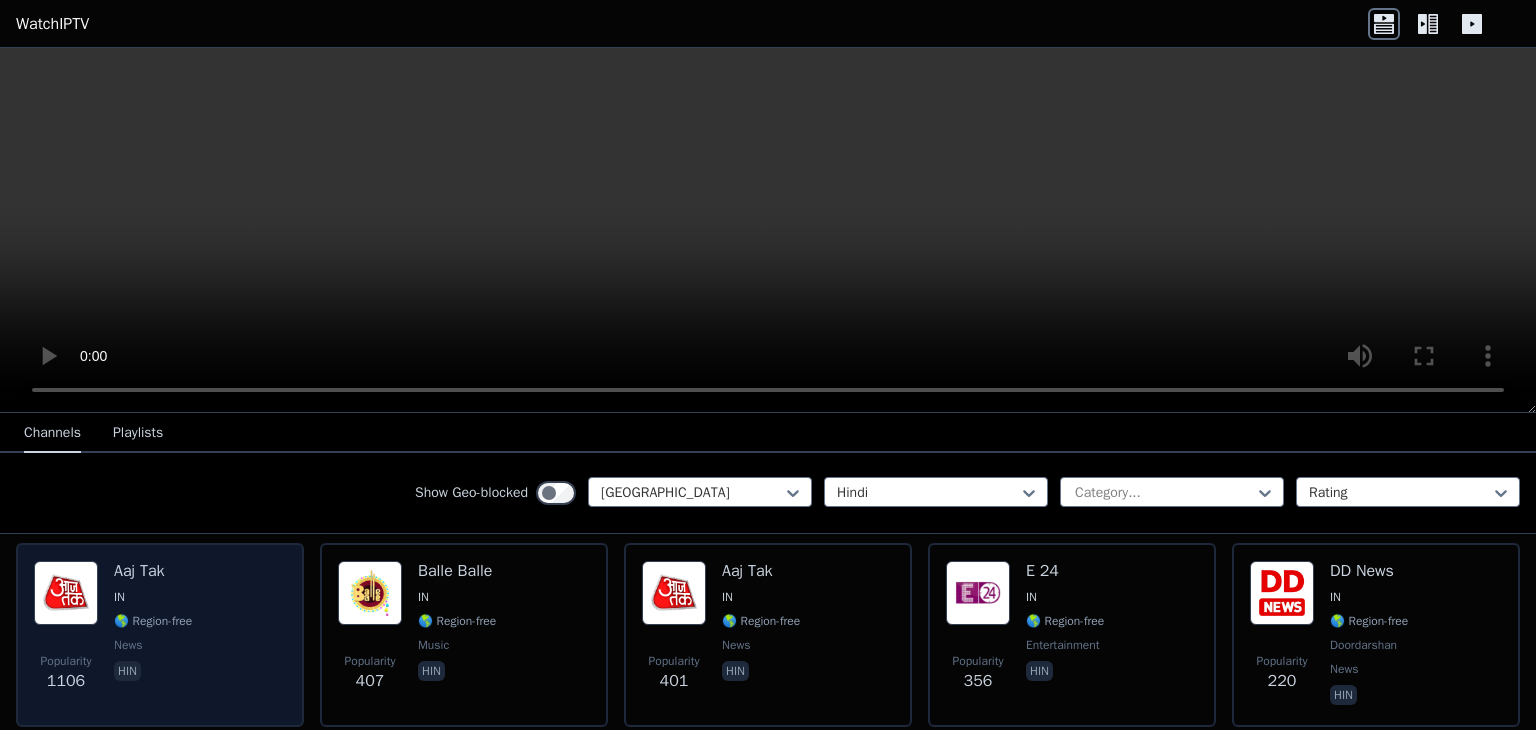 click on "Aaj Tak IN 🌎 Region-free news hin" at bounding box center (153, 635) 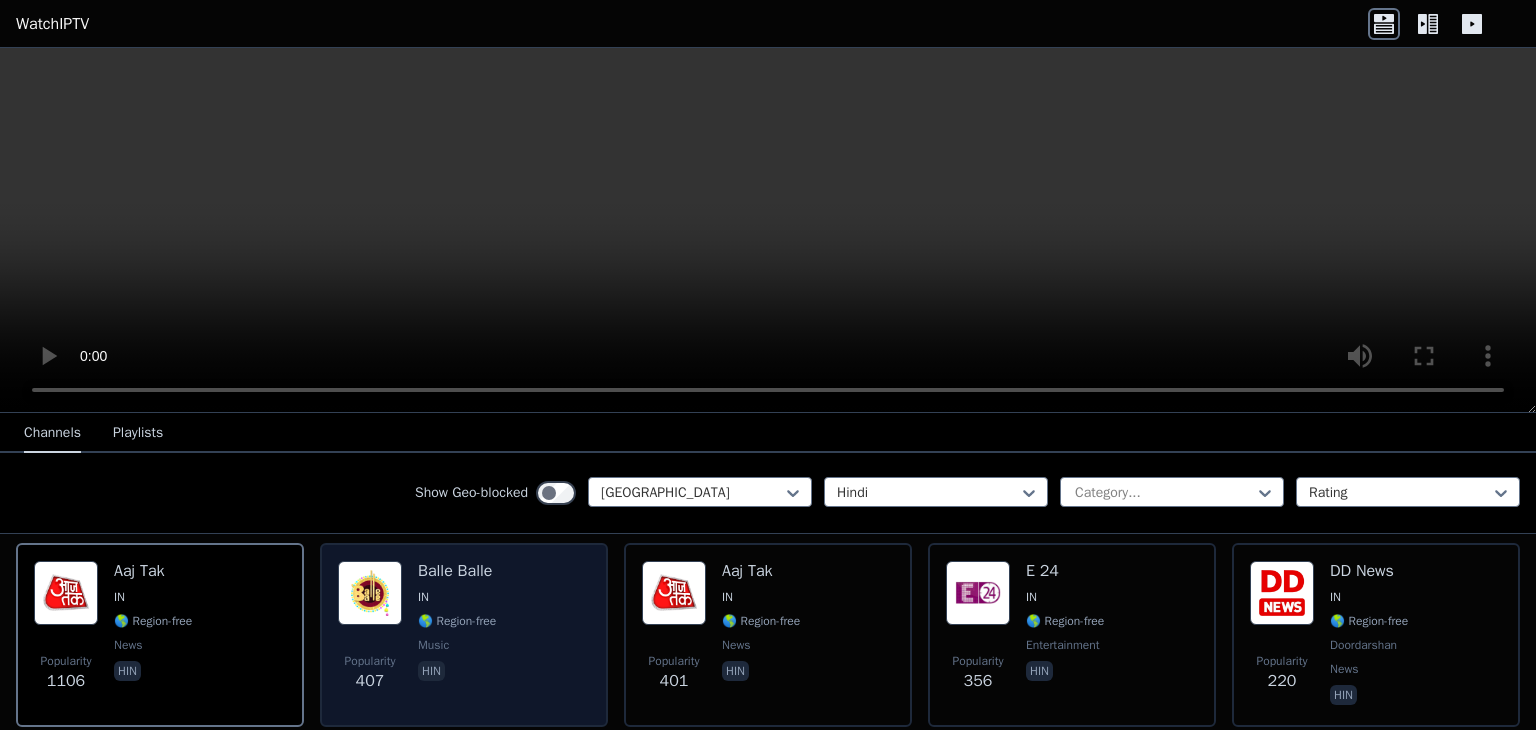 click on "IN" at bounding box center (423, 597) 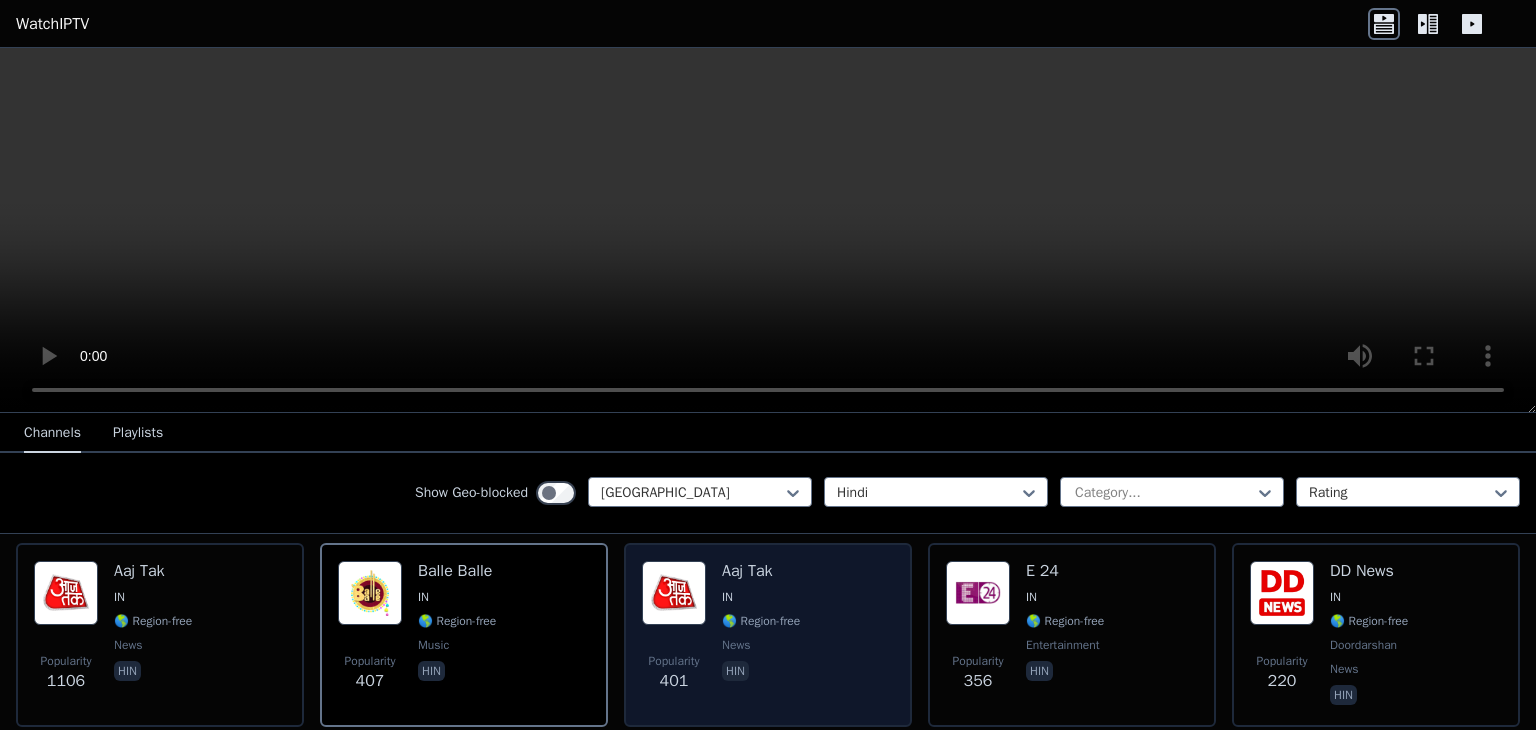 click on "Popularity 401 Aaj Tak IN 🌎 Region-free news hin" at bounding box center (768, 635) 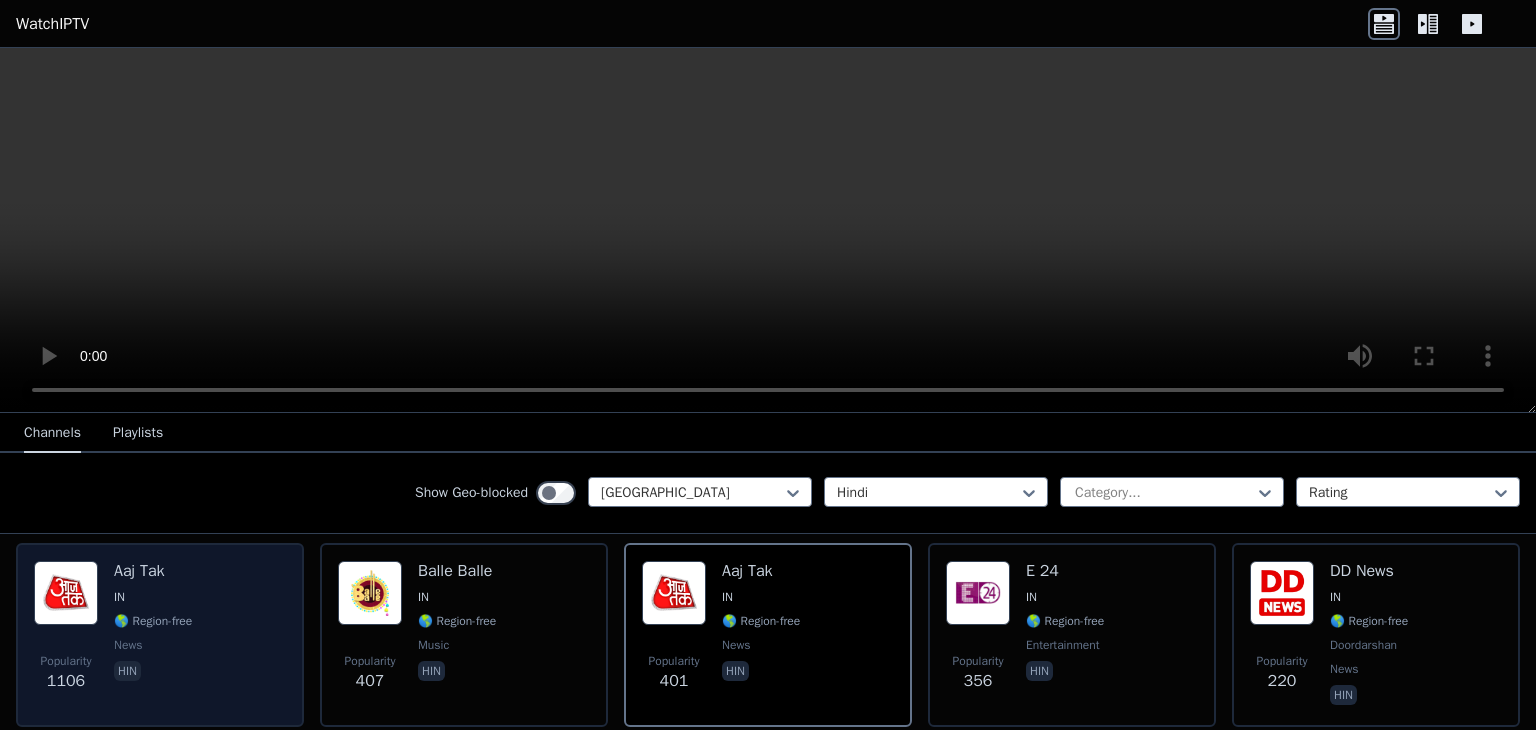 click on "Popularity 1106 Aaj Tak IN 🌎 Region-free news hin" at bounding box center [160, 635] 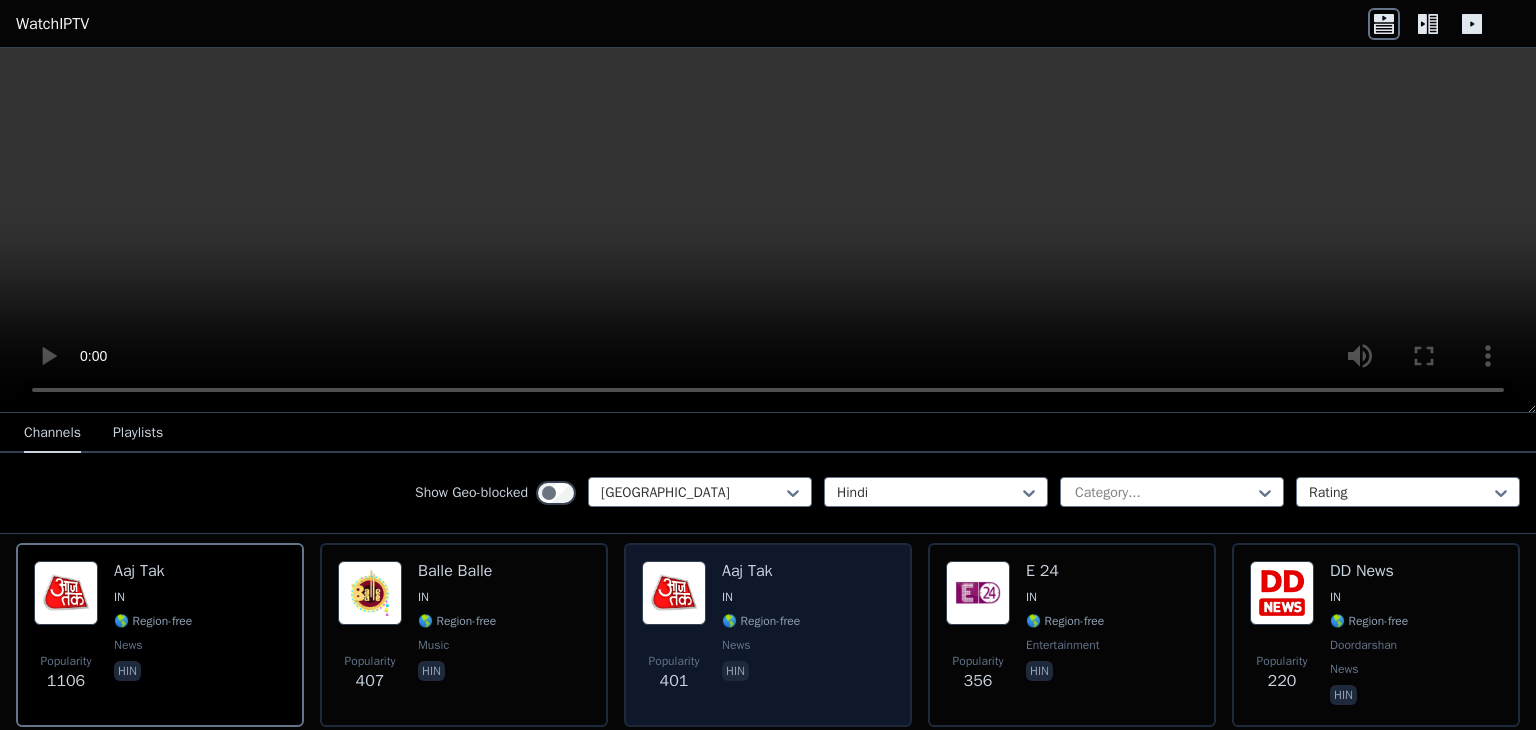 click on "🌎 Region-free" at bounding box center [761, 621] 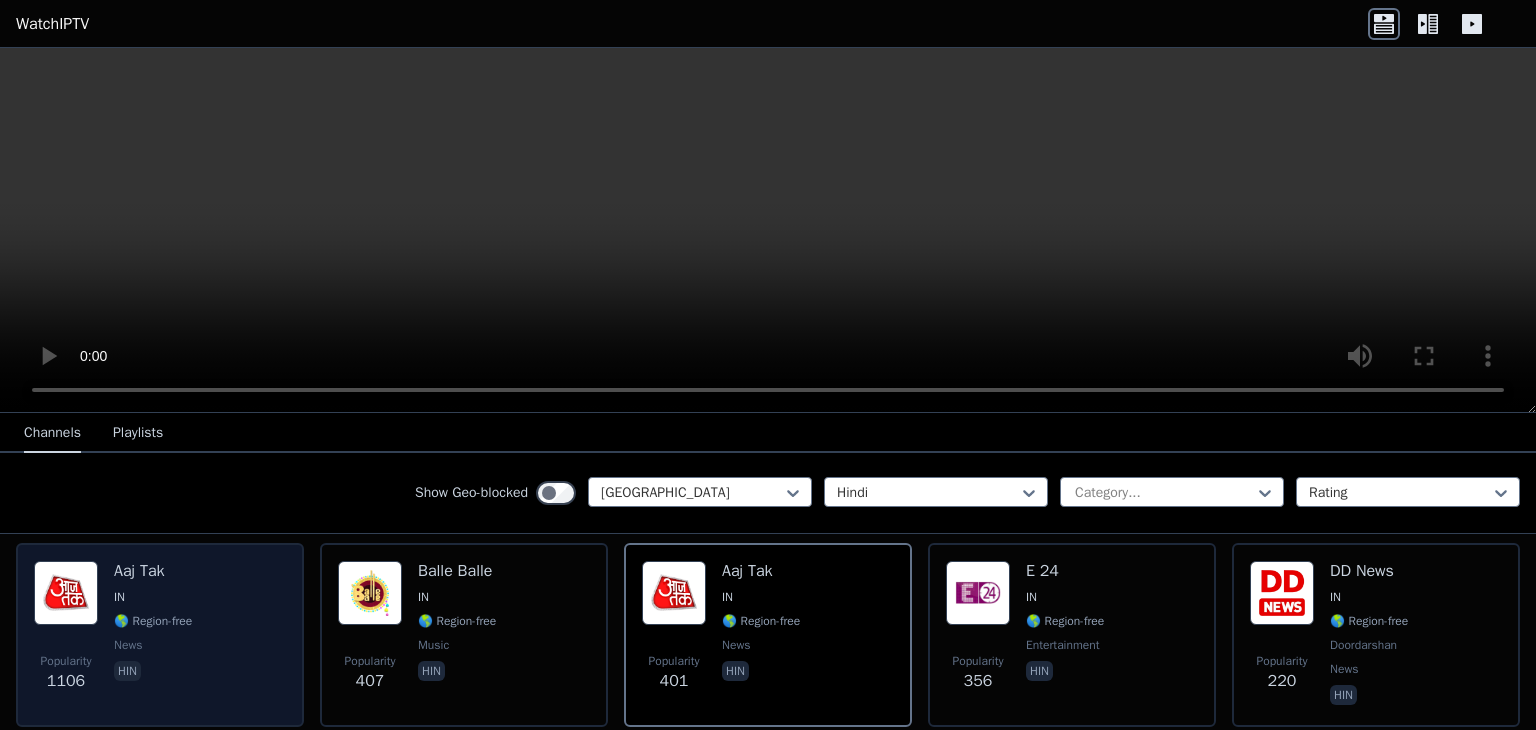 click on "🌎 Region-free" at bounding box center (153, 621) 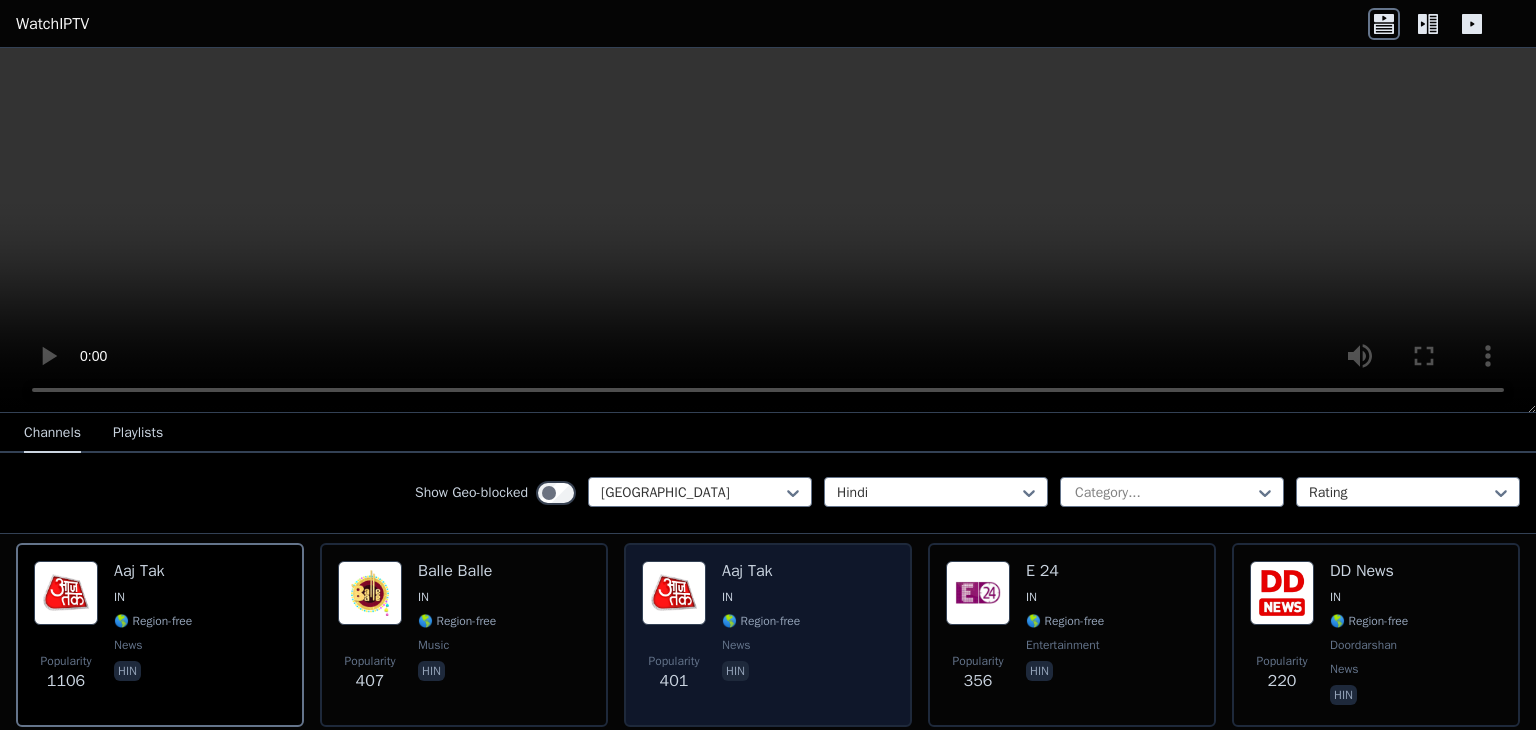 click on "hin" at bounding box center (761, 673) 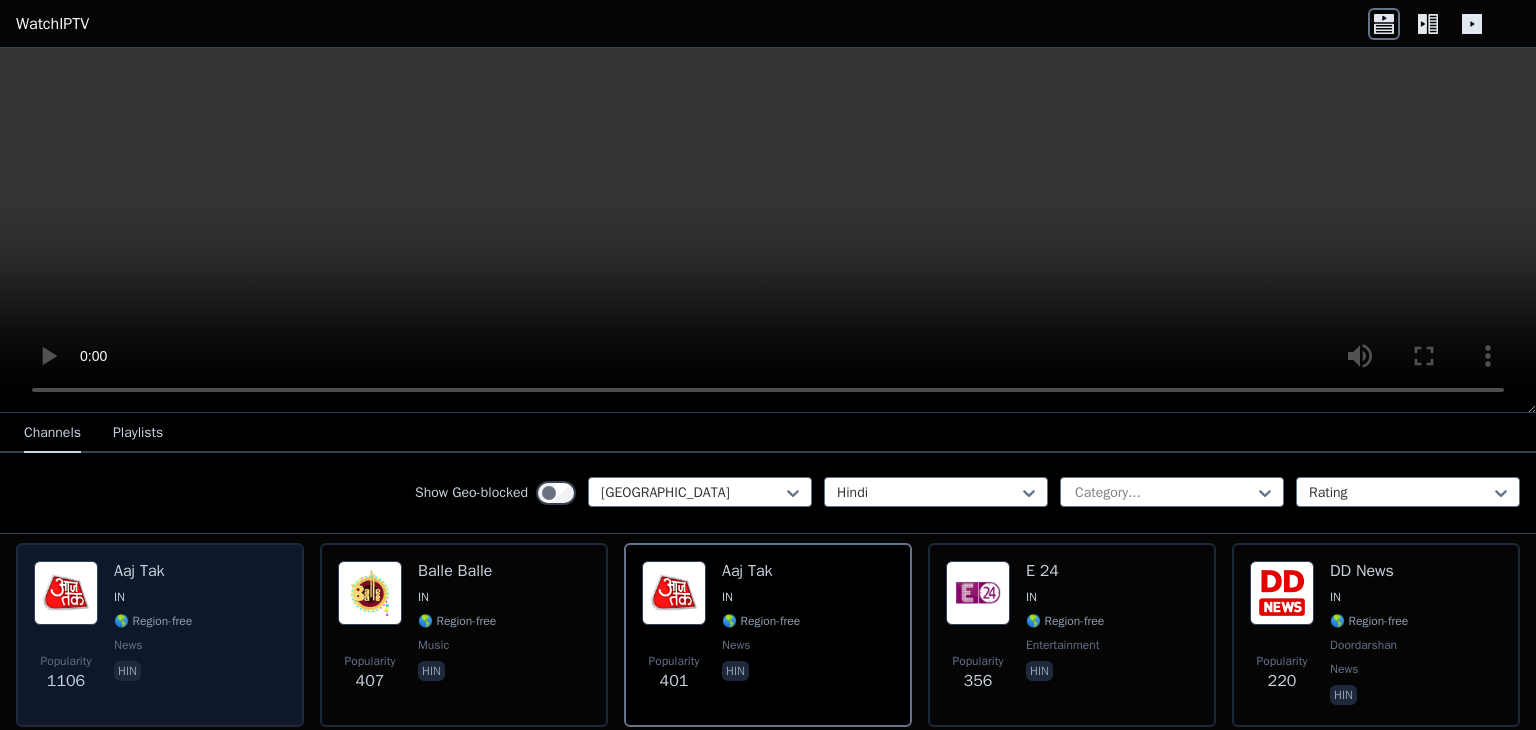 click on "Aaj Tak IN 🌎 Region-free news hin" at bounding box center (153, 635) 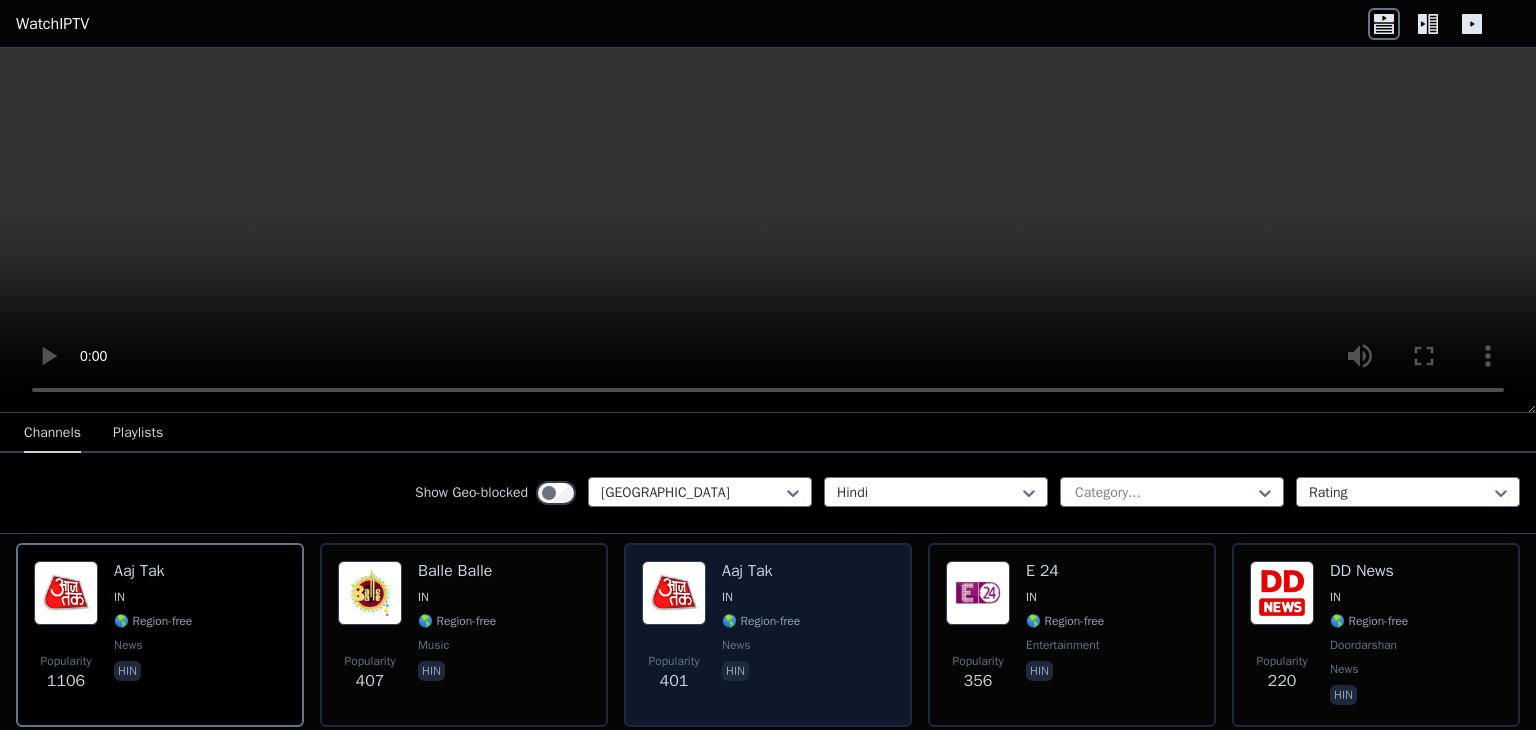 click on "news" at bounding box center (761, 645) 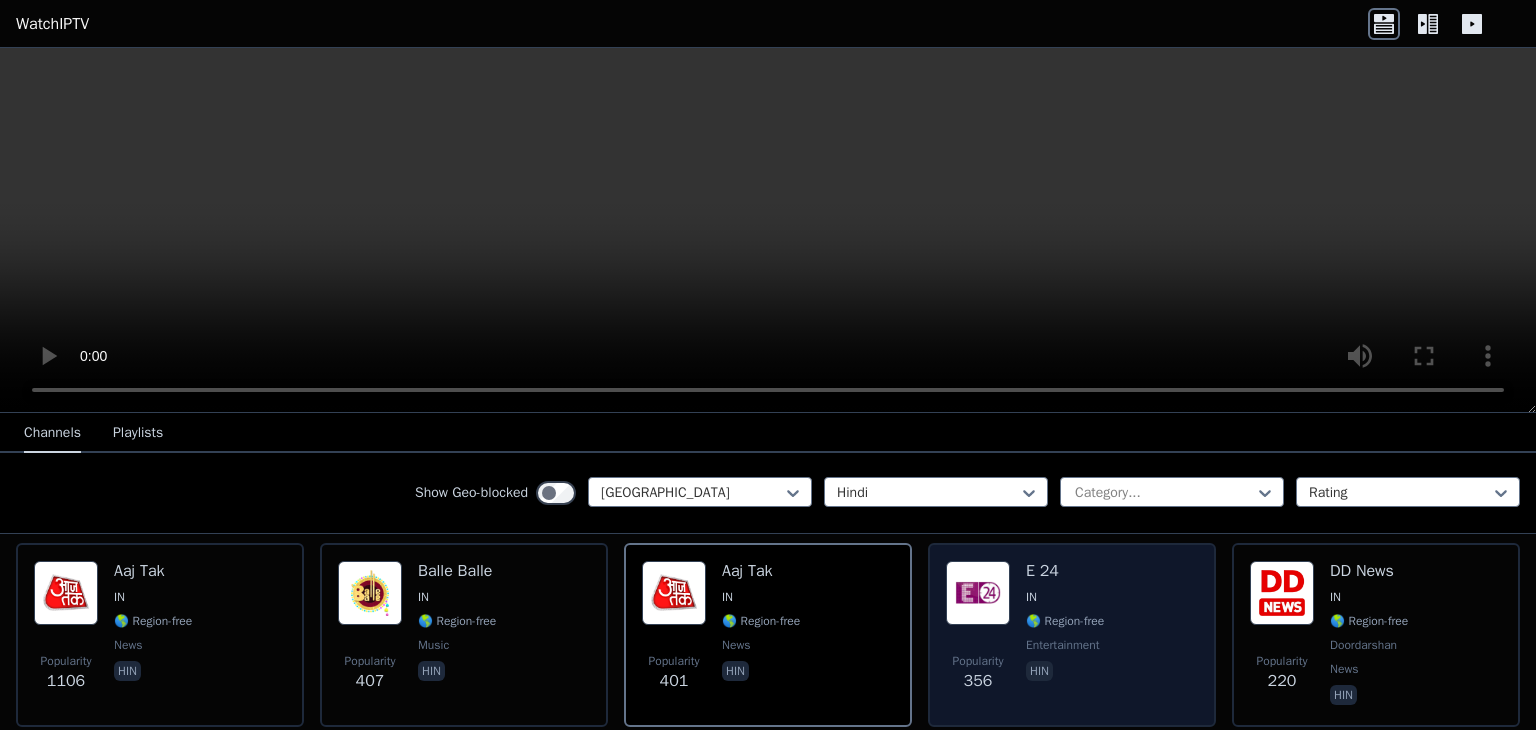 click on "Popularity 356" at bounding box center [978, 673] 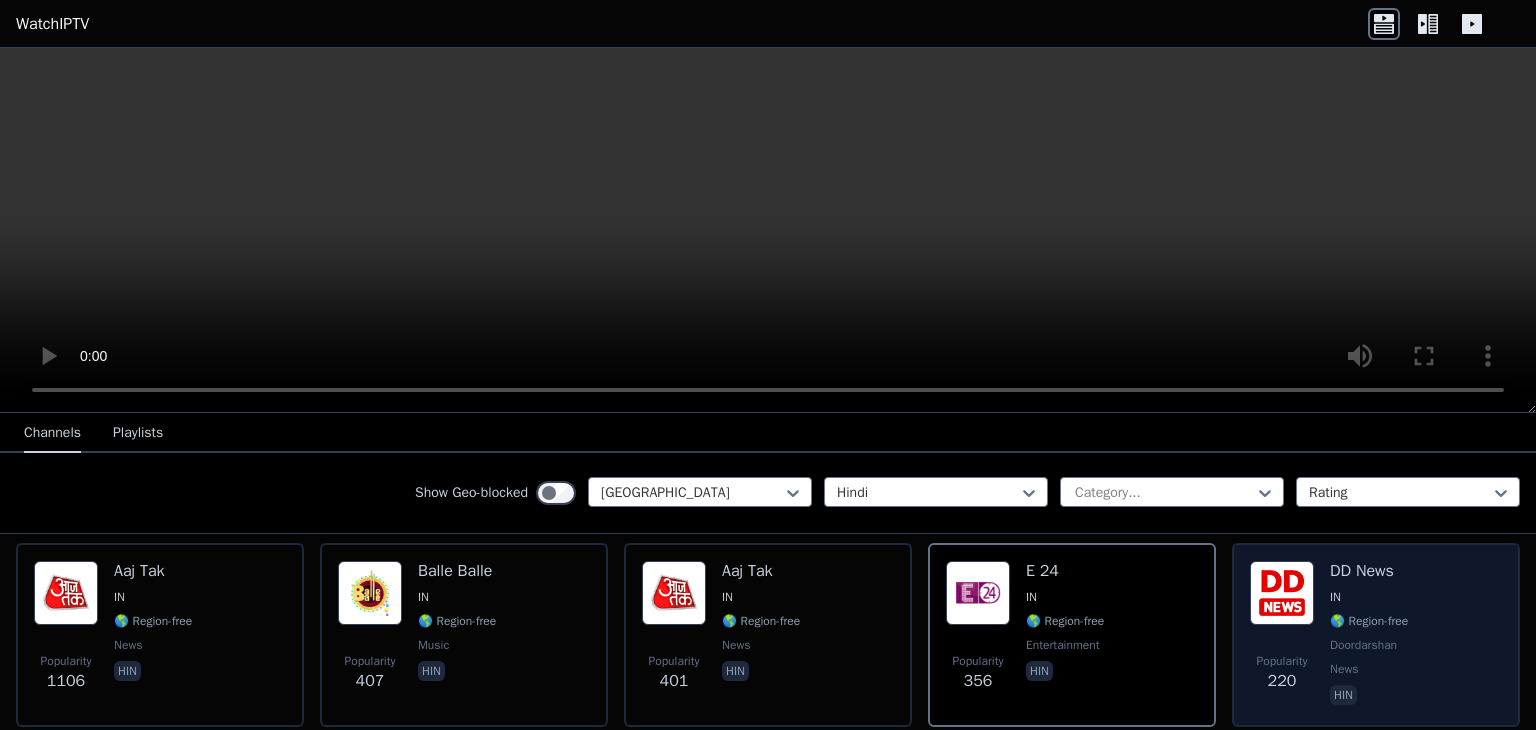 click on "Popularity 220" at bounding box center [1282, 635] 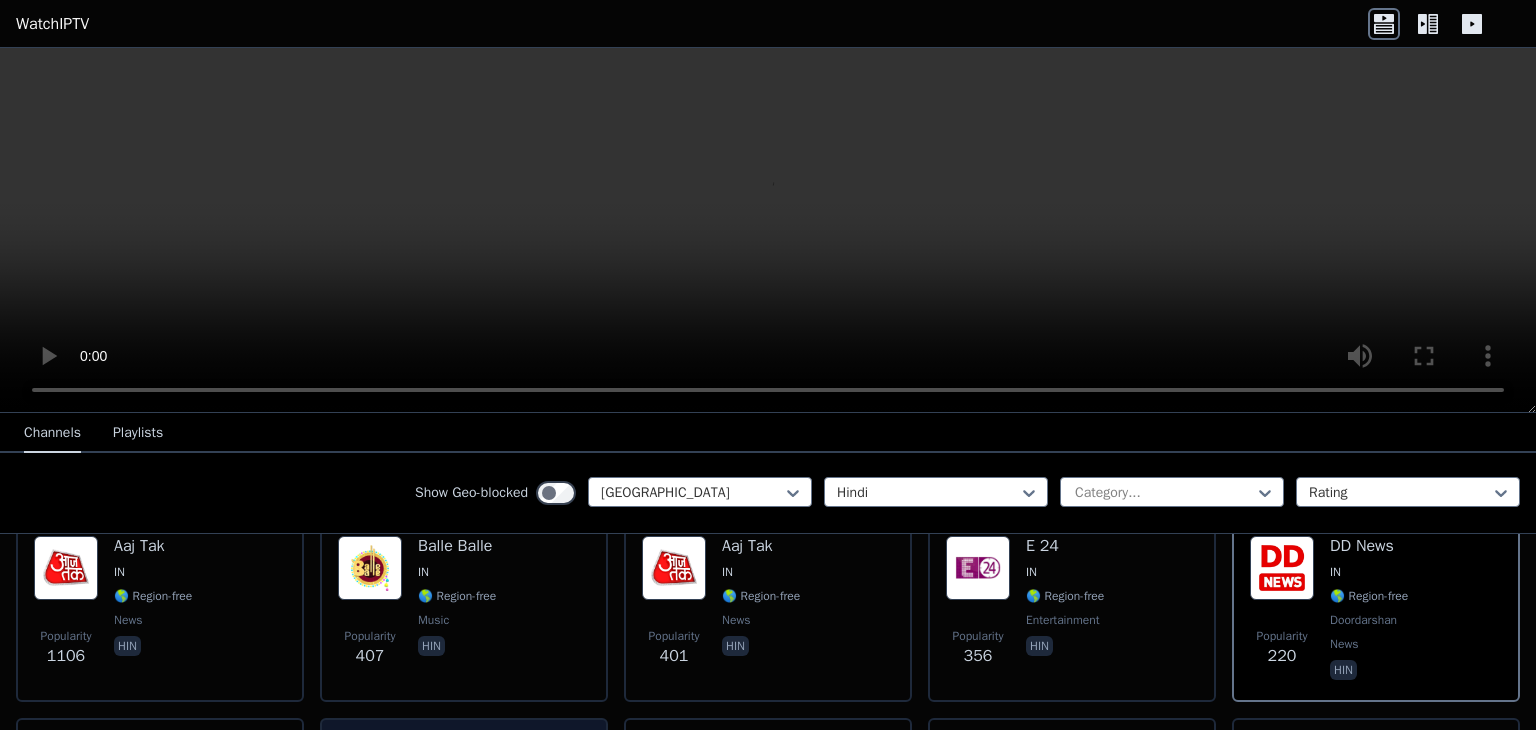 scroll, scrollTop: 252, scrollLeft: 0, axis: vertical 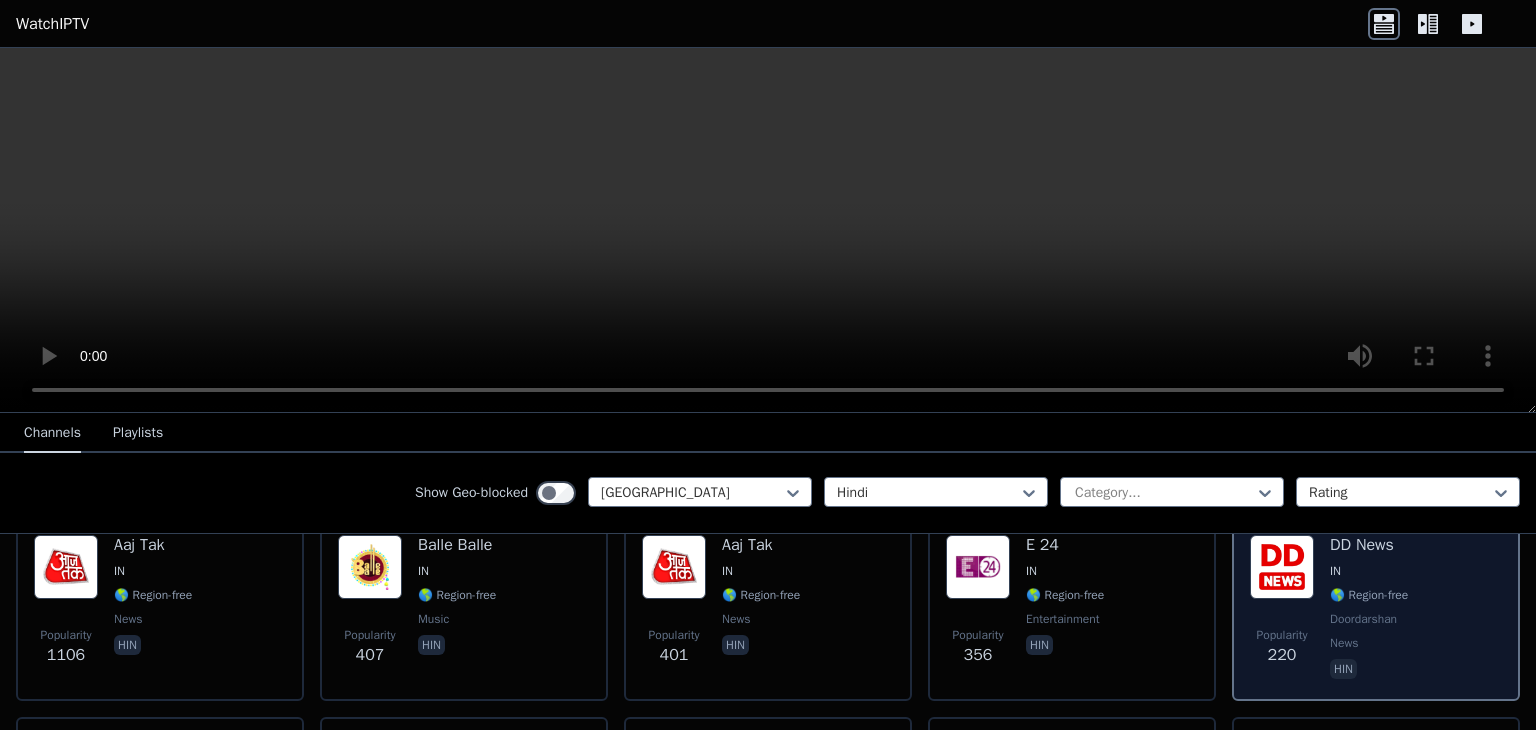 click on "Popularity" at bounding box center [1281, 635] 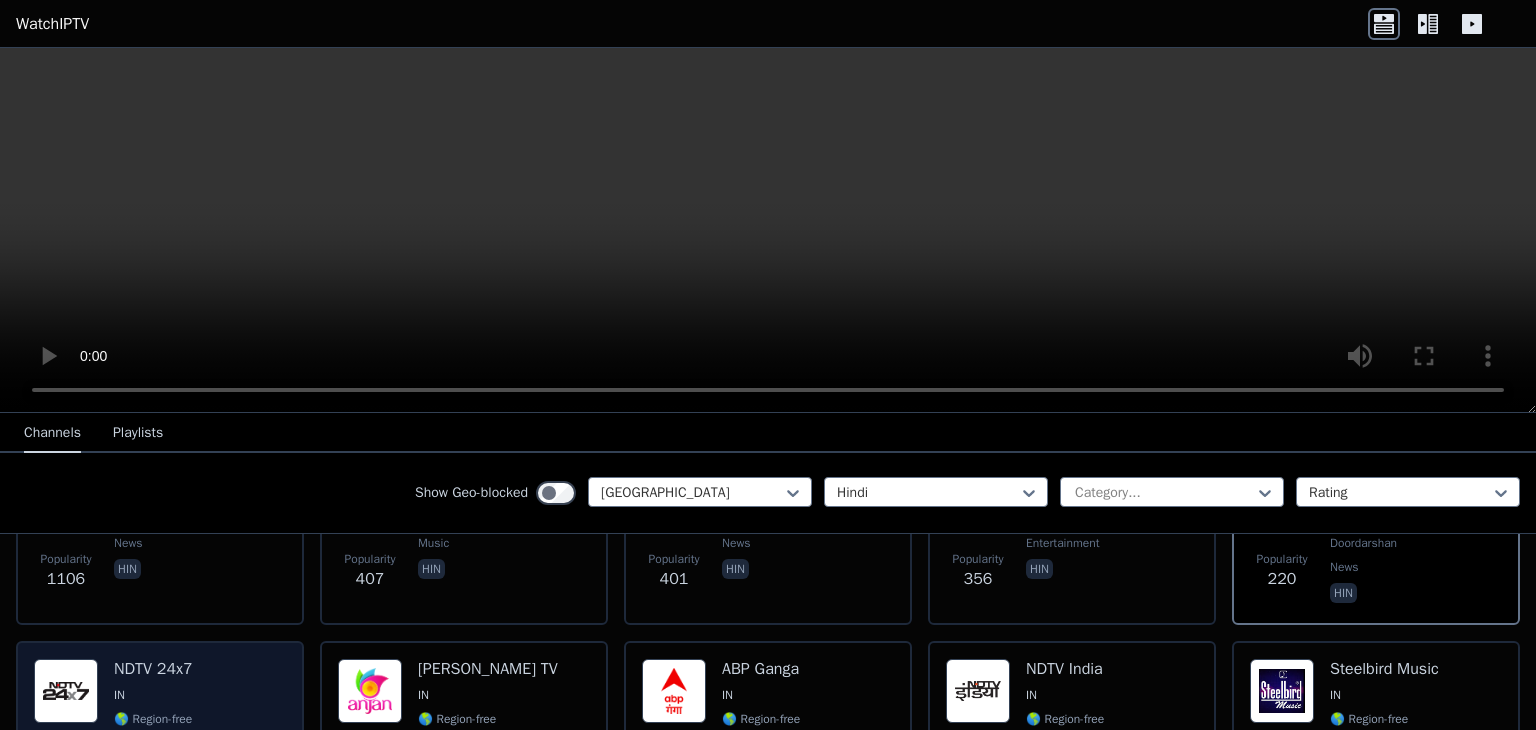 scroll, scrollTop: 335, scrollLeft: 0, axis: vertical 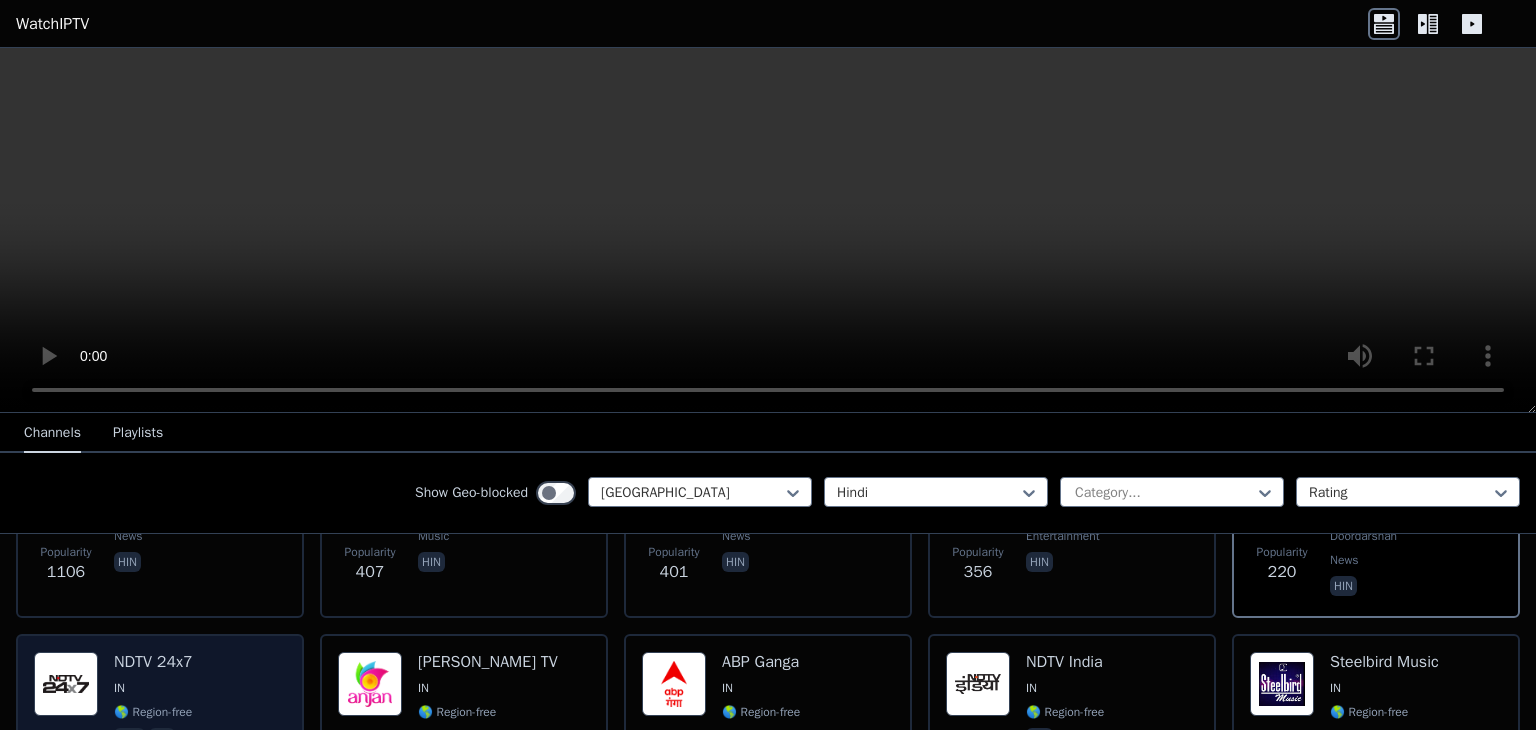 click on "Popularity 141 NDTV 24x7 IN 🌎 Region-free eng hin" at bounding box center (160, 726) 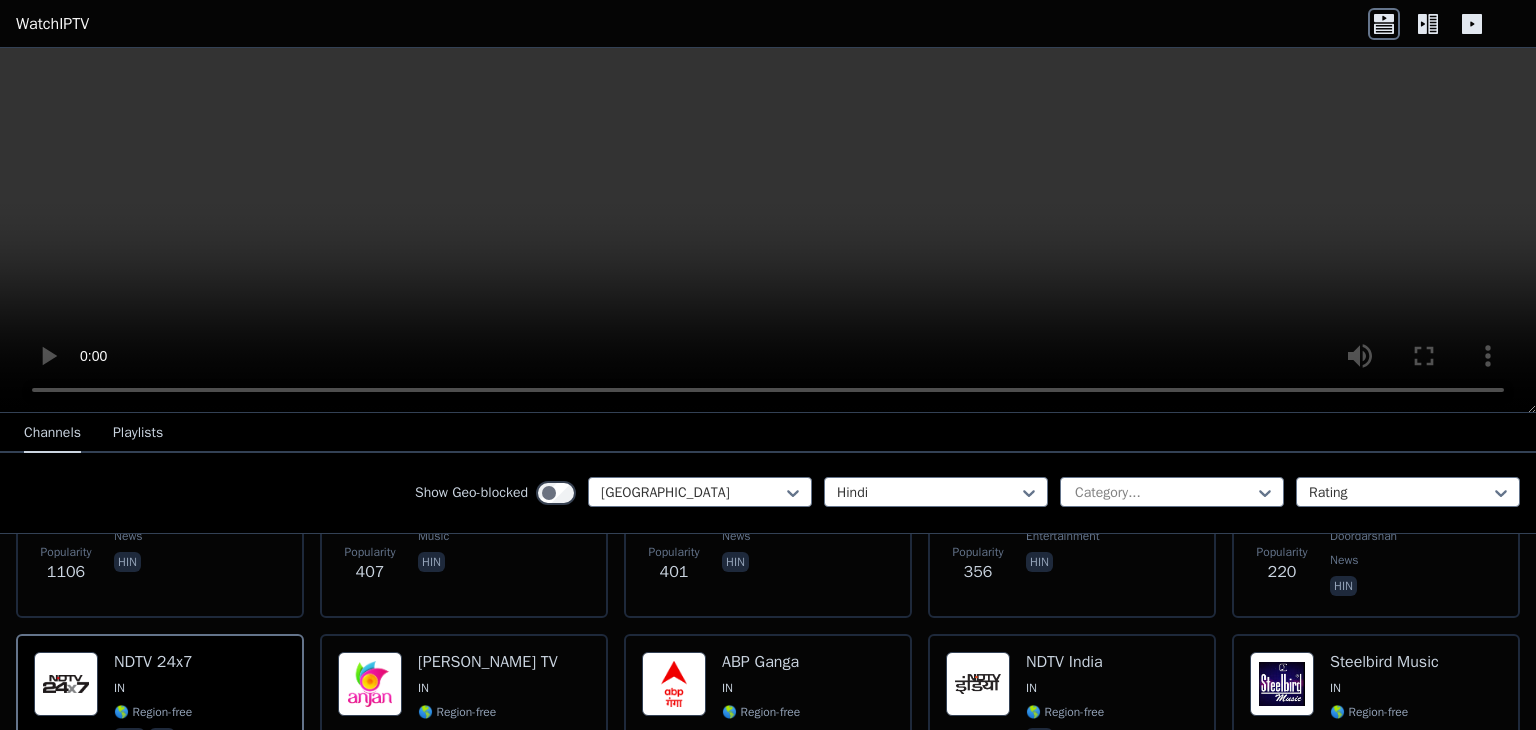 click 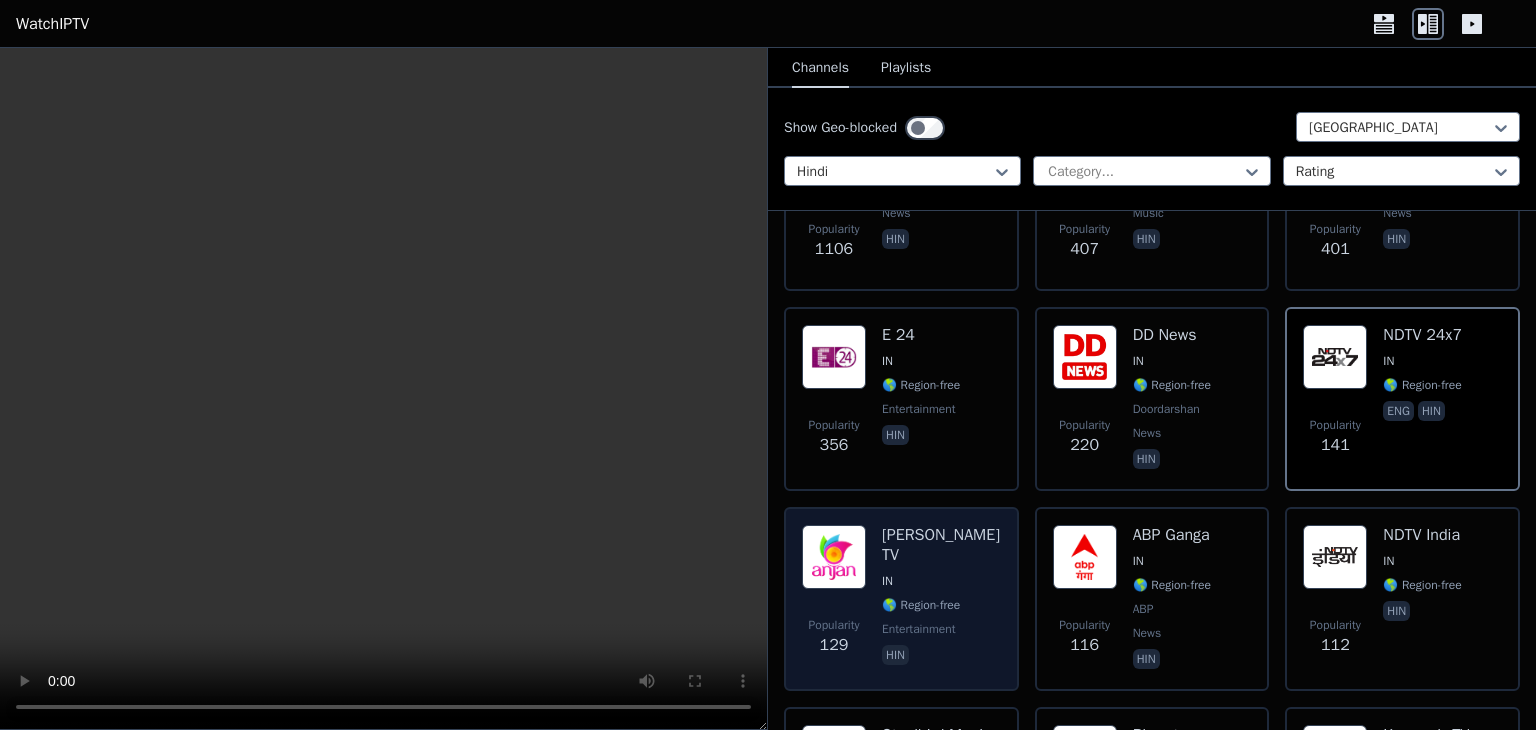 click on "[PERSON_NAME] TV IN 🌎 Region-free entertainment hin" at bounding box center (941, 599) 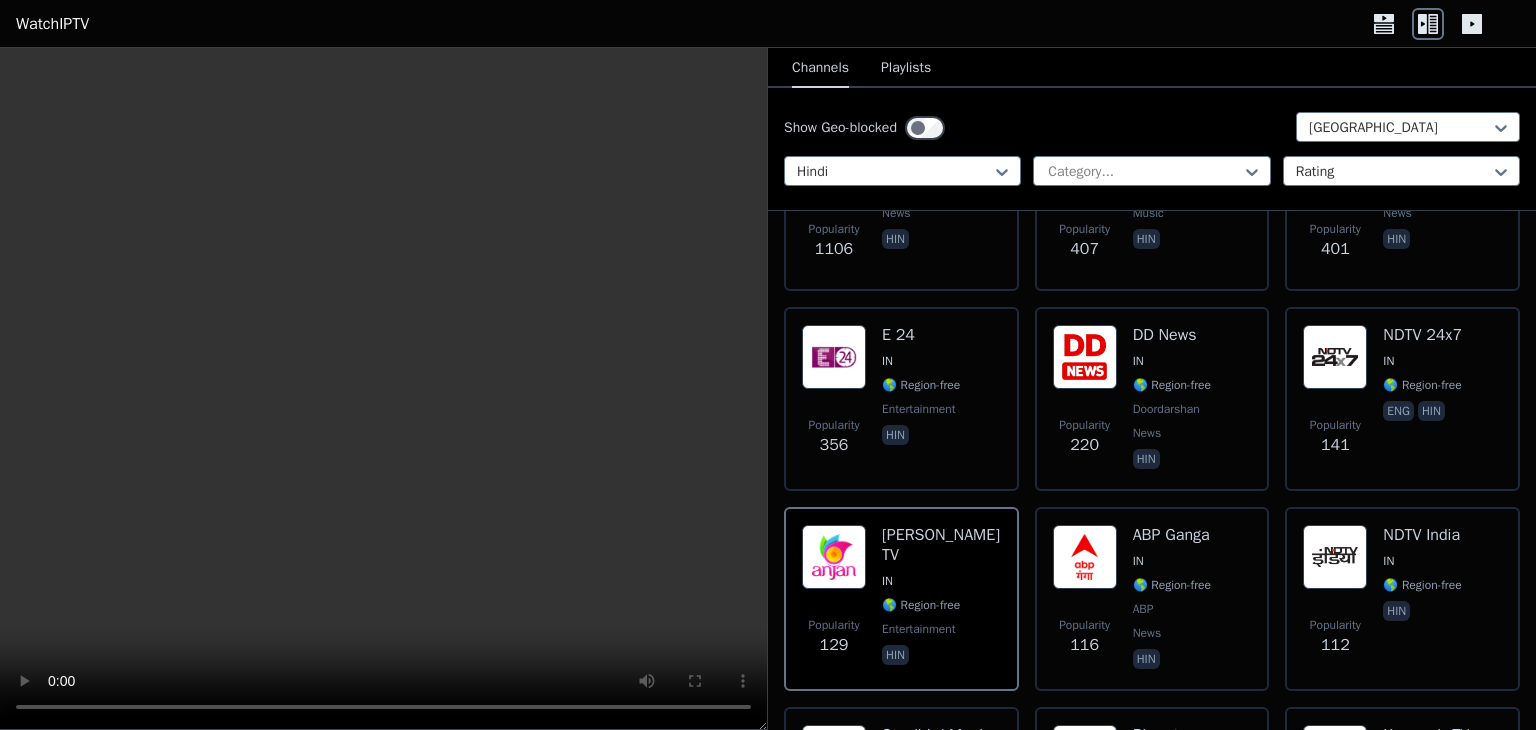 click at bounding box center [383, 389] 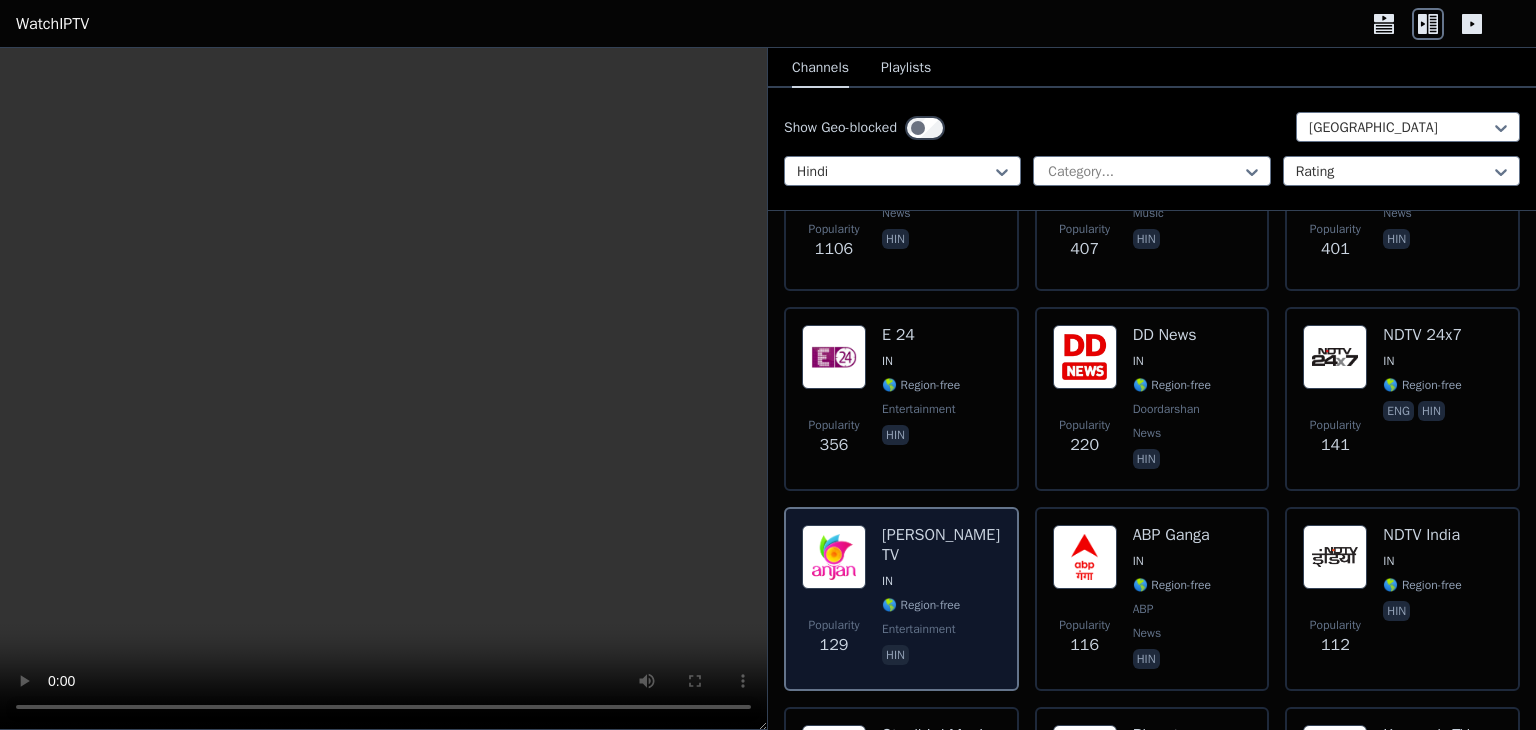 click at bounding box center (834, 557) 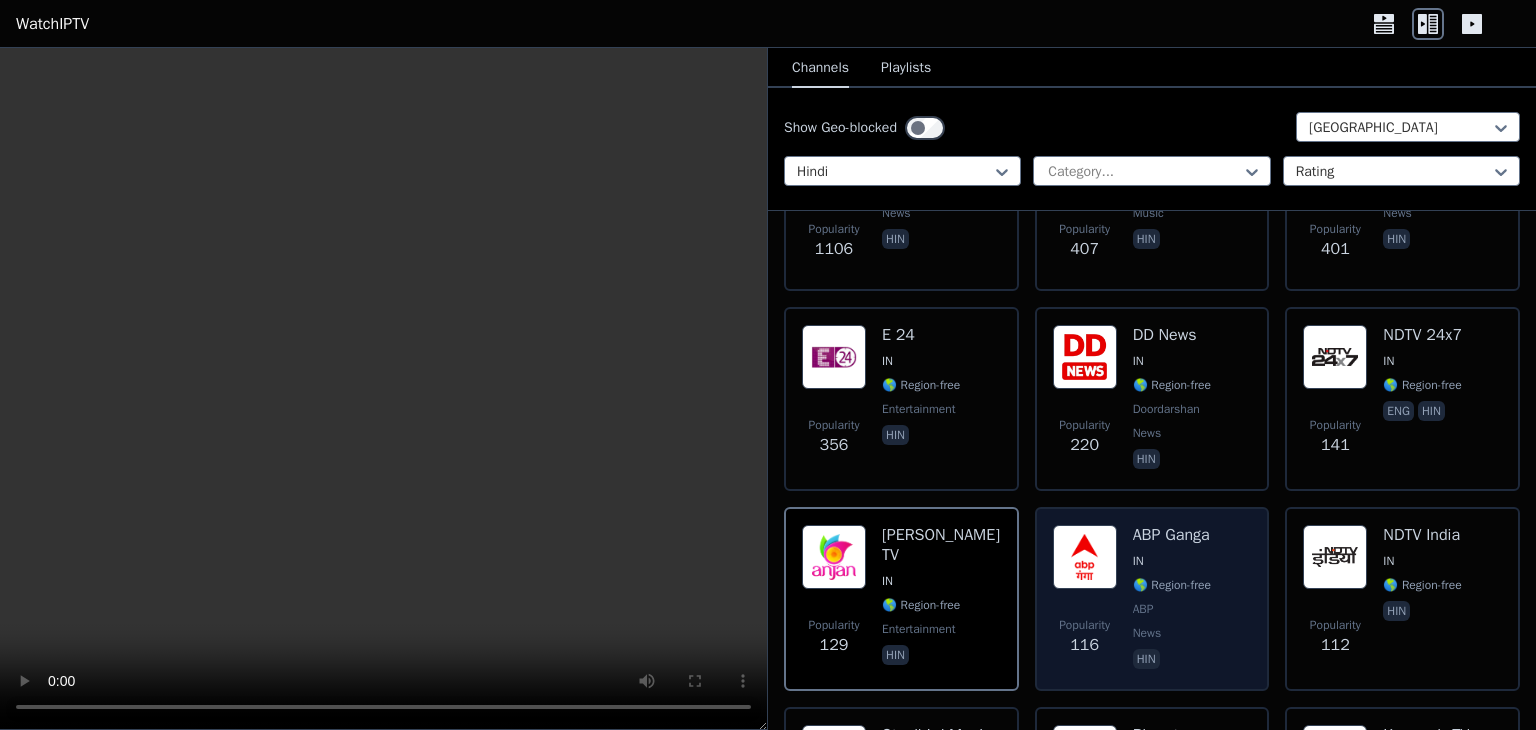 click on "🌎 Region-free" at bounding box center (1172, 585) 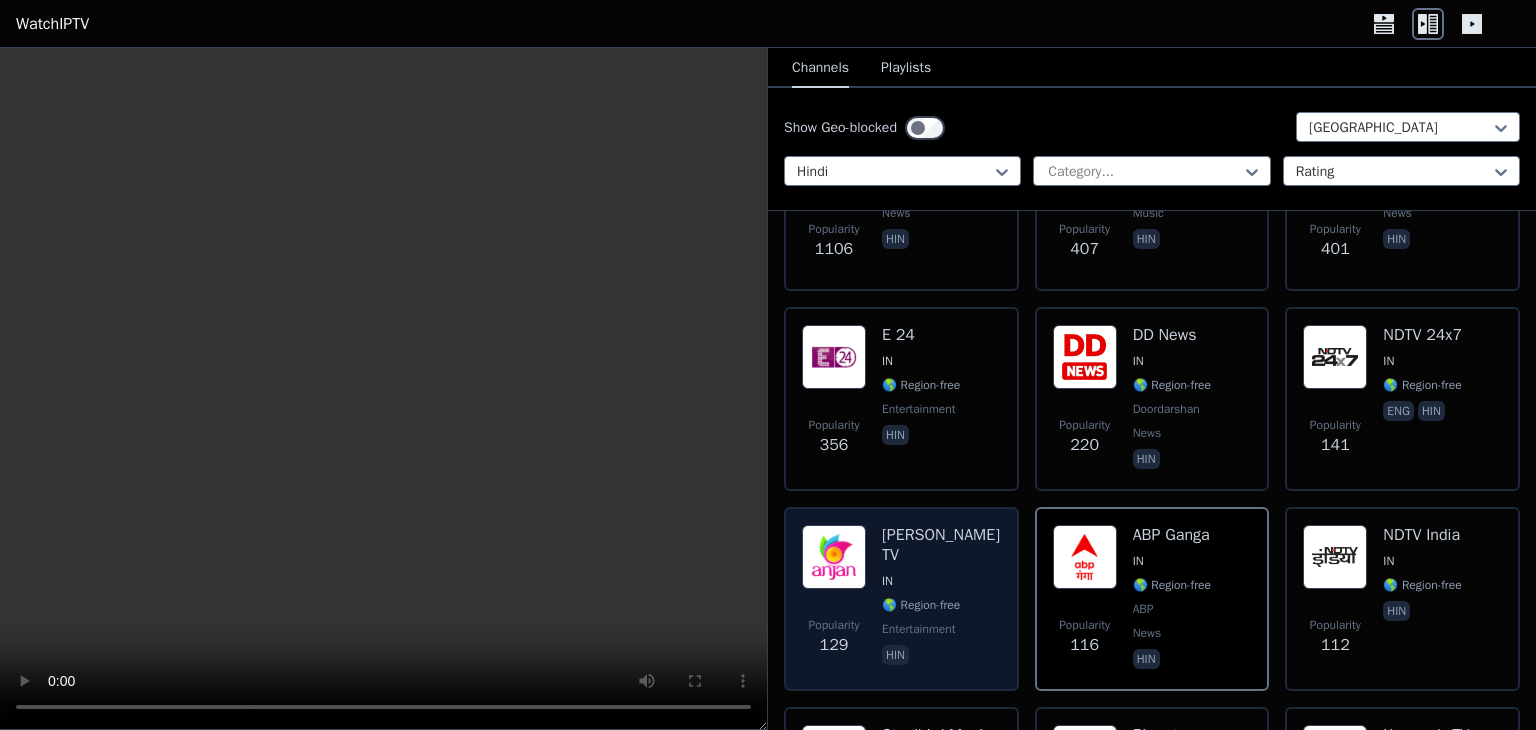 click at bounding box center [834, 557] 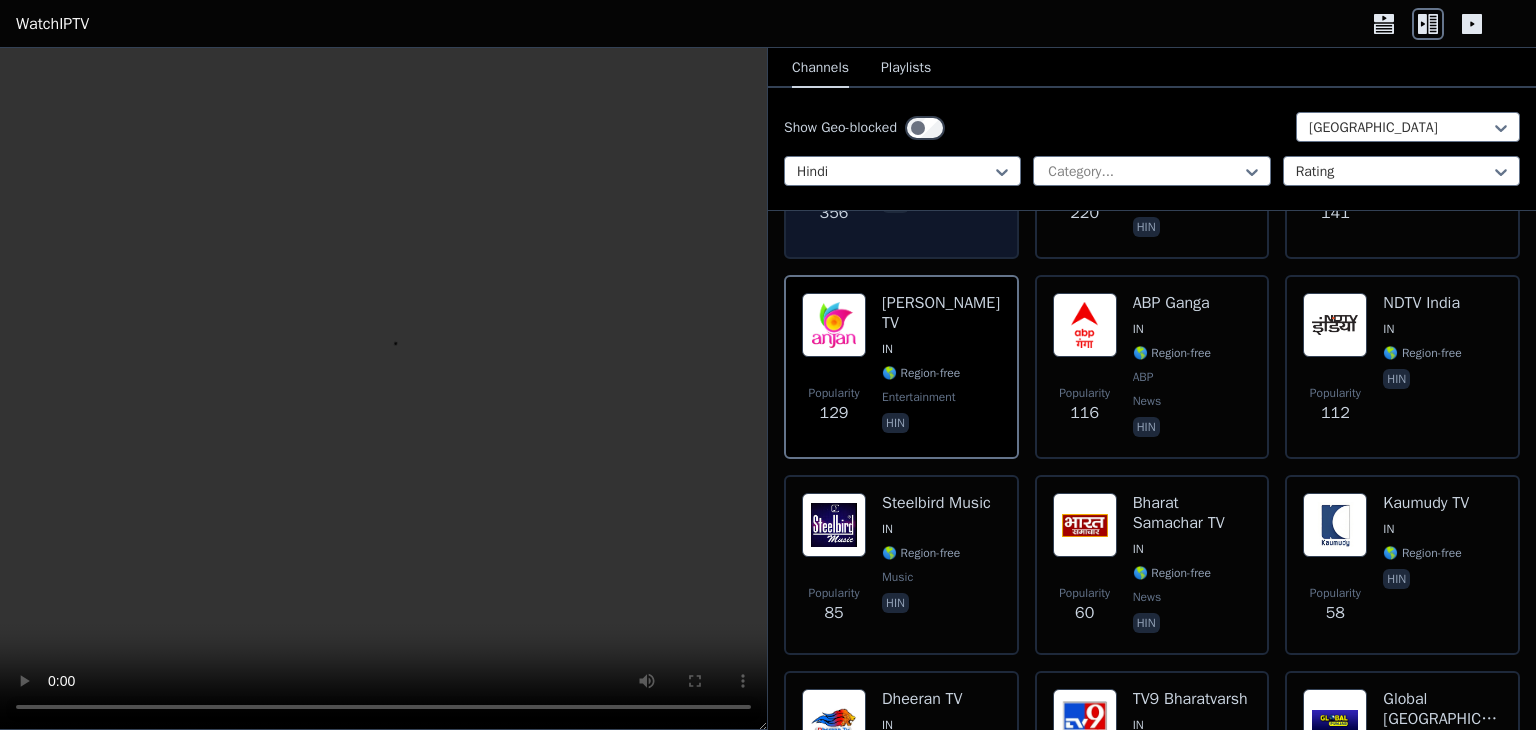 scroll, scrollTop: 568, scrollLeft: 0, axis: vertical 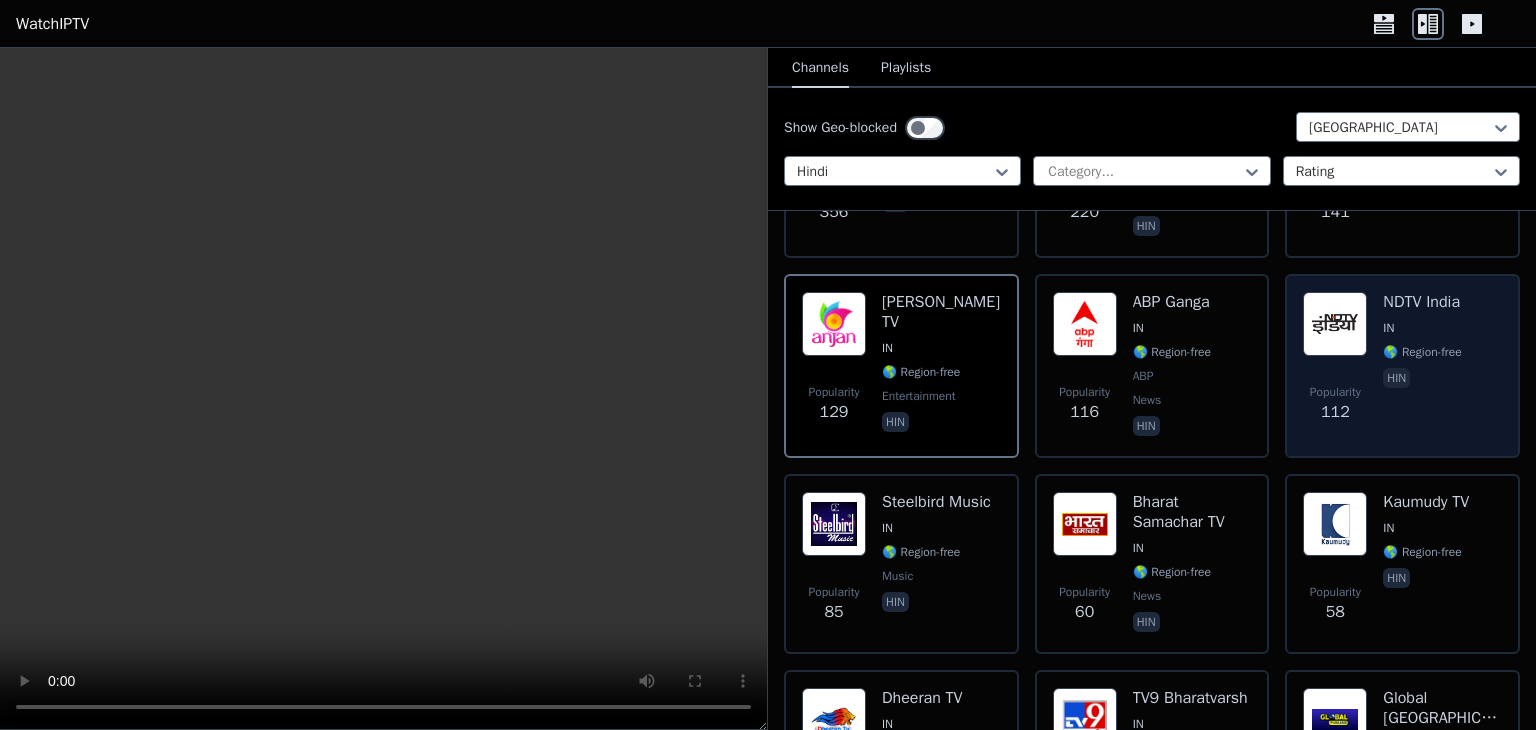 click on "Popularity 112" at bounding box center (1335, 366) 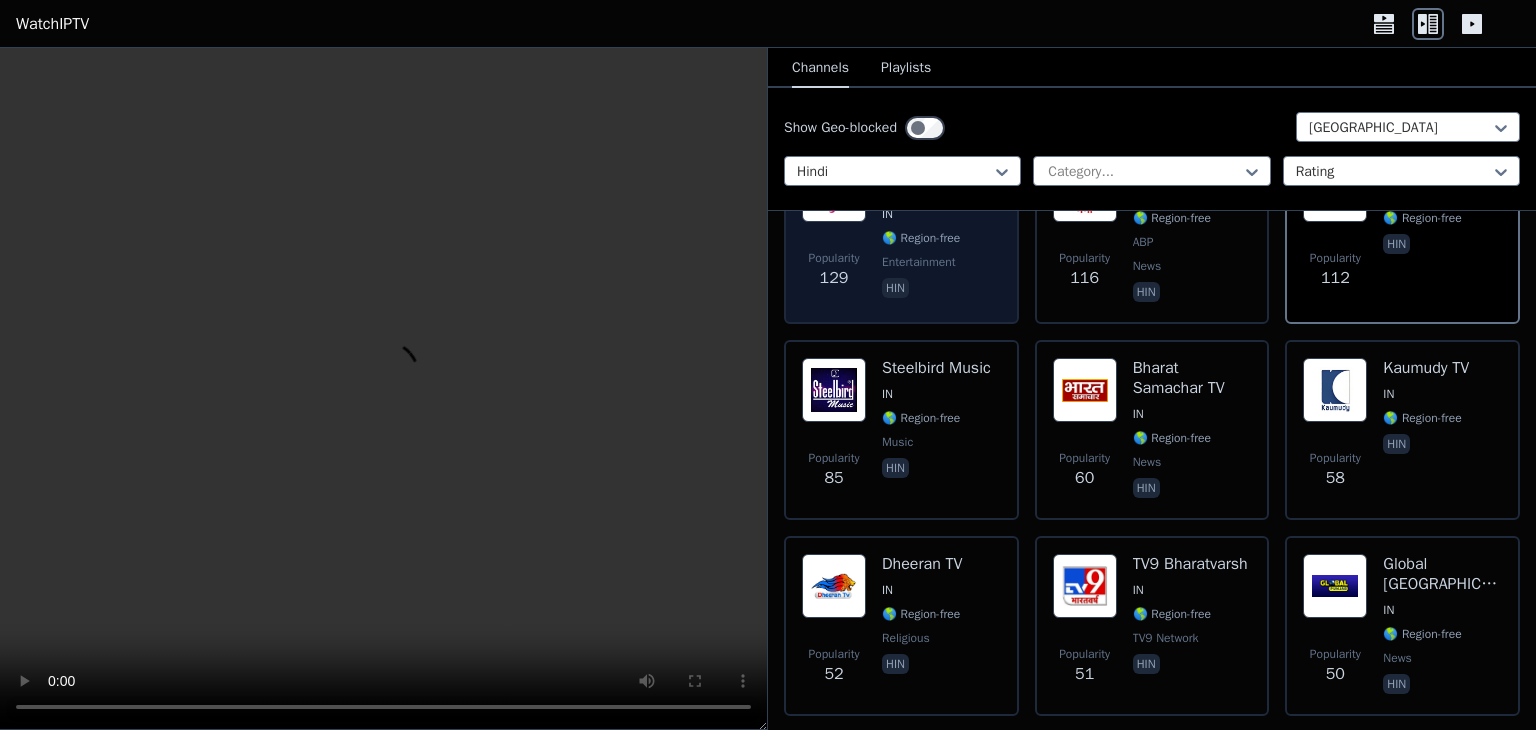 scroll, scrollTop: 708, scrollLeft: 0, axis: vertical 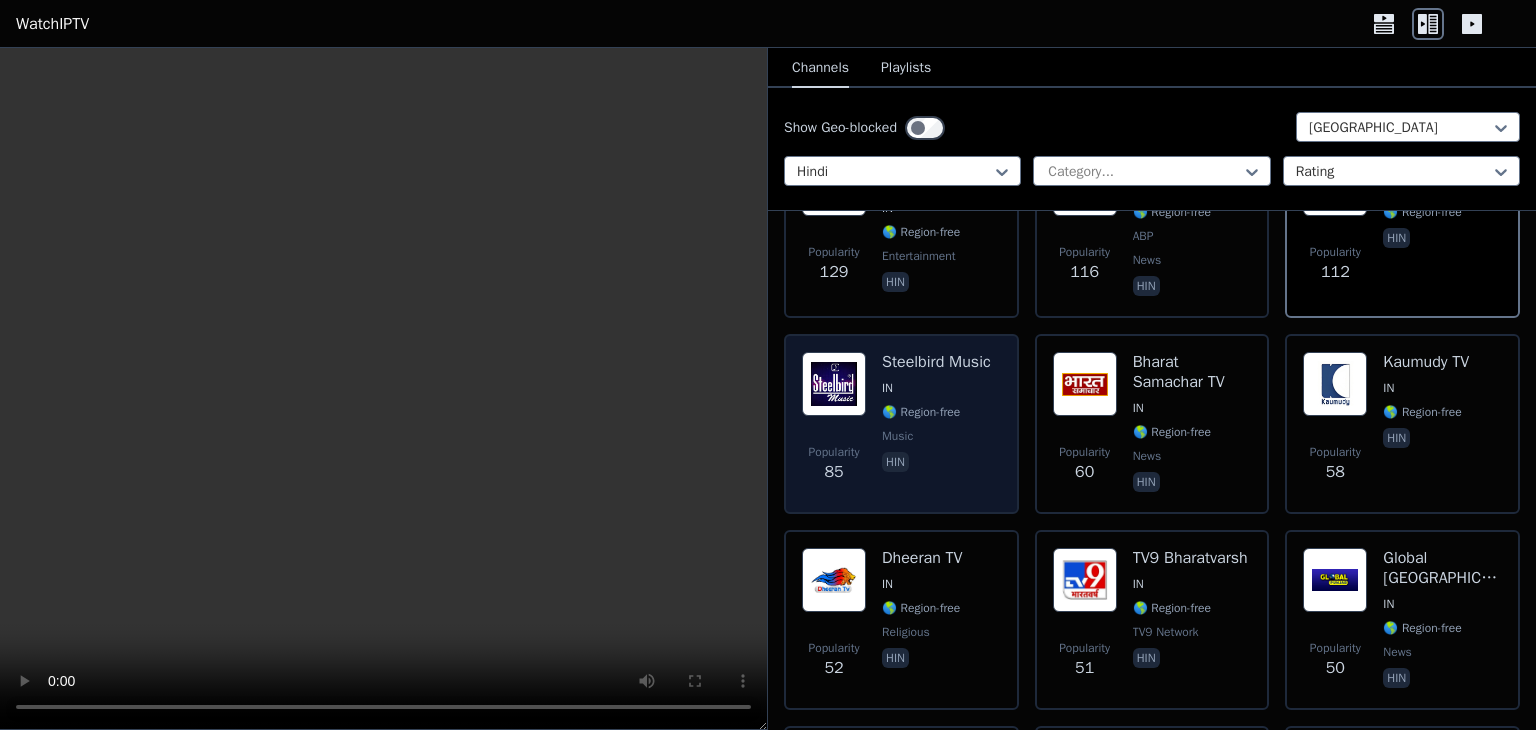 click on "music" at bounding box center (936, 436) 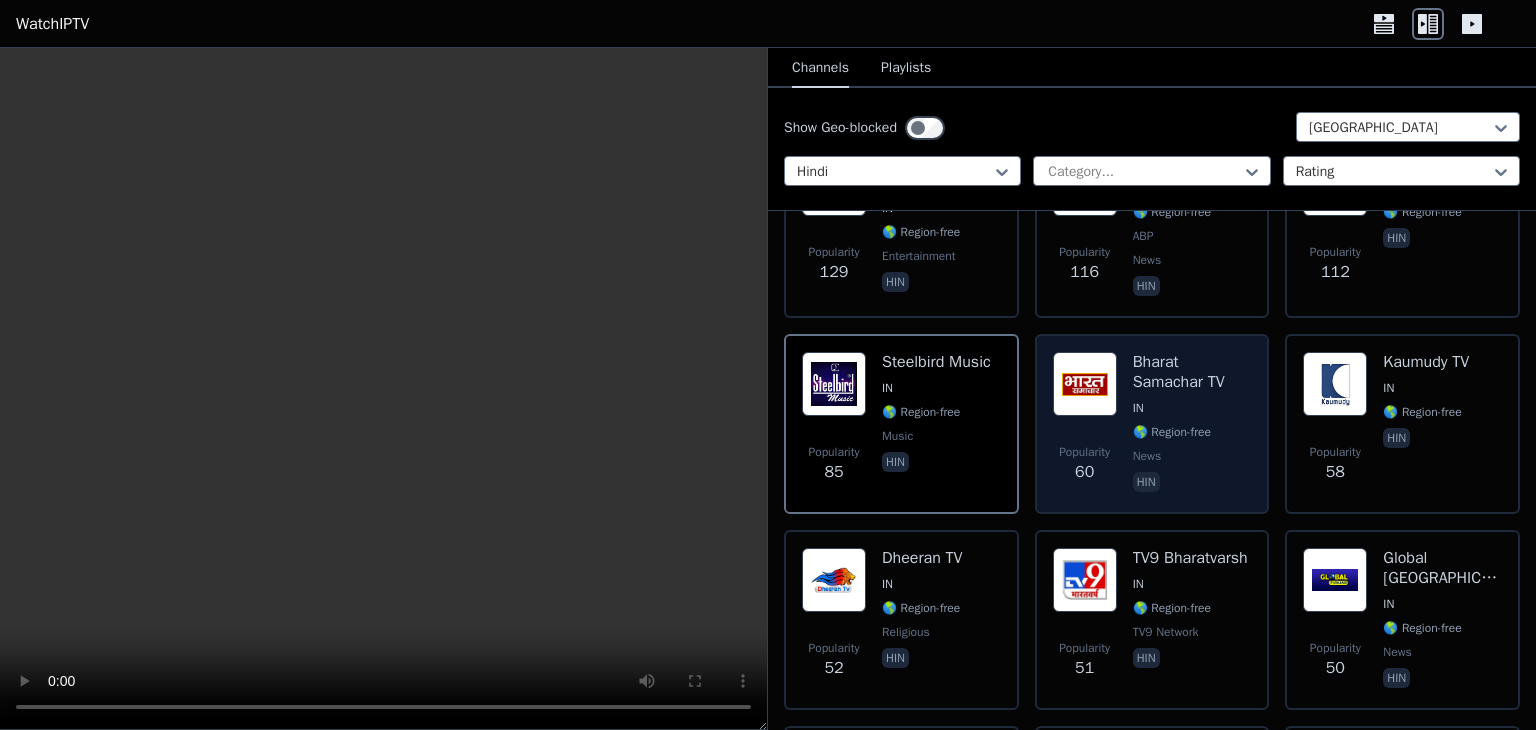 click on "Popularity 60" at bounding box center (1085, 464) 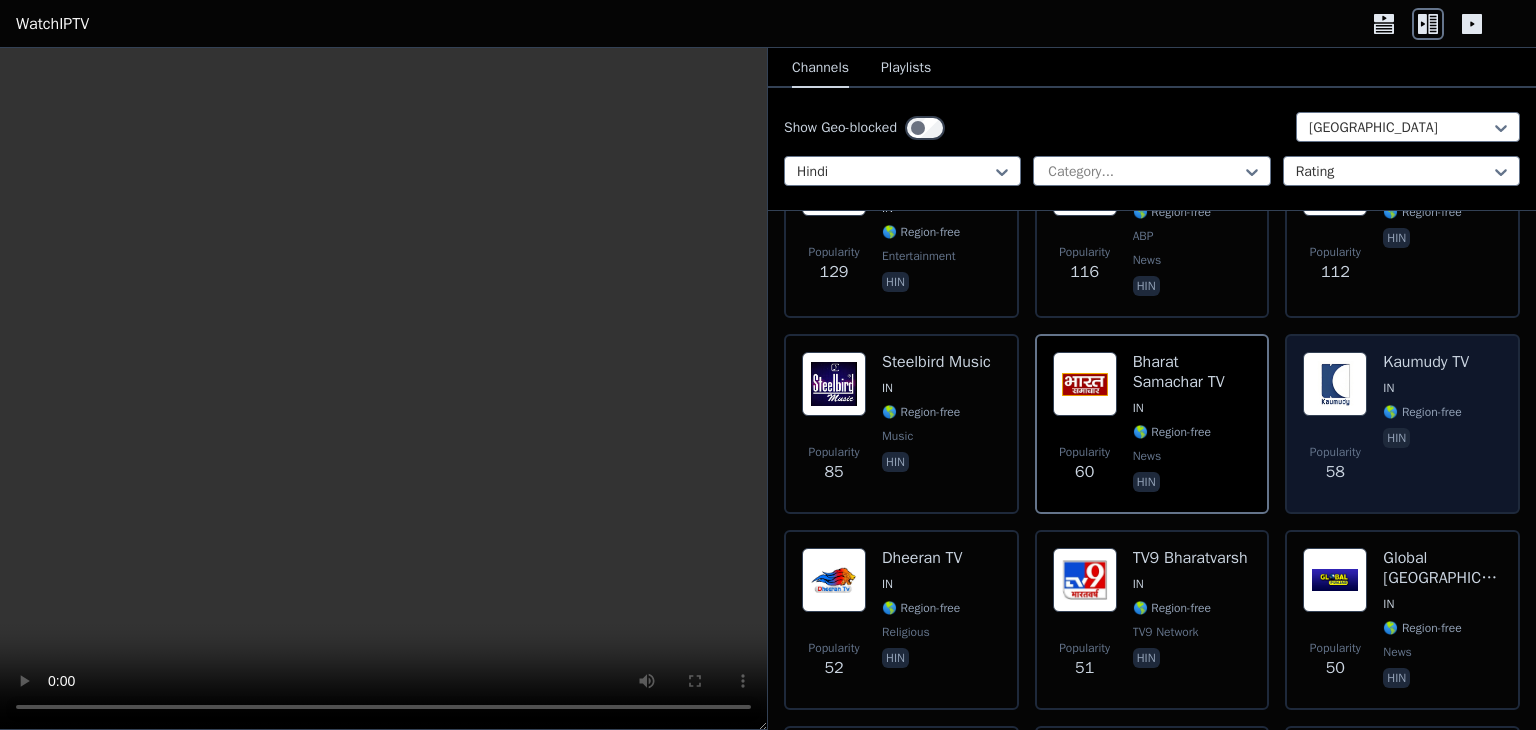 click on "Popularity 58" at bounding box center (1335, 464) 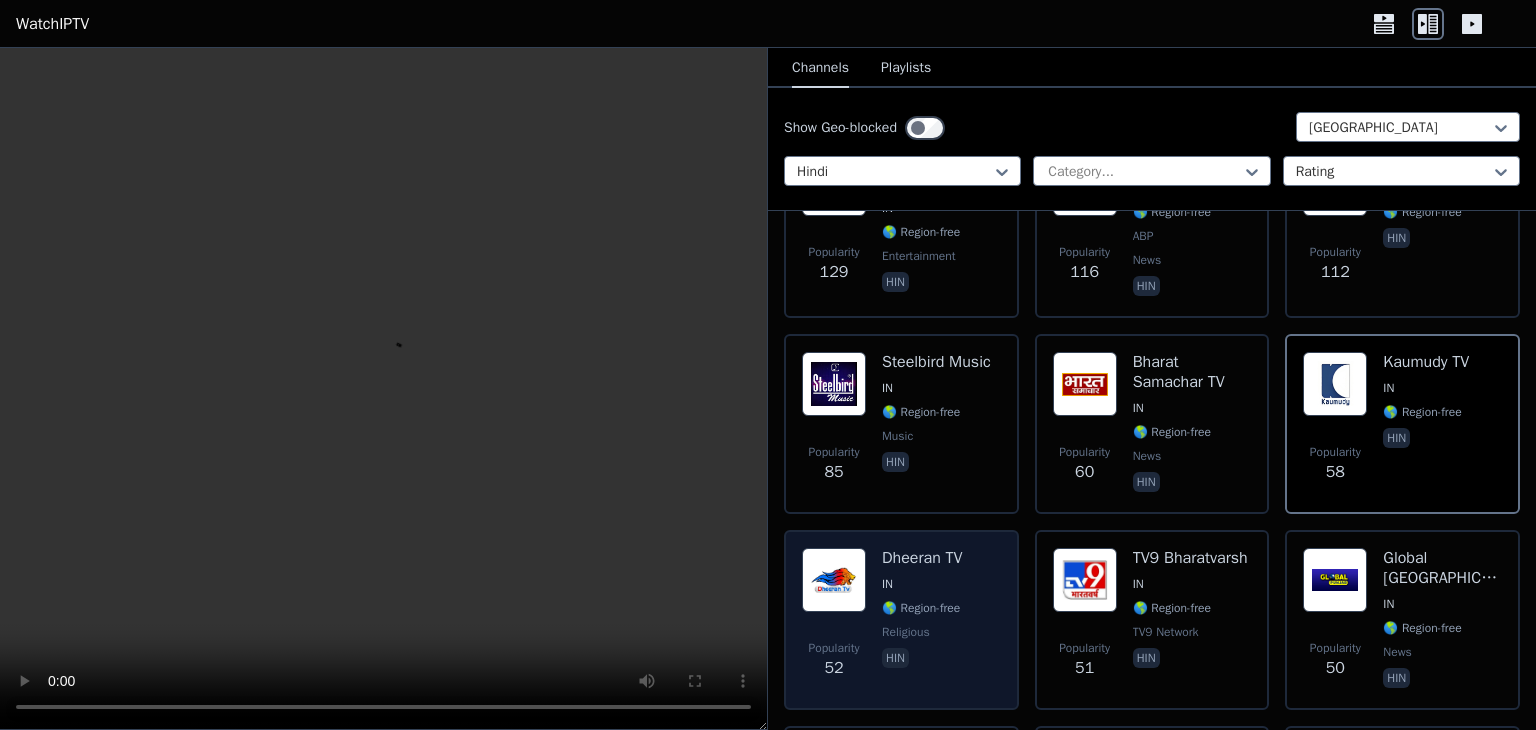 scroll, scrollTop: 828, scrollLeft: 0, axis: vertical 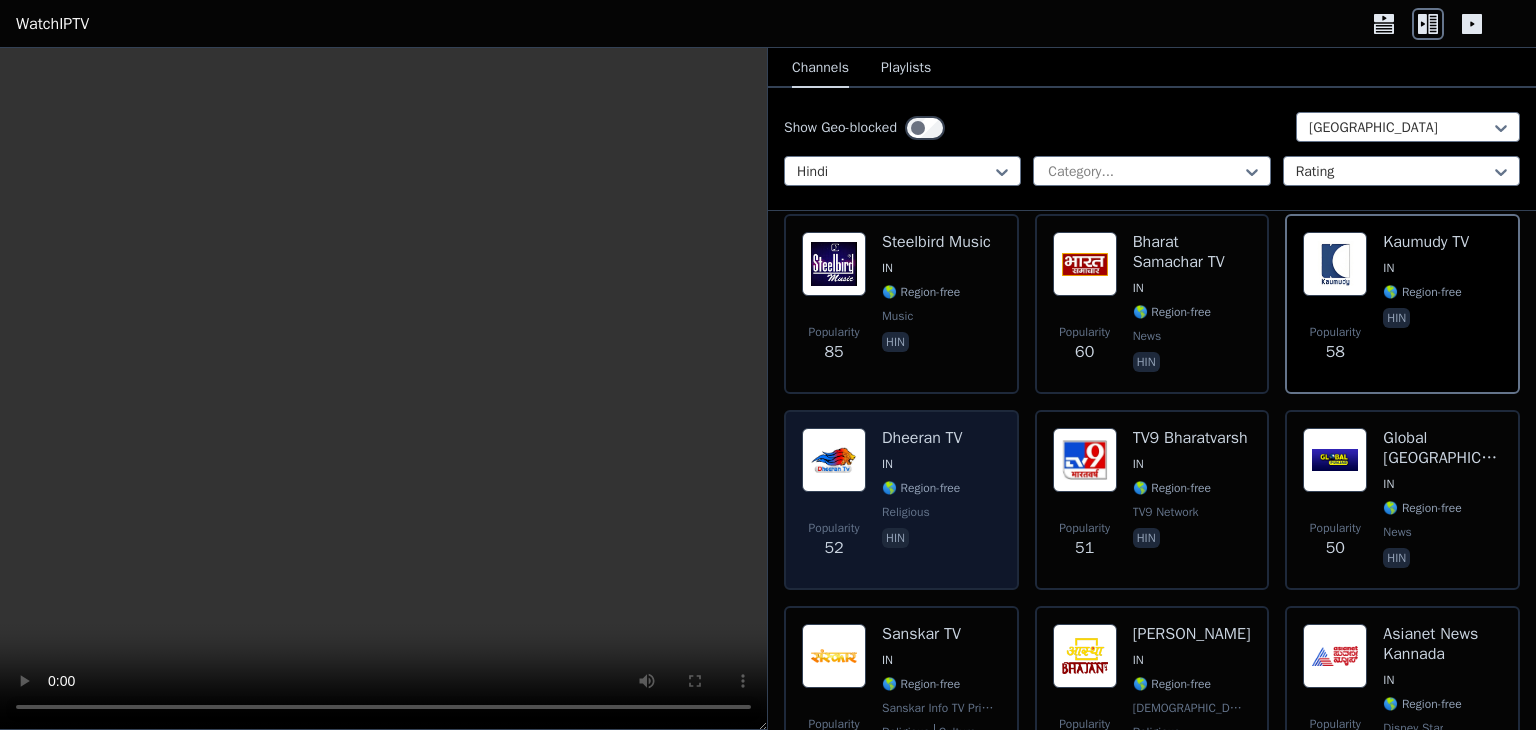 click on "hin" at bounding box center (922, 540) 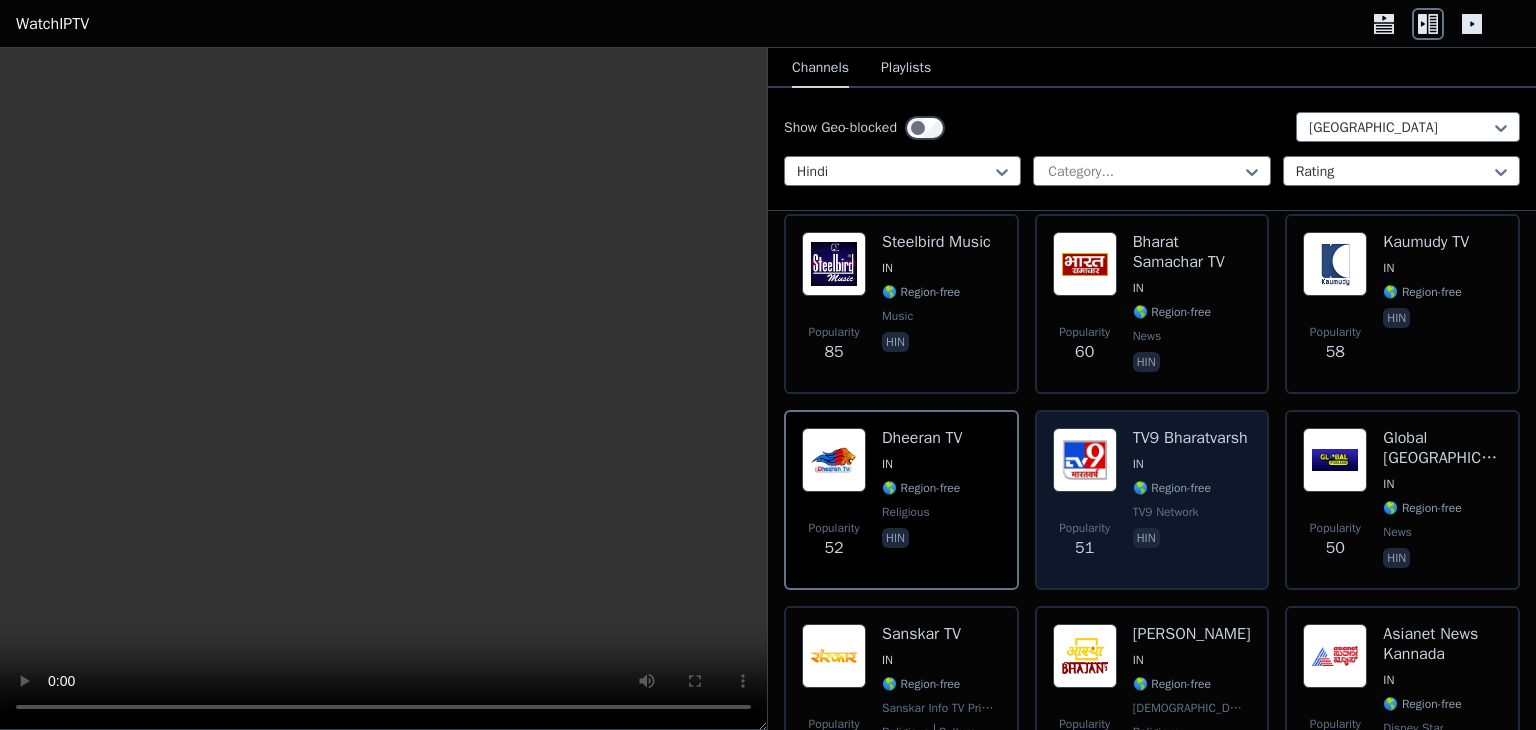 click on "TV9 Bharatvarsh IN 🌎 Region-free TV9 Network hin" at bounding box center [1190, 500] 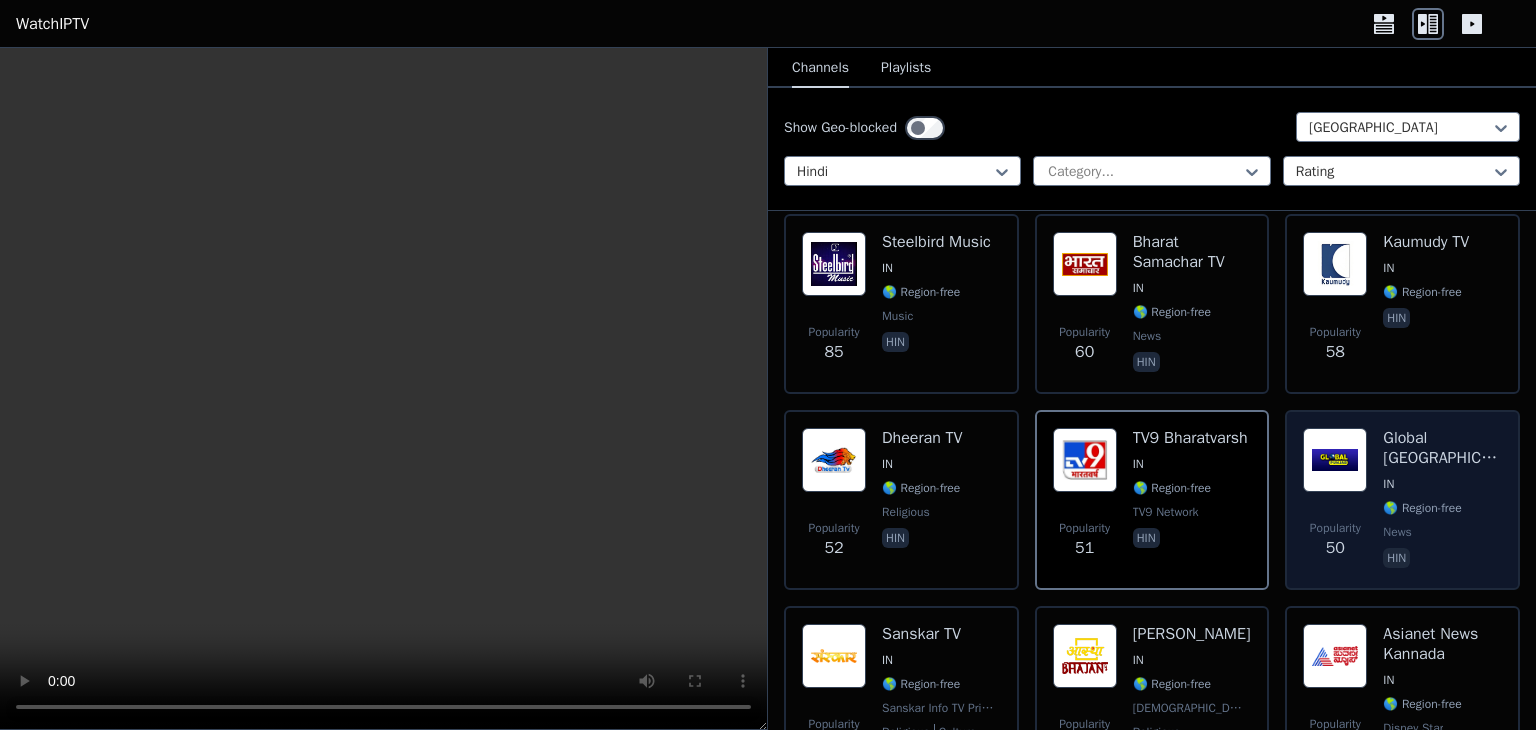 click on "hin" at bounding box center (1442, 560) 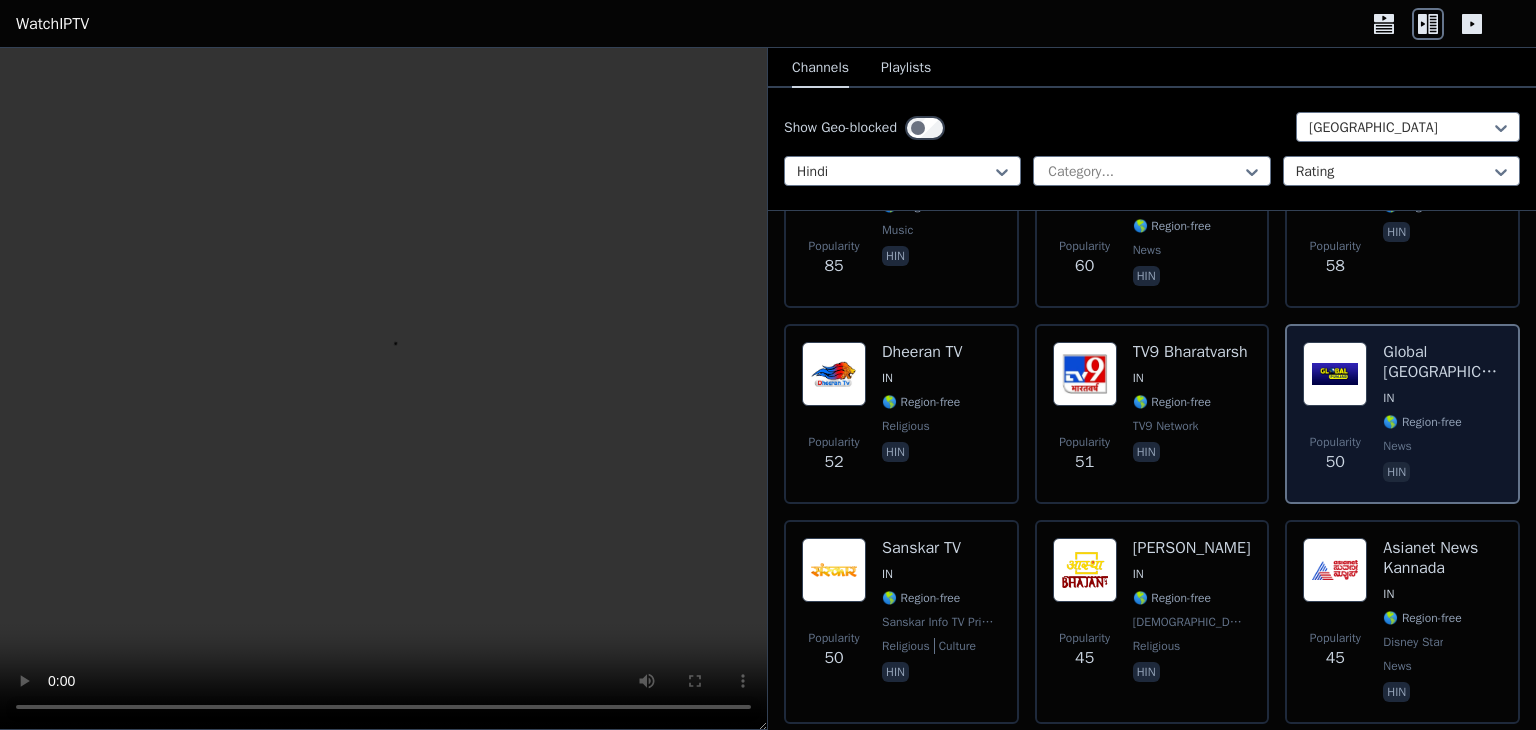 scroll, scrollTop: 919, scrollLeft: 0, axis: vertical 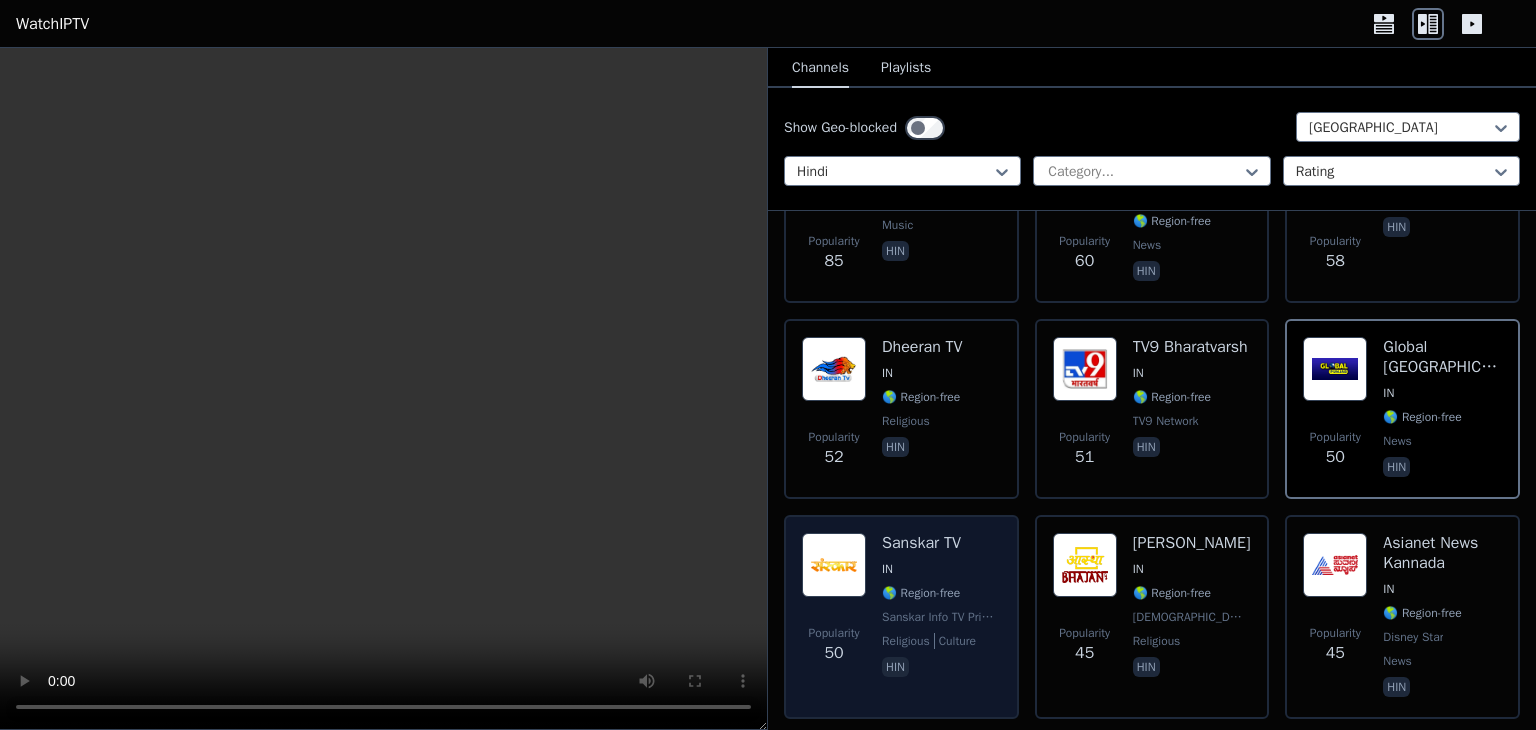 click on "Sanskar TV" at bounding box center [941, 543] 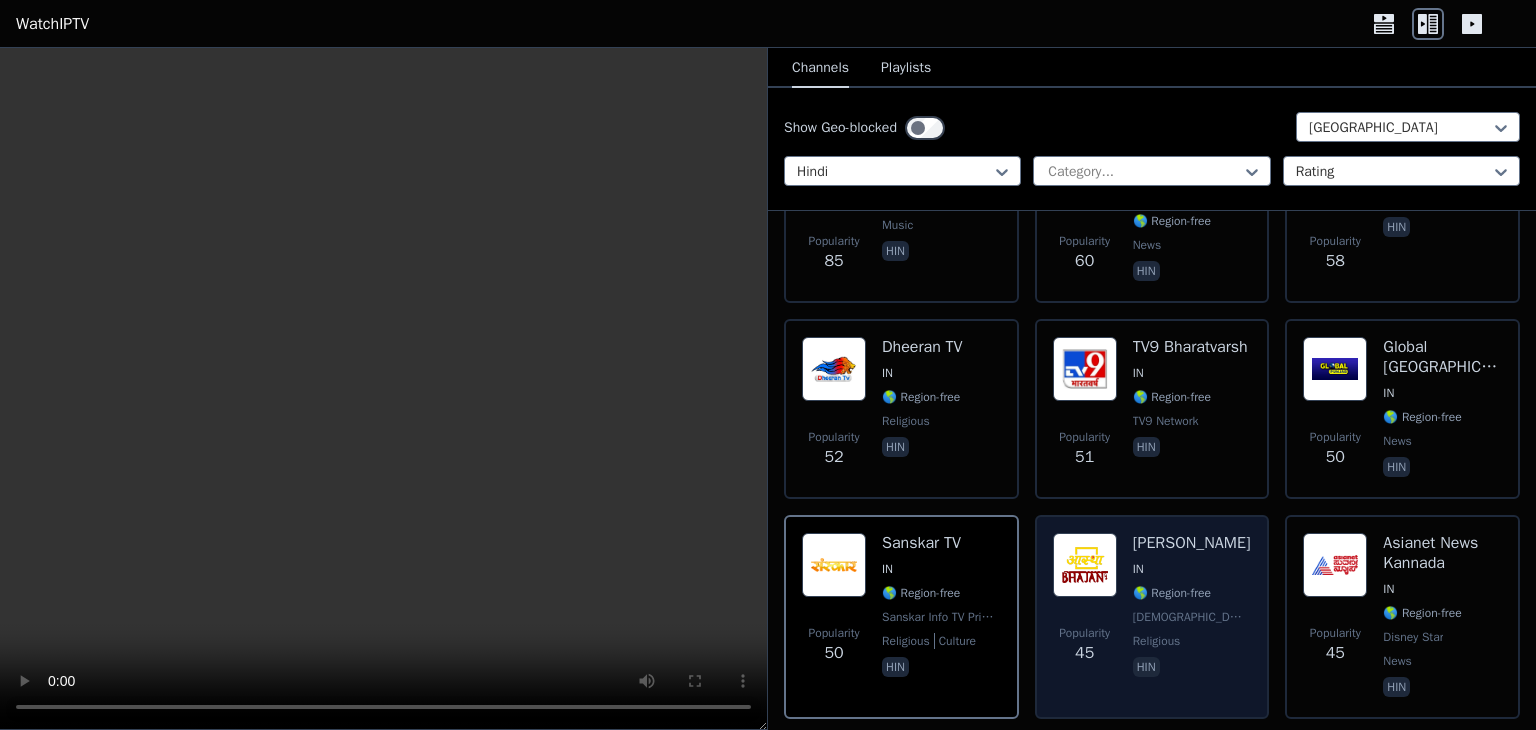 click on "Popularity" at bounding box center (1084, 633) 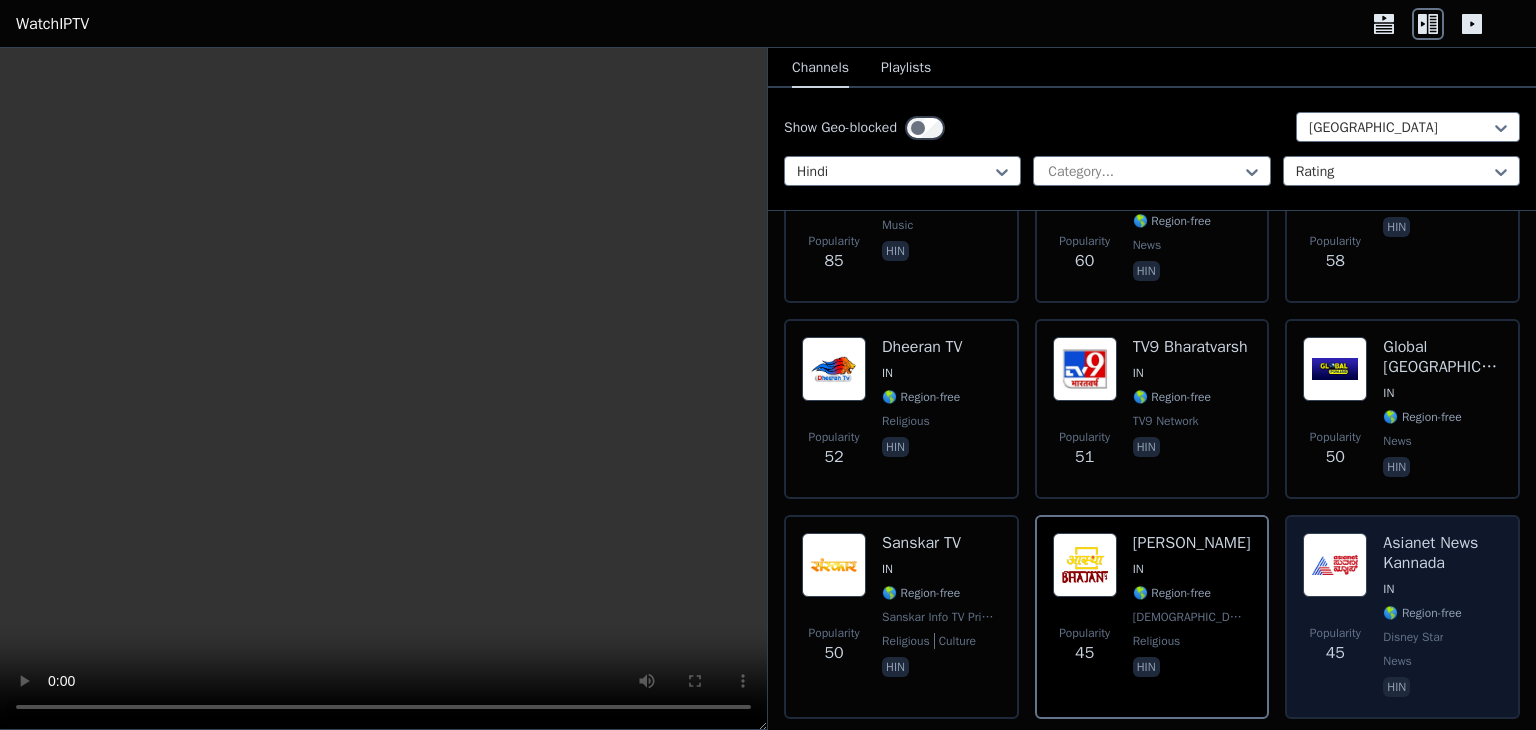 click on "Popularity 45" at bounding box center [1335, 617] 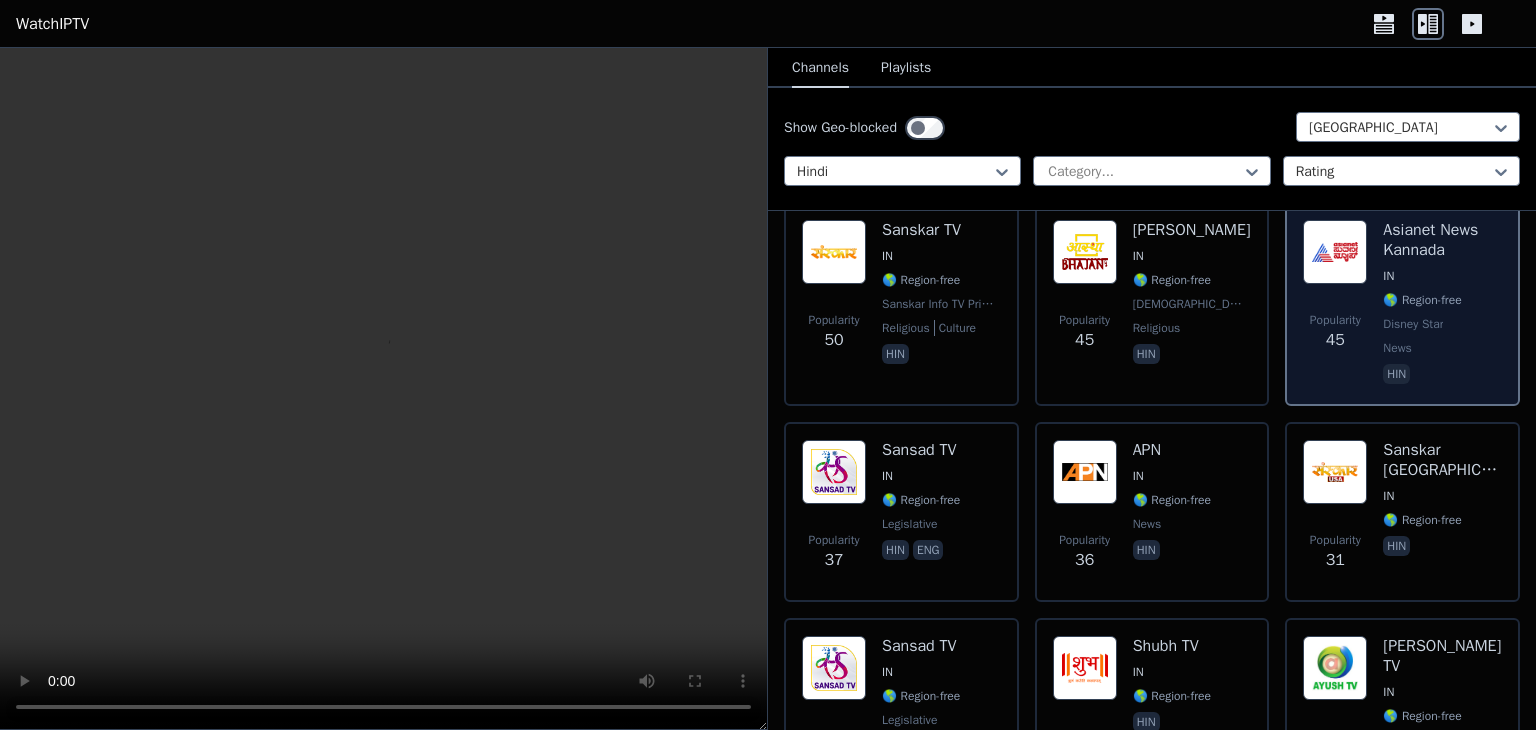 scroll, scrollTop: 1239, scrollLeft: 0, axis: vertical 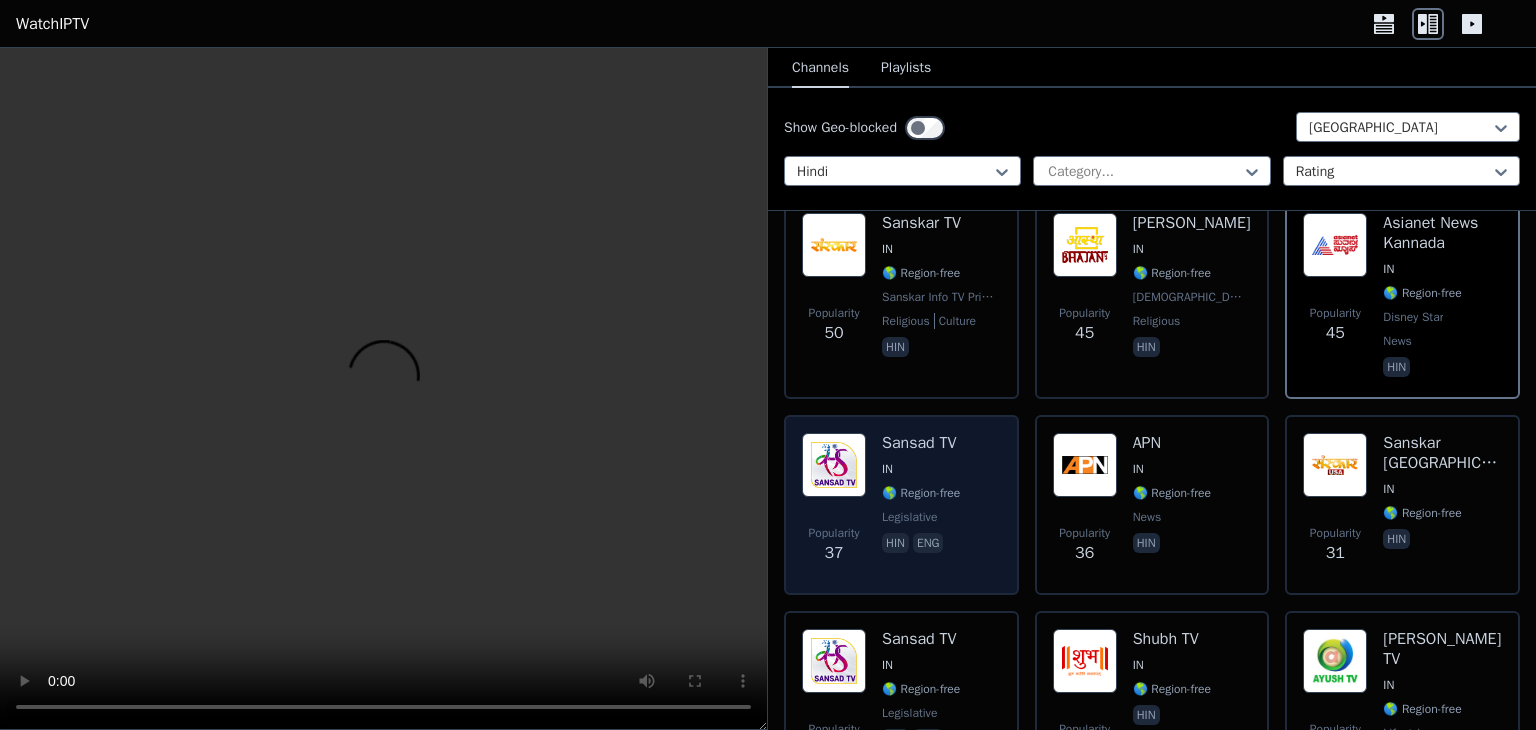 click on "IN" at bounding box center (921, 469) 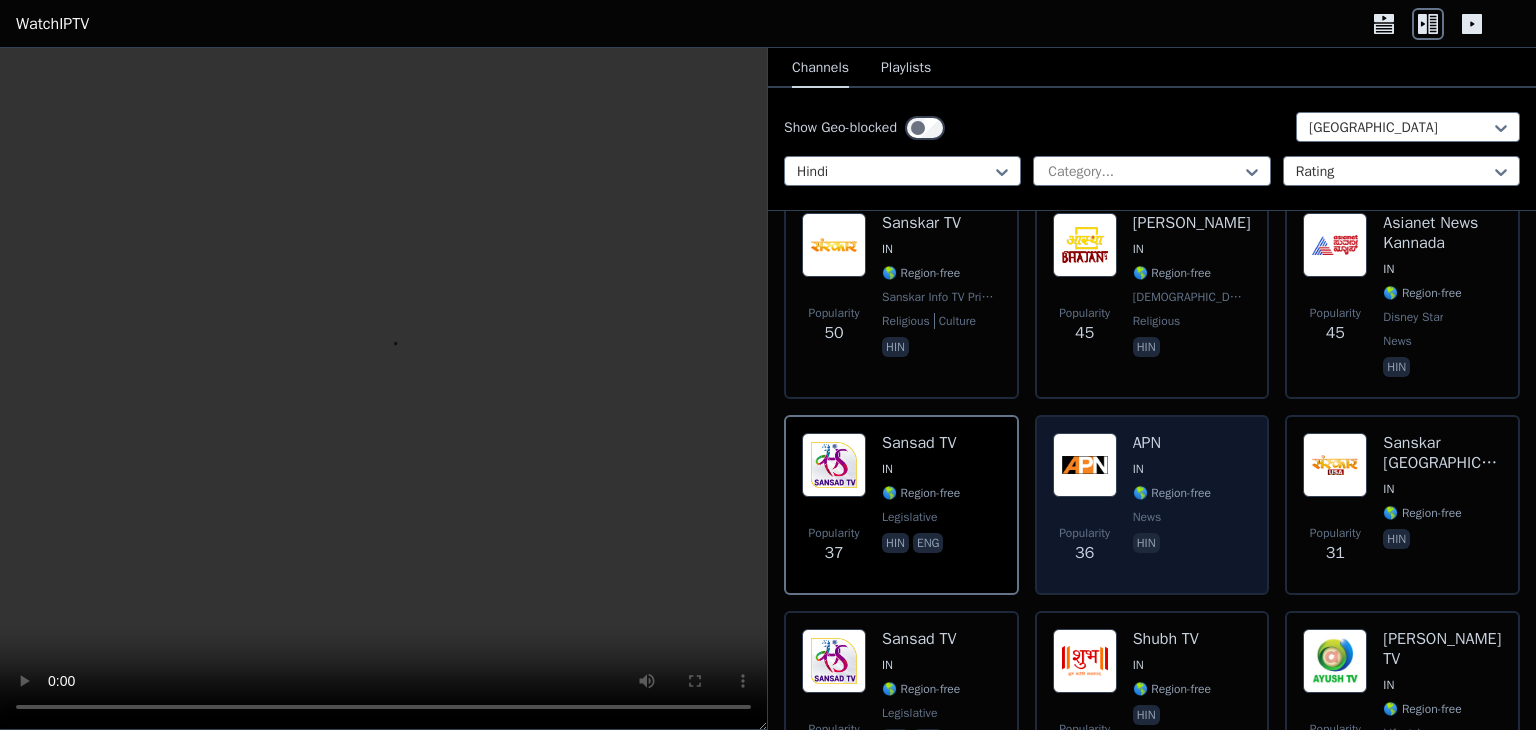 click on "Popularity 36 APN IN 🌎 Region-free news hin" at bounding box center (1152, 505) 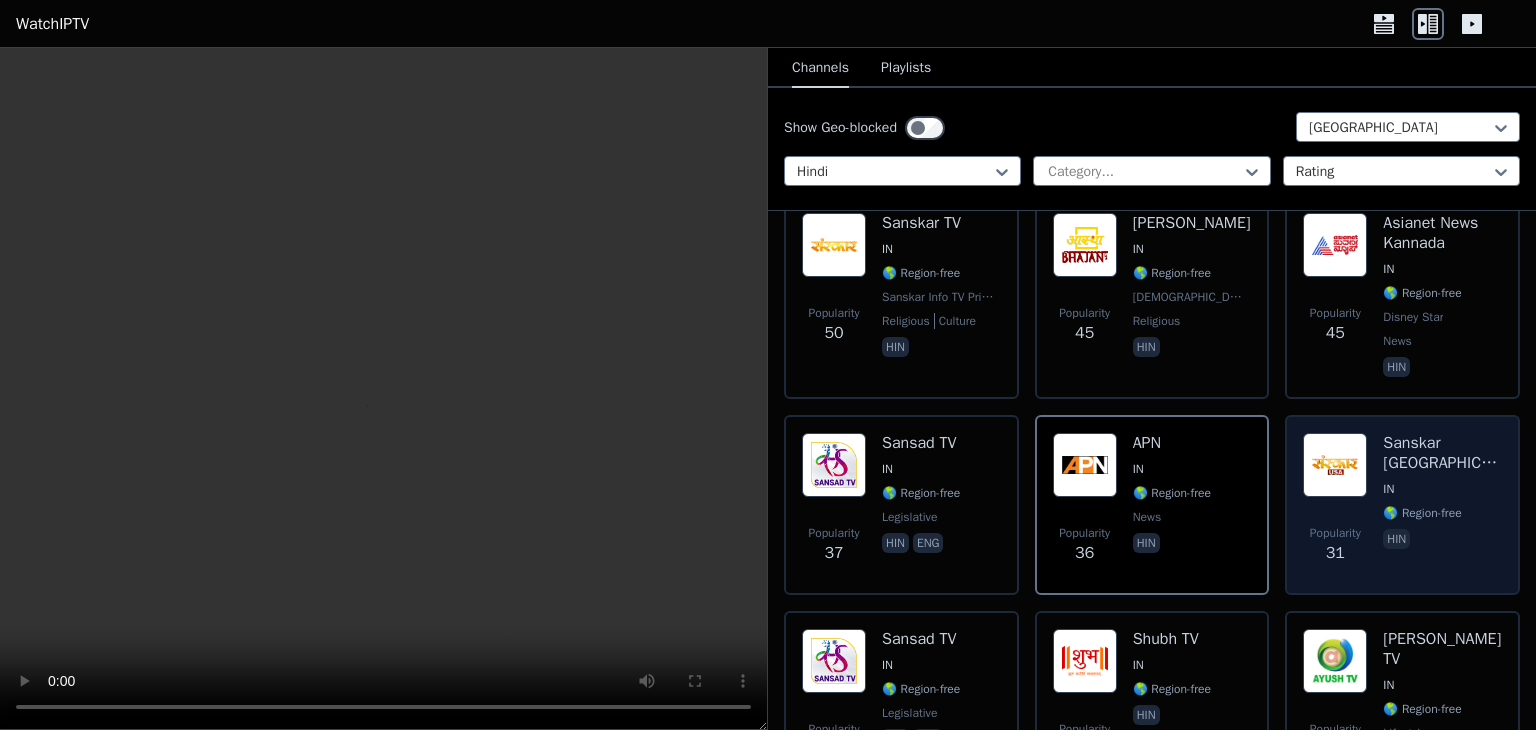 scroll, scrollTop: 1404, scrollLeft: 0, axis: vertical 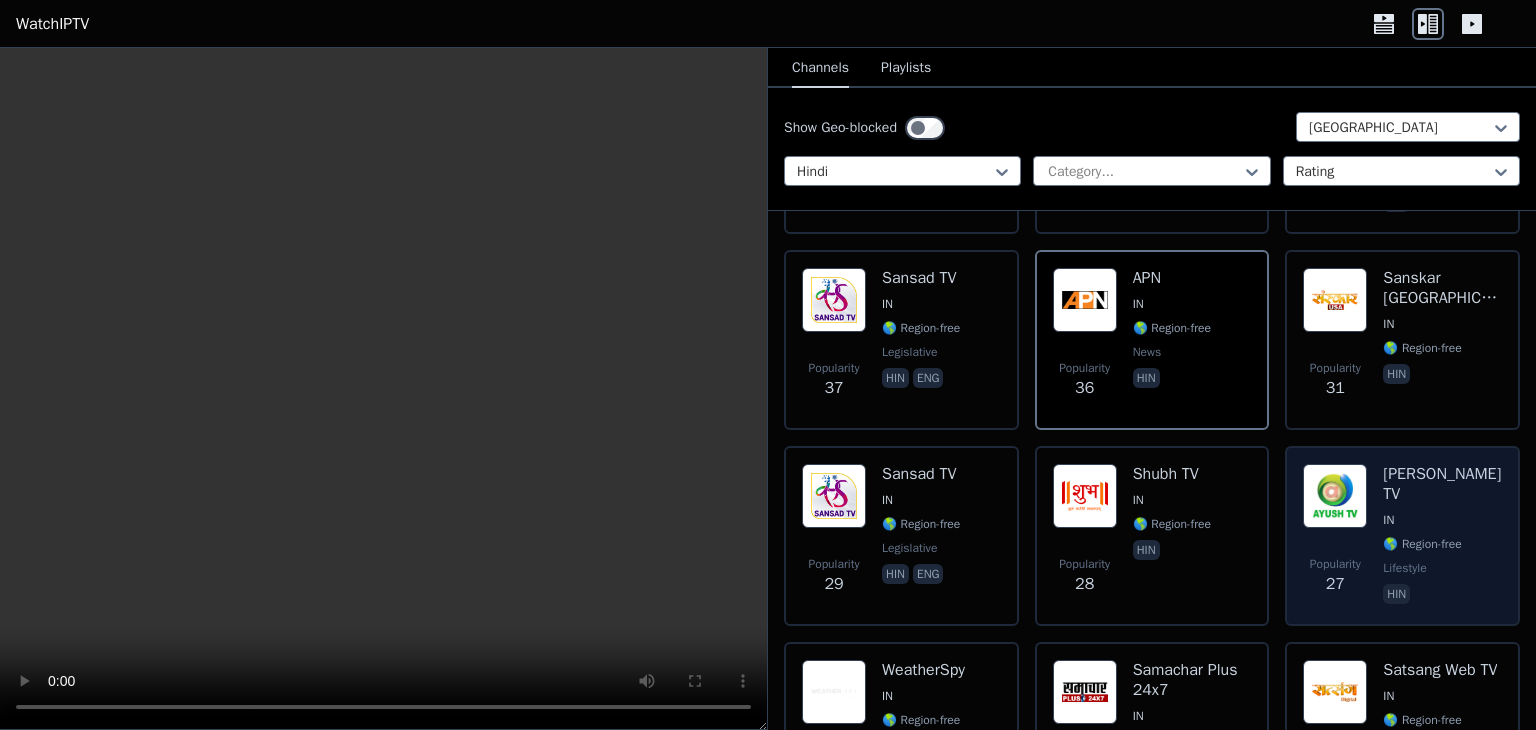 click on "27" at bounding box center [1335, 584] 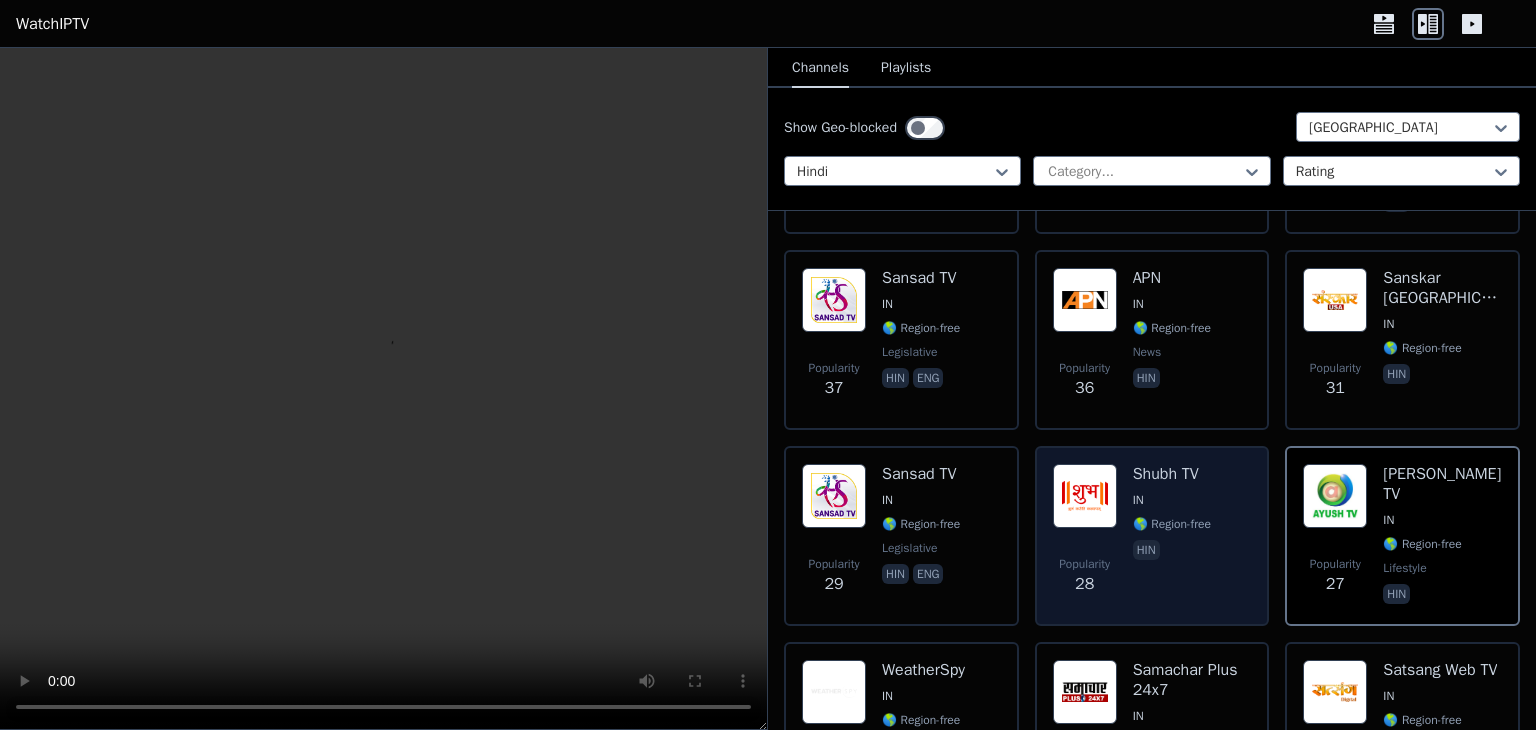 click on "IN" at bounding box center (1172, 500) 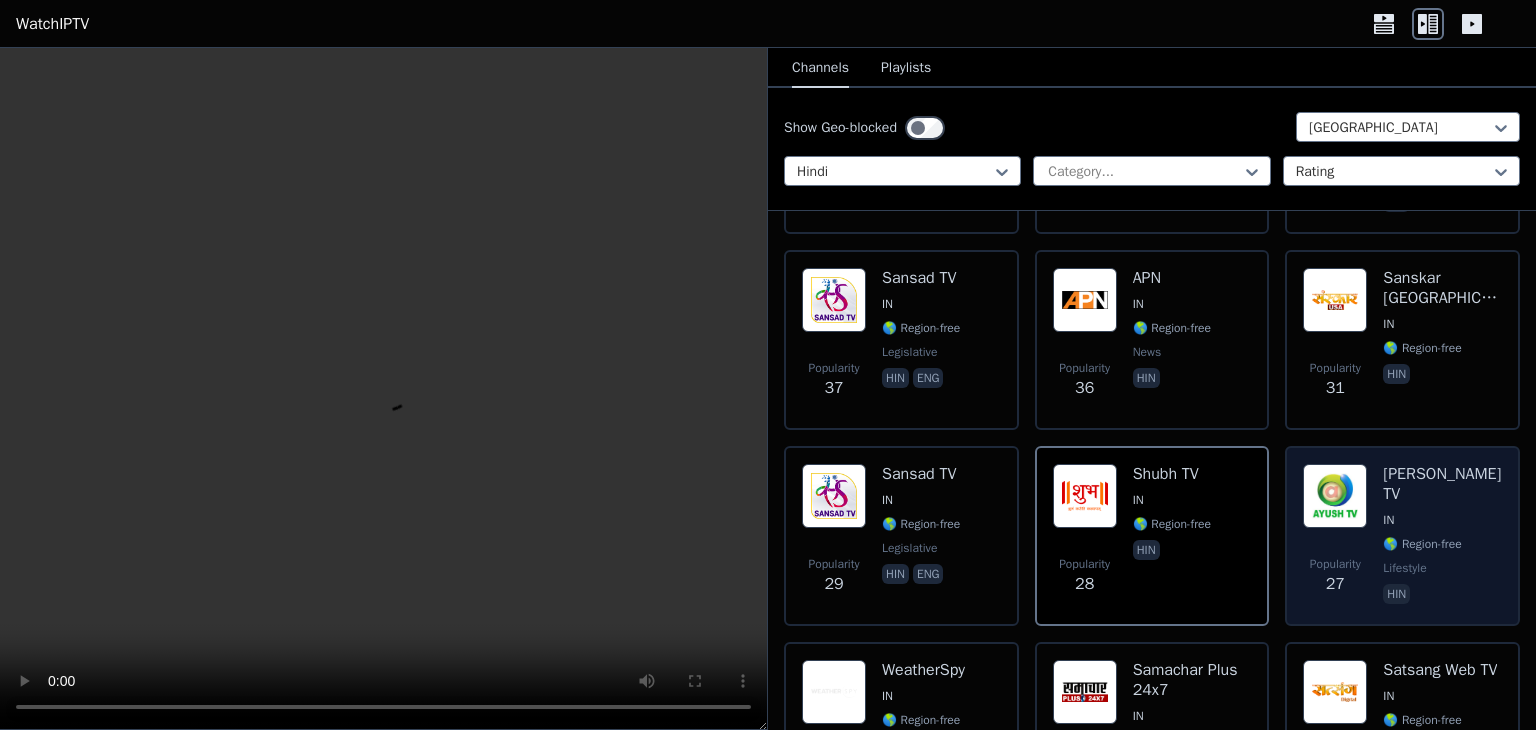 scroll, scrollTop: 1490, scrollLeft: 0, axis: vertical 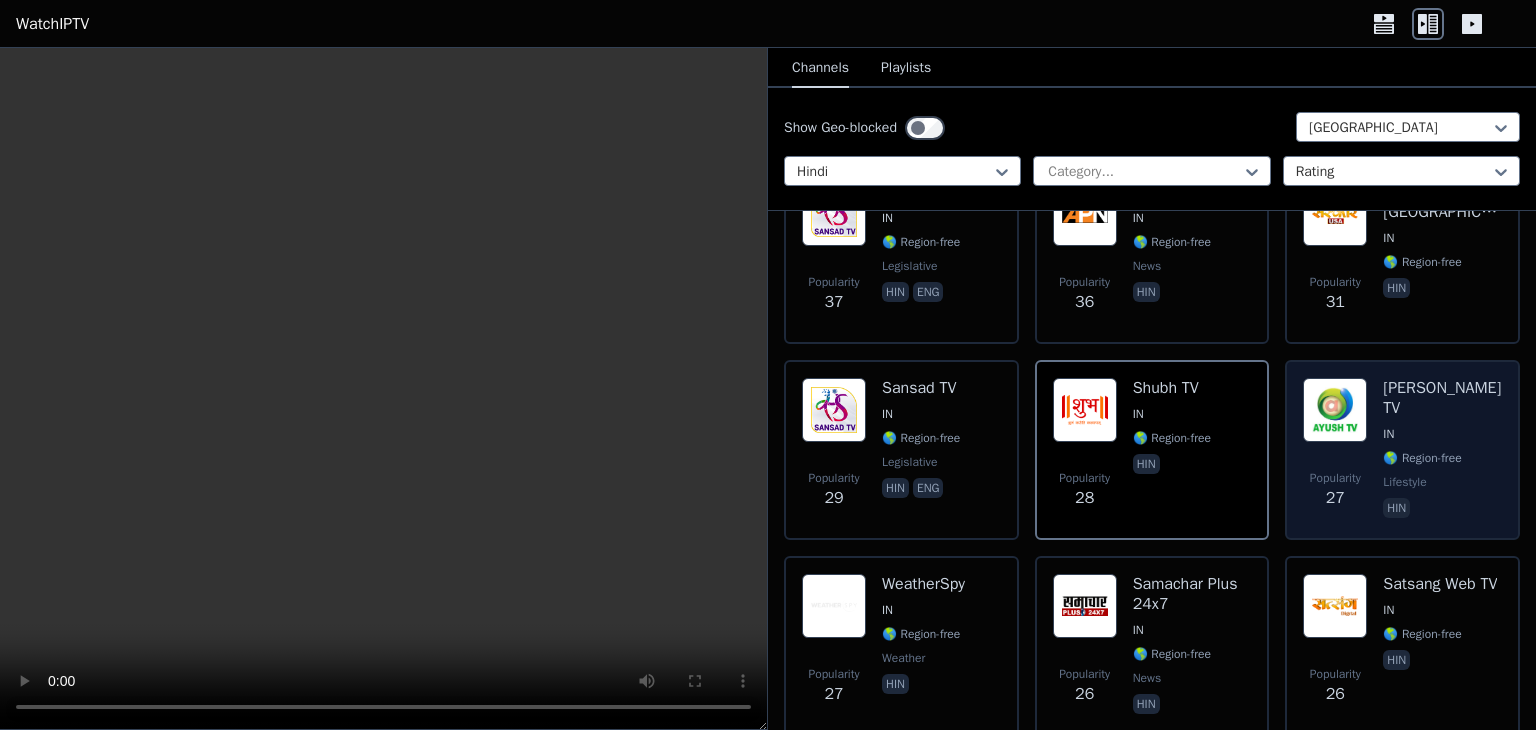 click on "Popularity 27" at bounding box center (1335, 490) 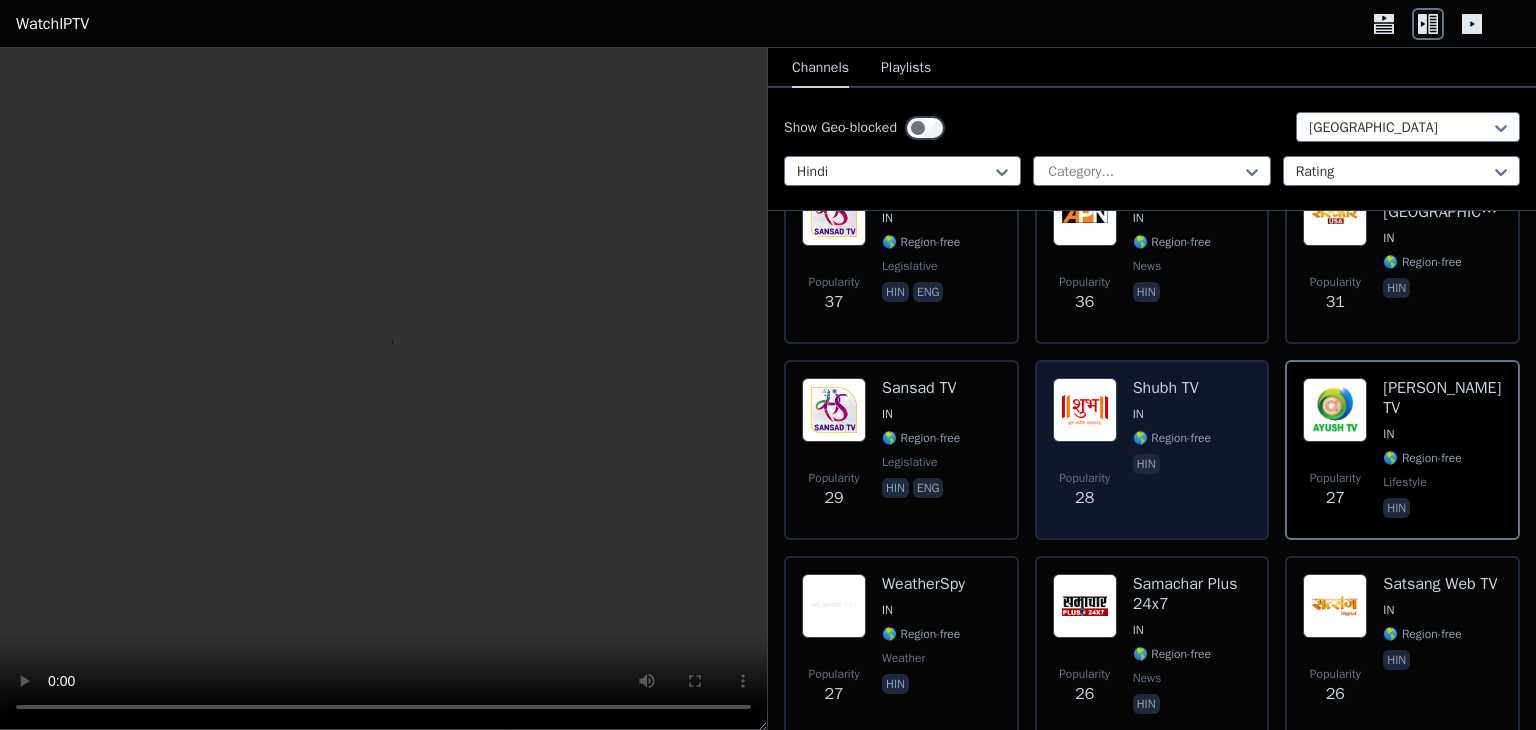 scroll, scrollTop: 1690, scrollLeft: 0, axis: vertical 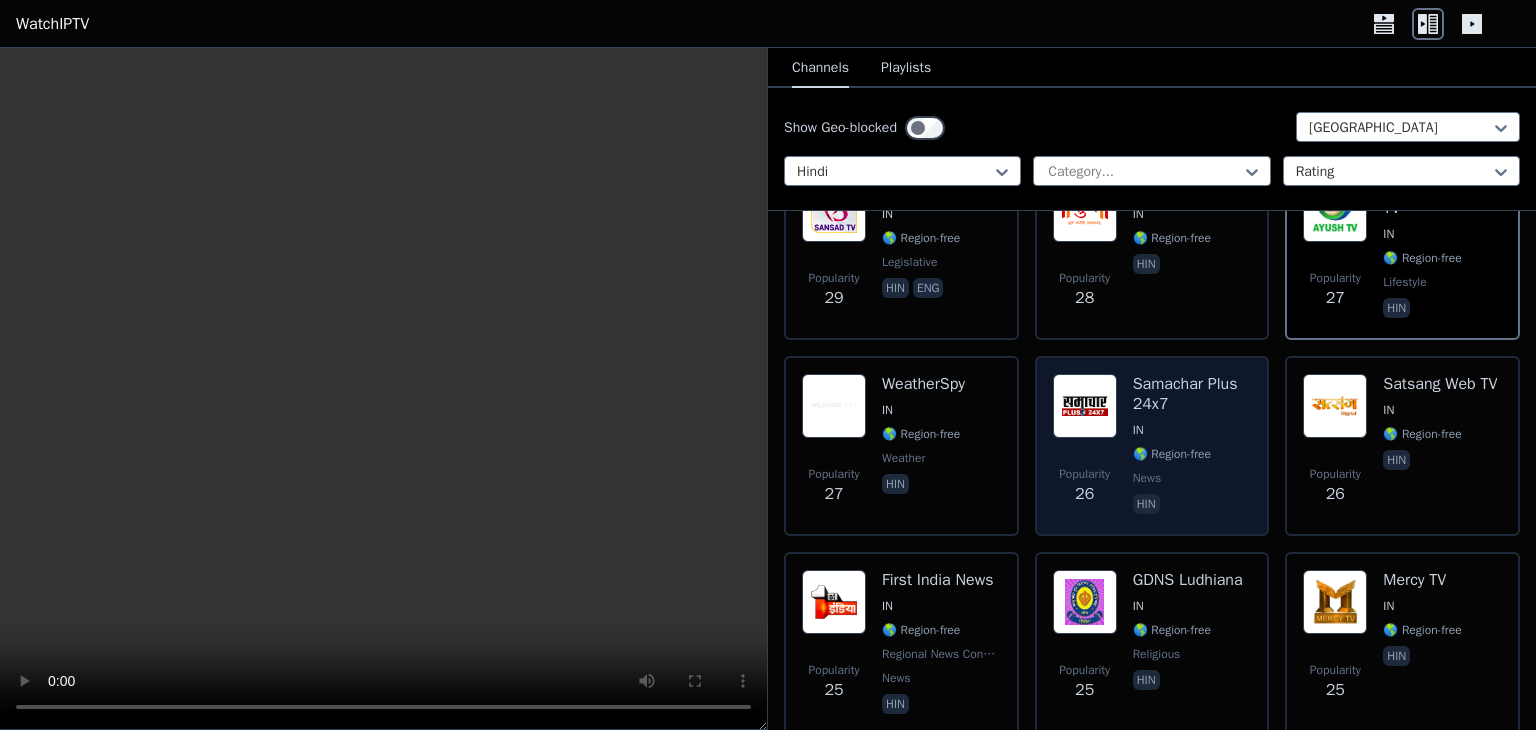 click on "IN" at bounding box center (1138, 430) 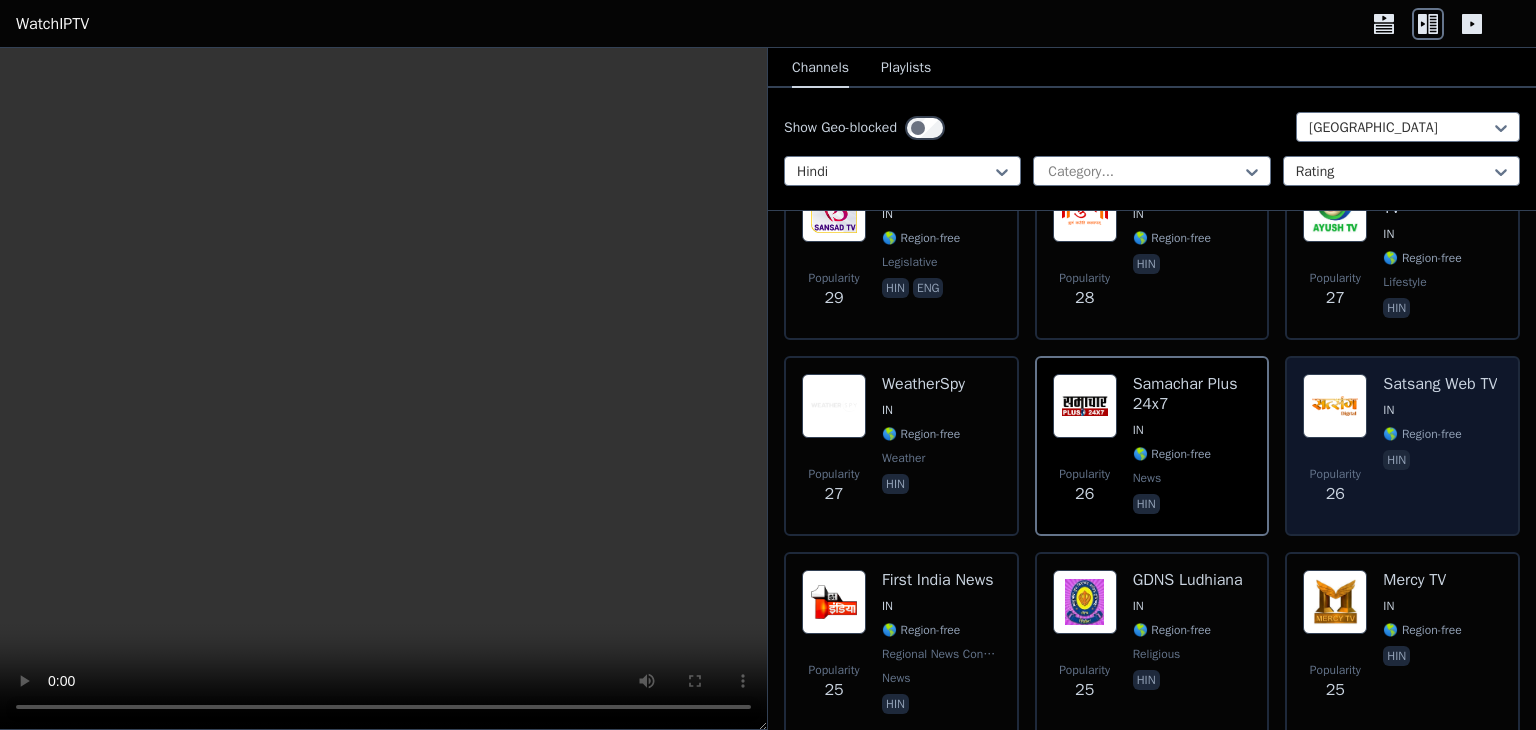 click at bounding box center (1335, 406) 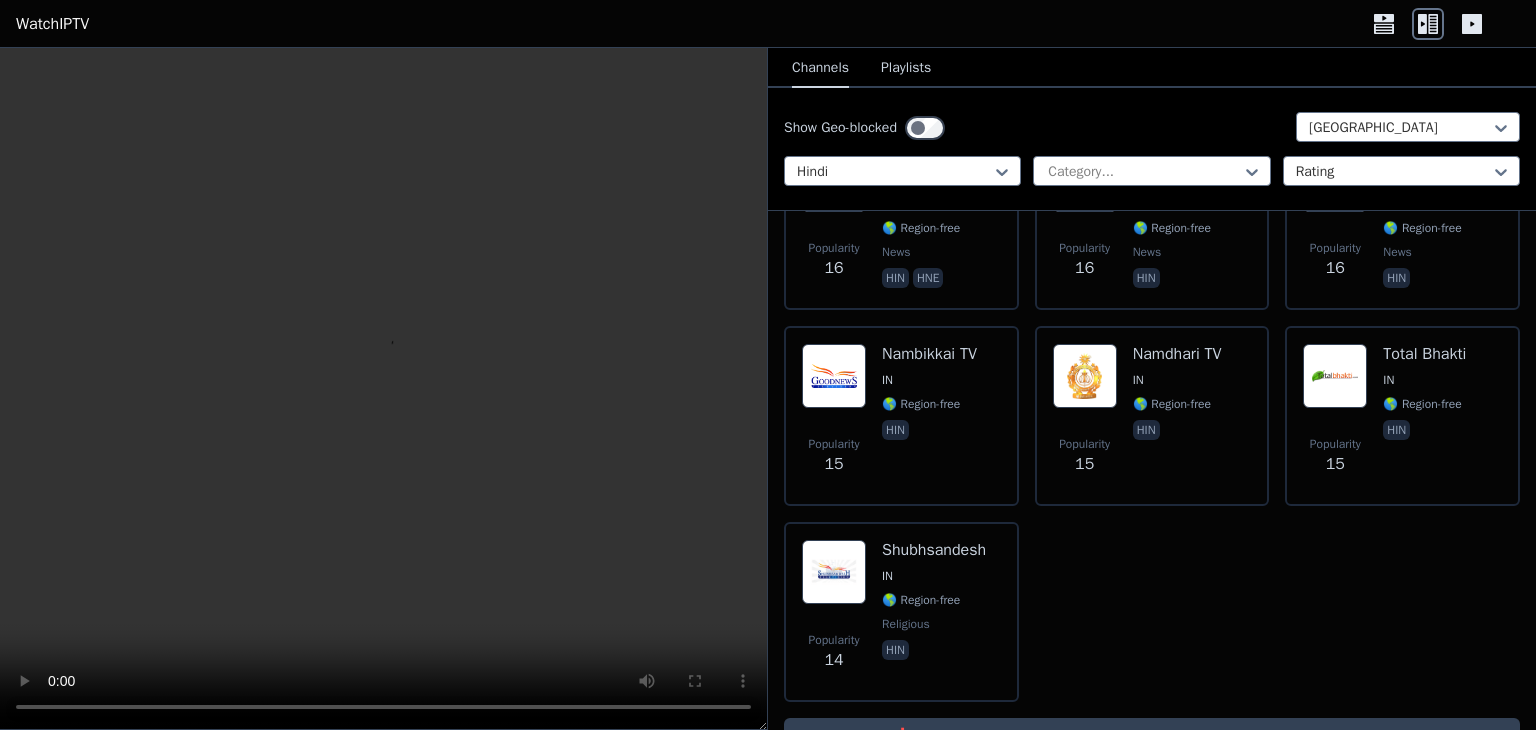 scroll, scrollTop: 2946, scrollLeft: 0, axis: vertical 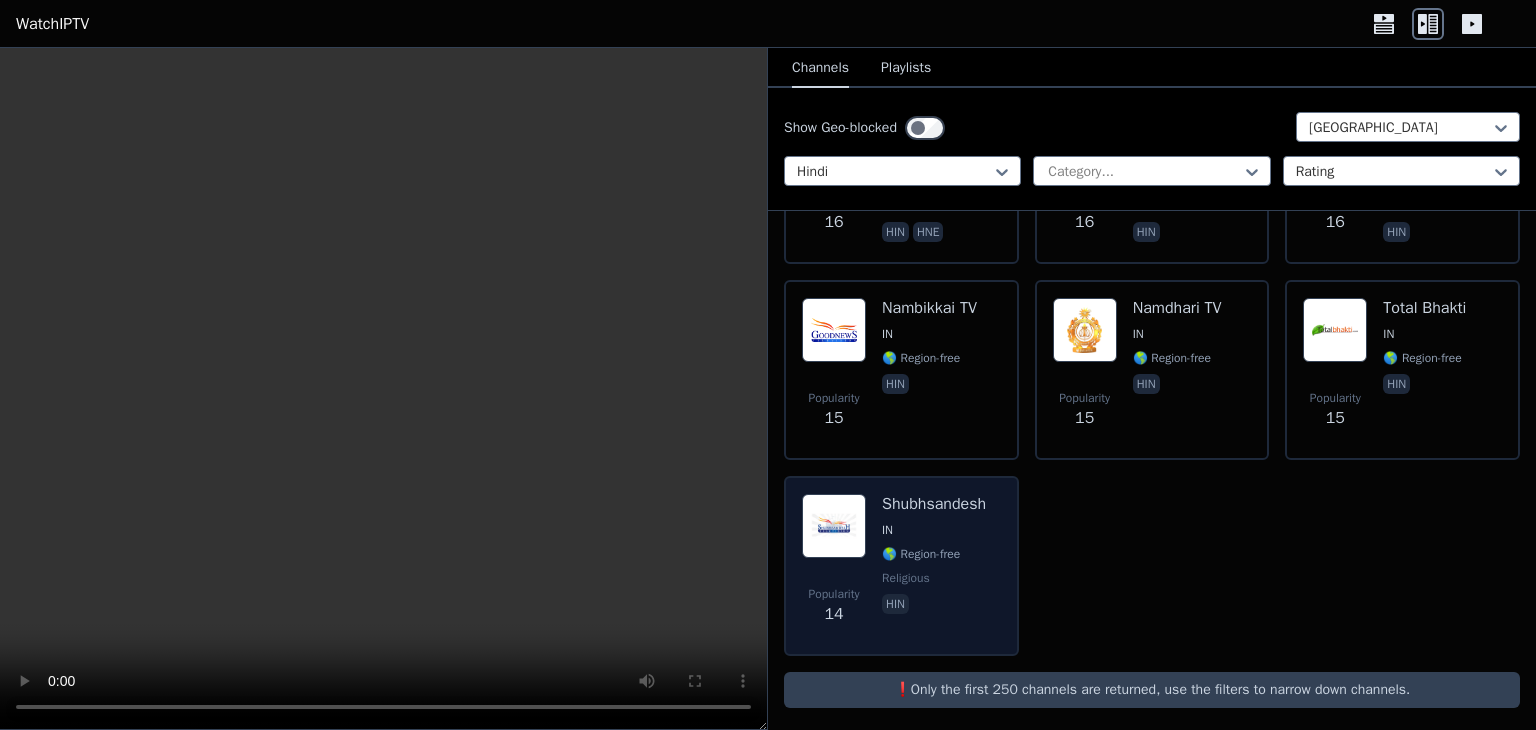 click on "Popularity 14 Shubhsandesh IN 🌎 Region-free religious hin" at bounding box center [901, 566] 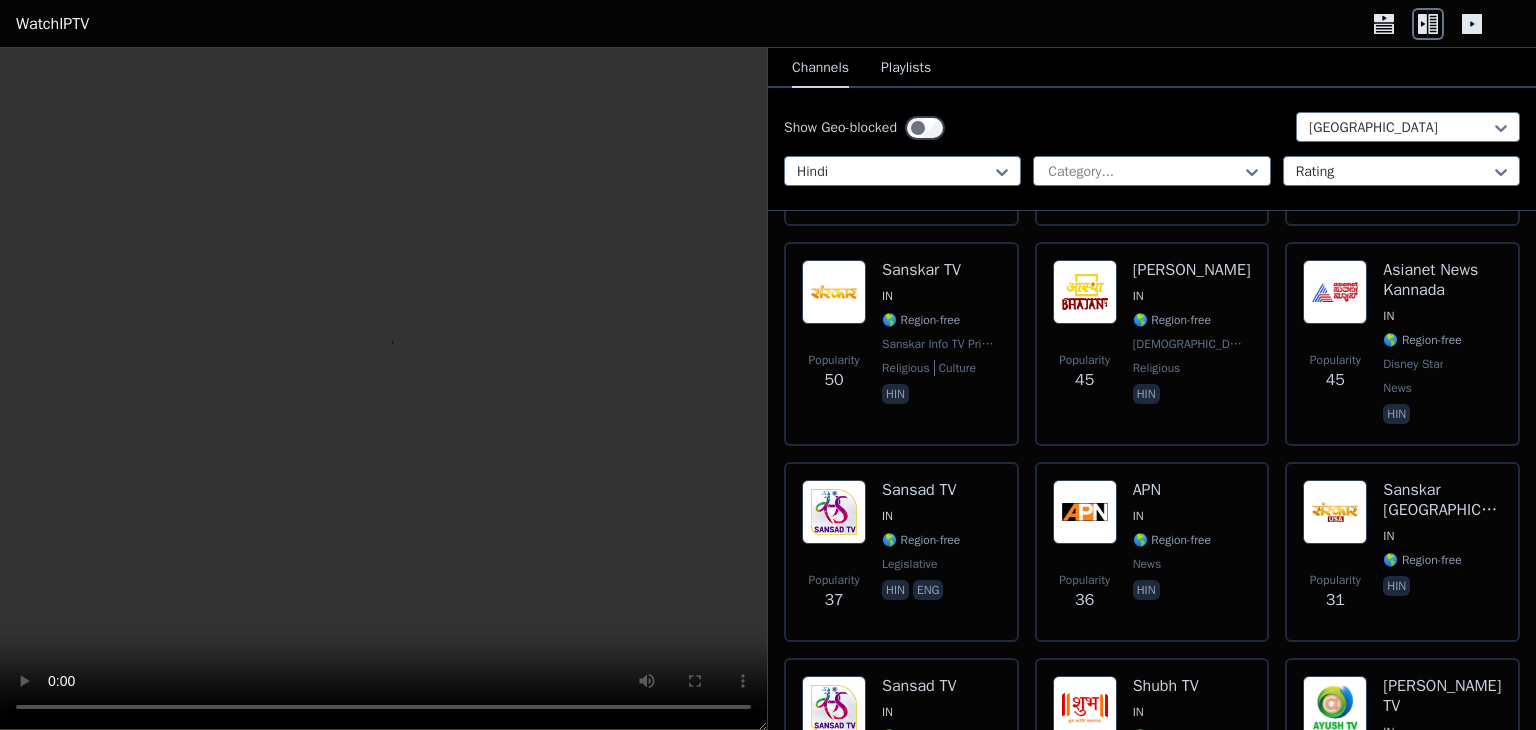 scroll, scrollTop: 0, scrollLeft: 0, axis: both 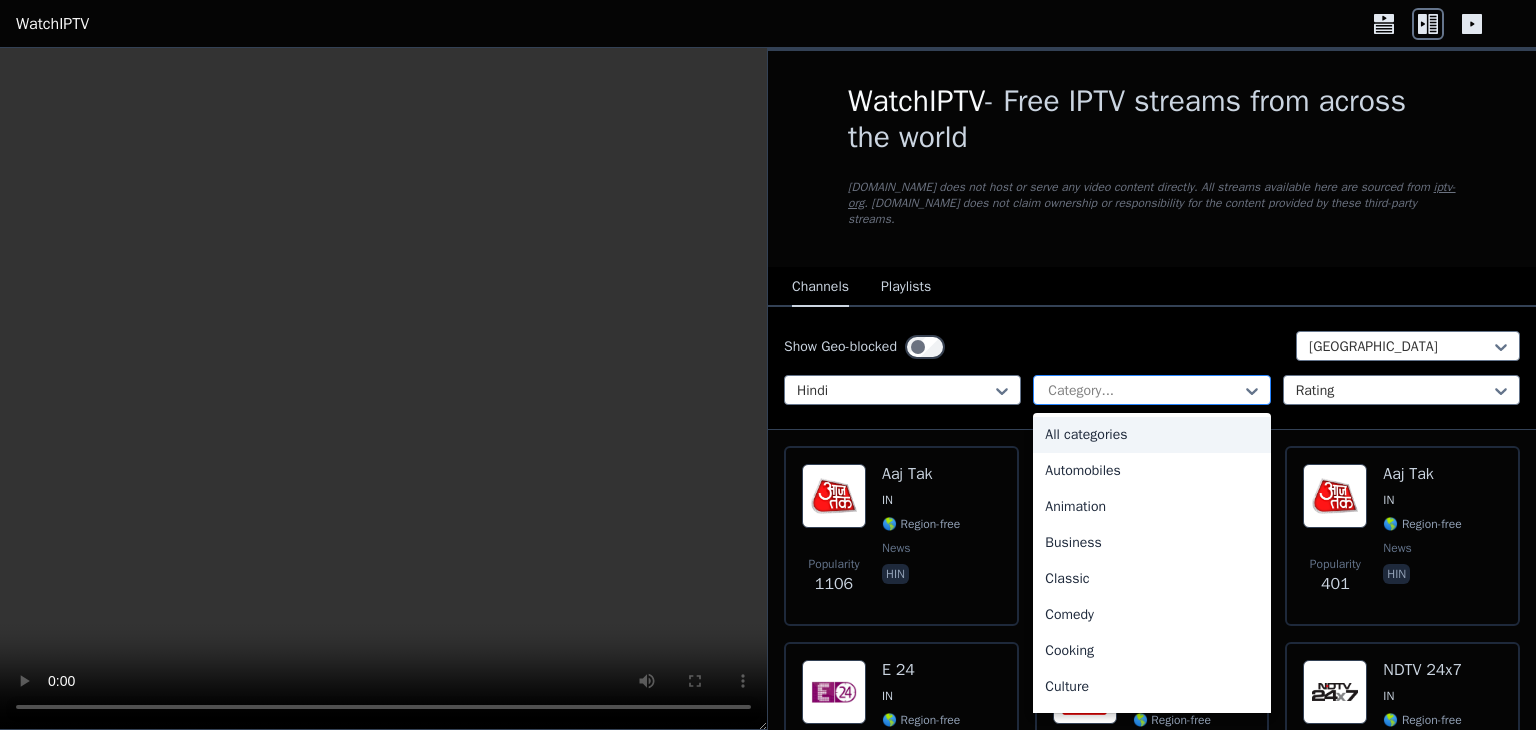 click at bounding box center (1143, 391) 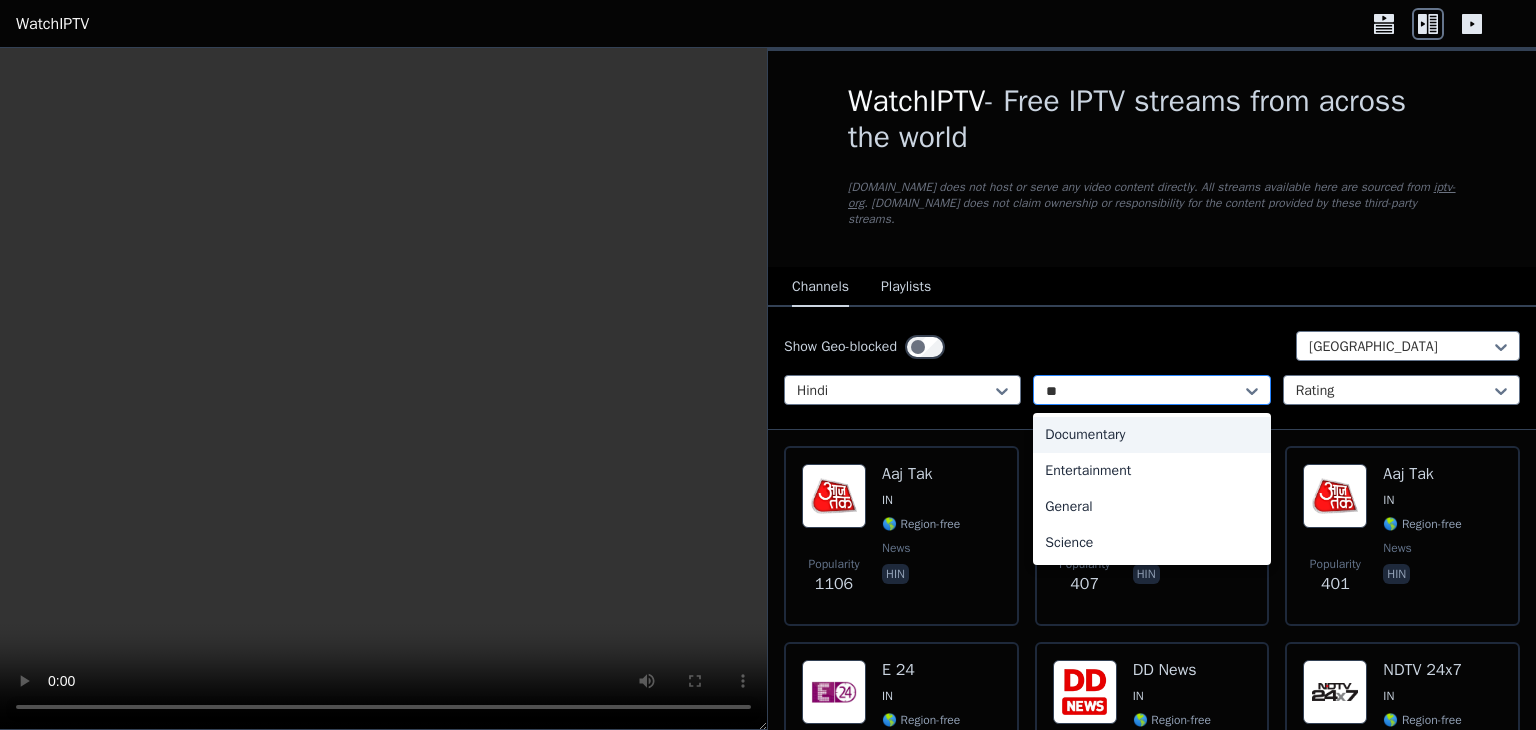 type on "***" 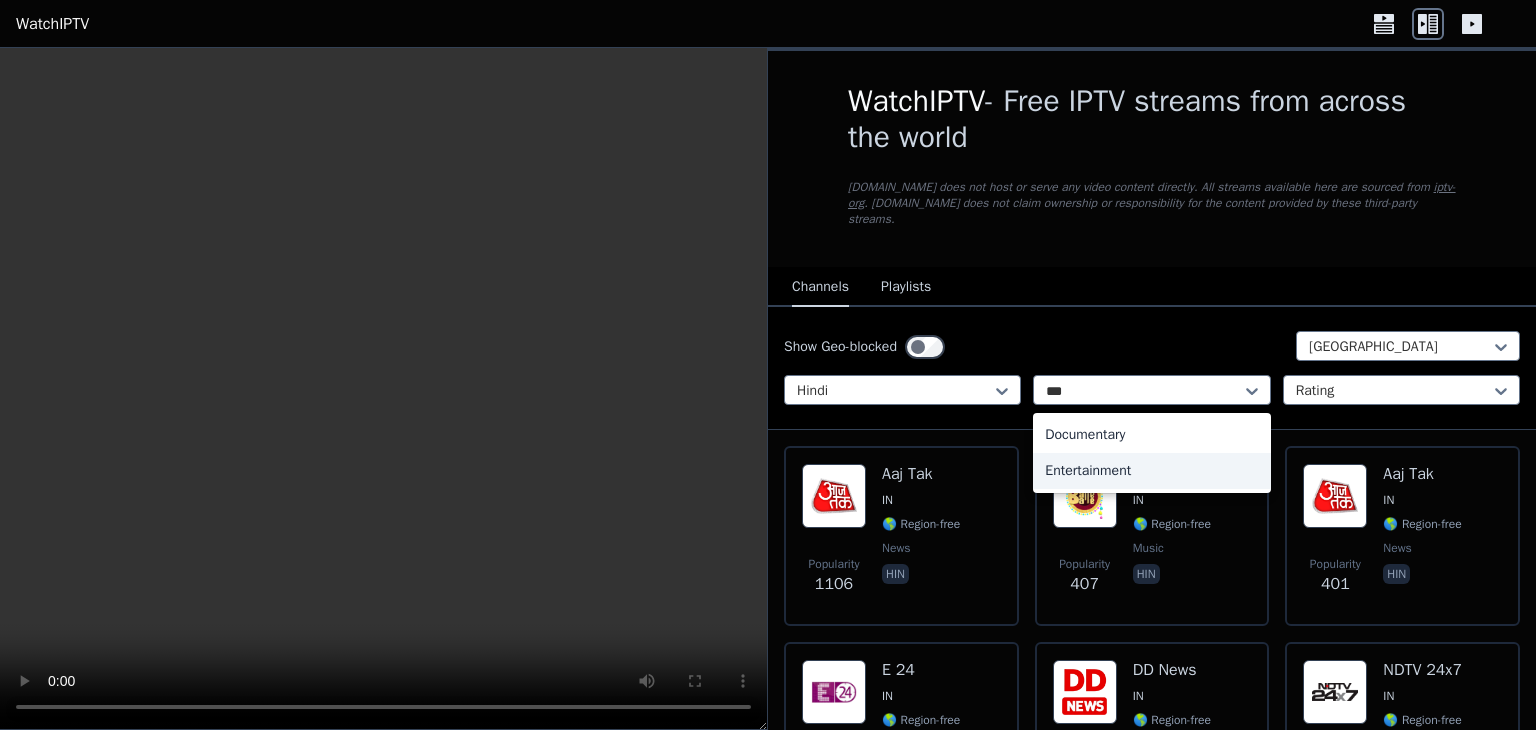 click on "Entertainment" at bounding box center [1151, 471] 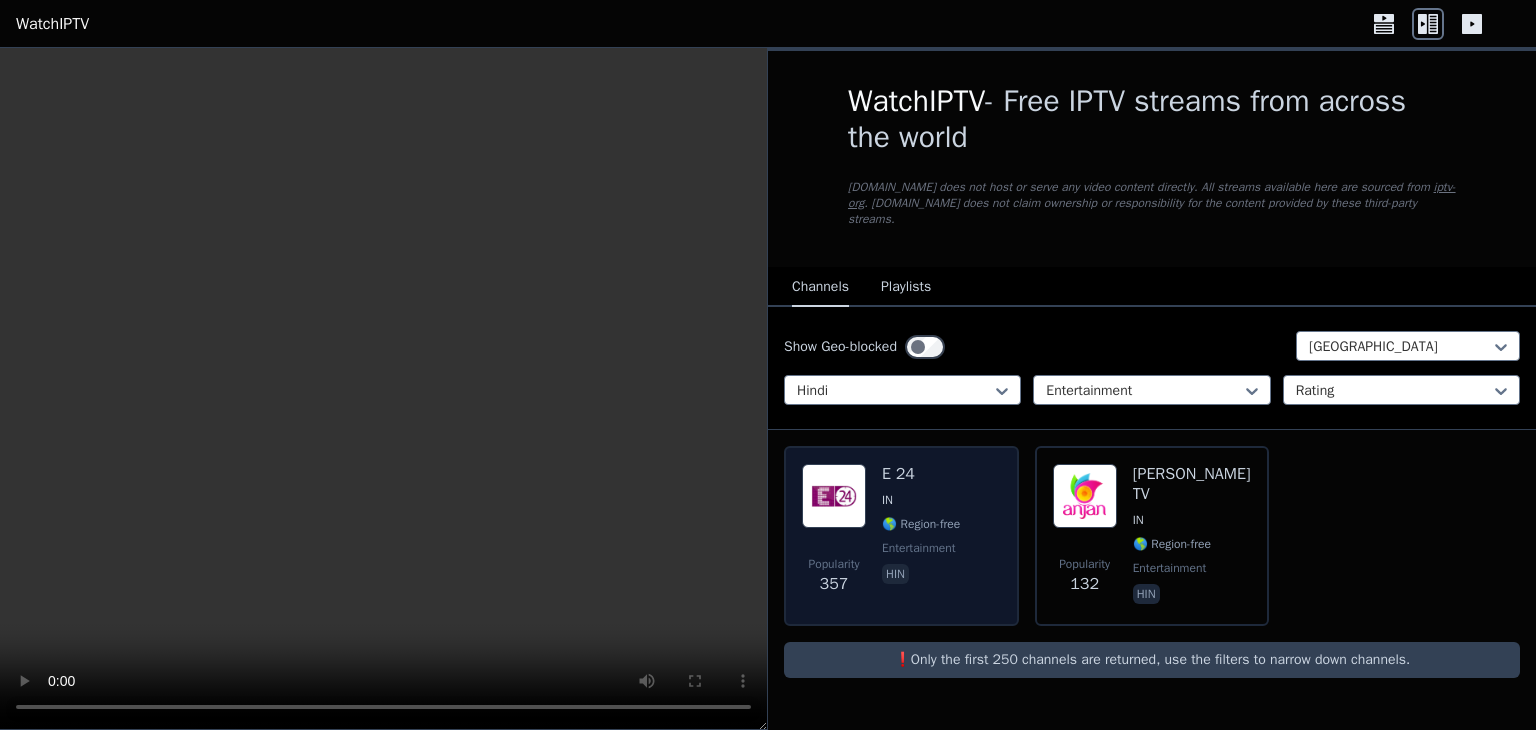 click on "Popularity 357 E 24 IN 🌎 Region-free entertainment hin" at bounding box center (901, 536) 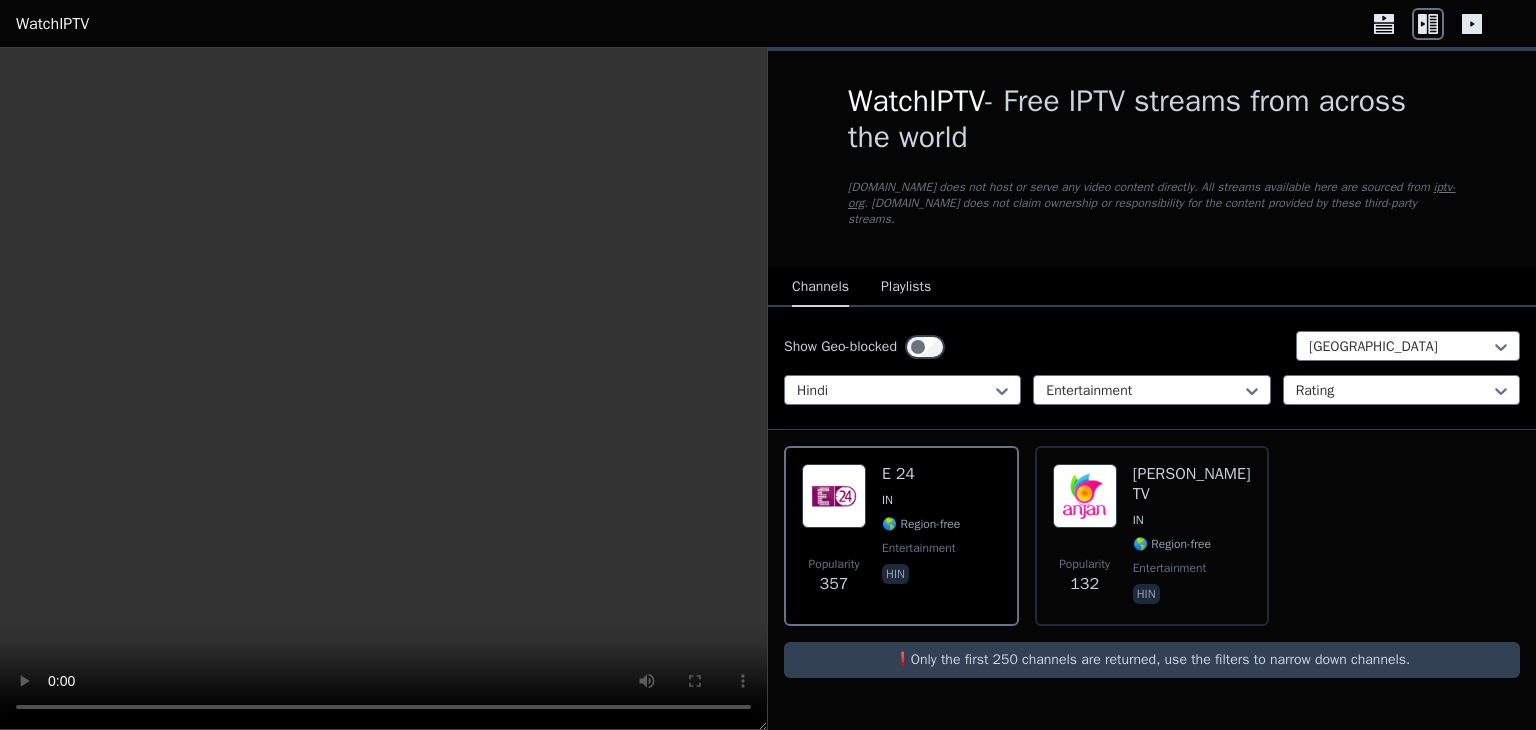 click on "Playlists" at bounding box center [906, 288] 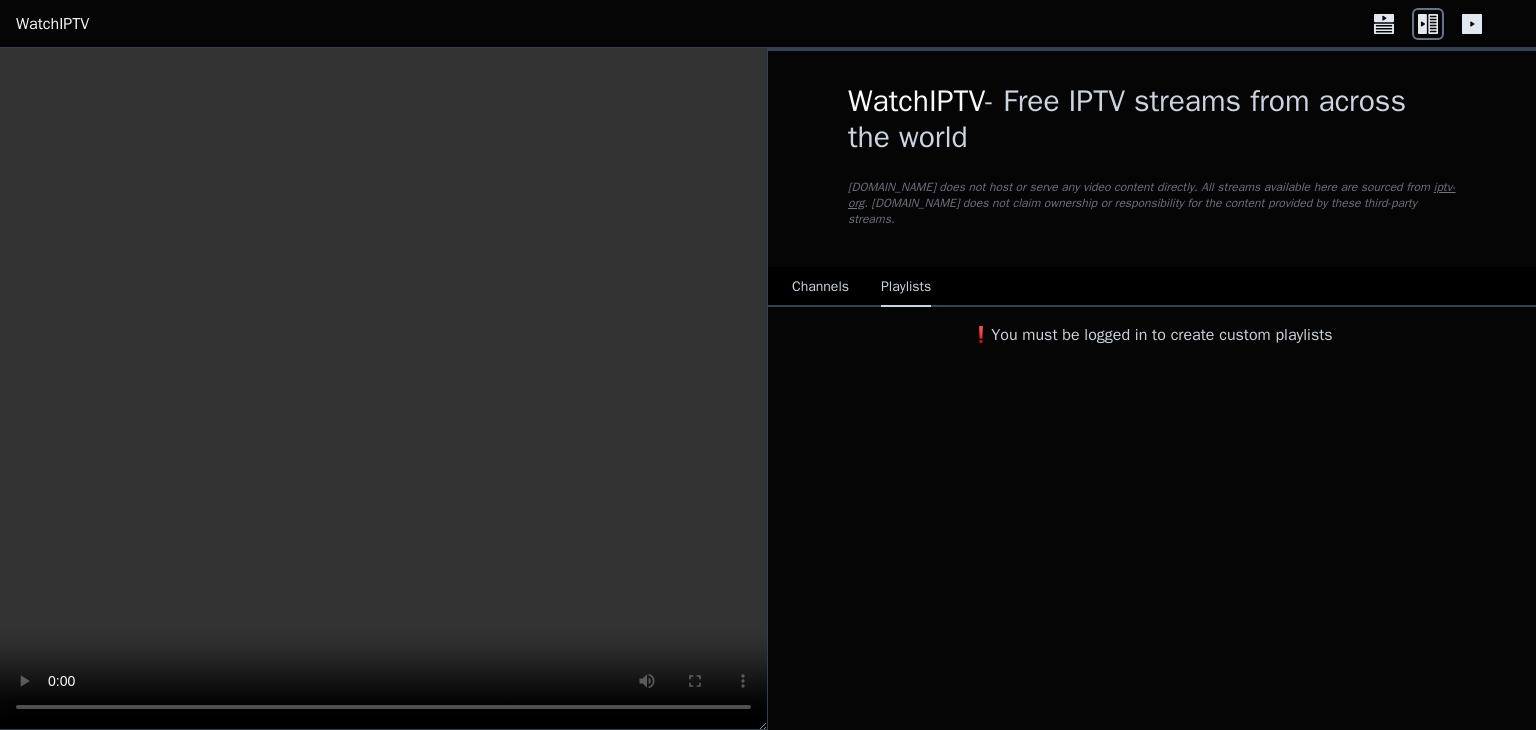 click on "Channels" at bounding box center [820, 288] 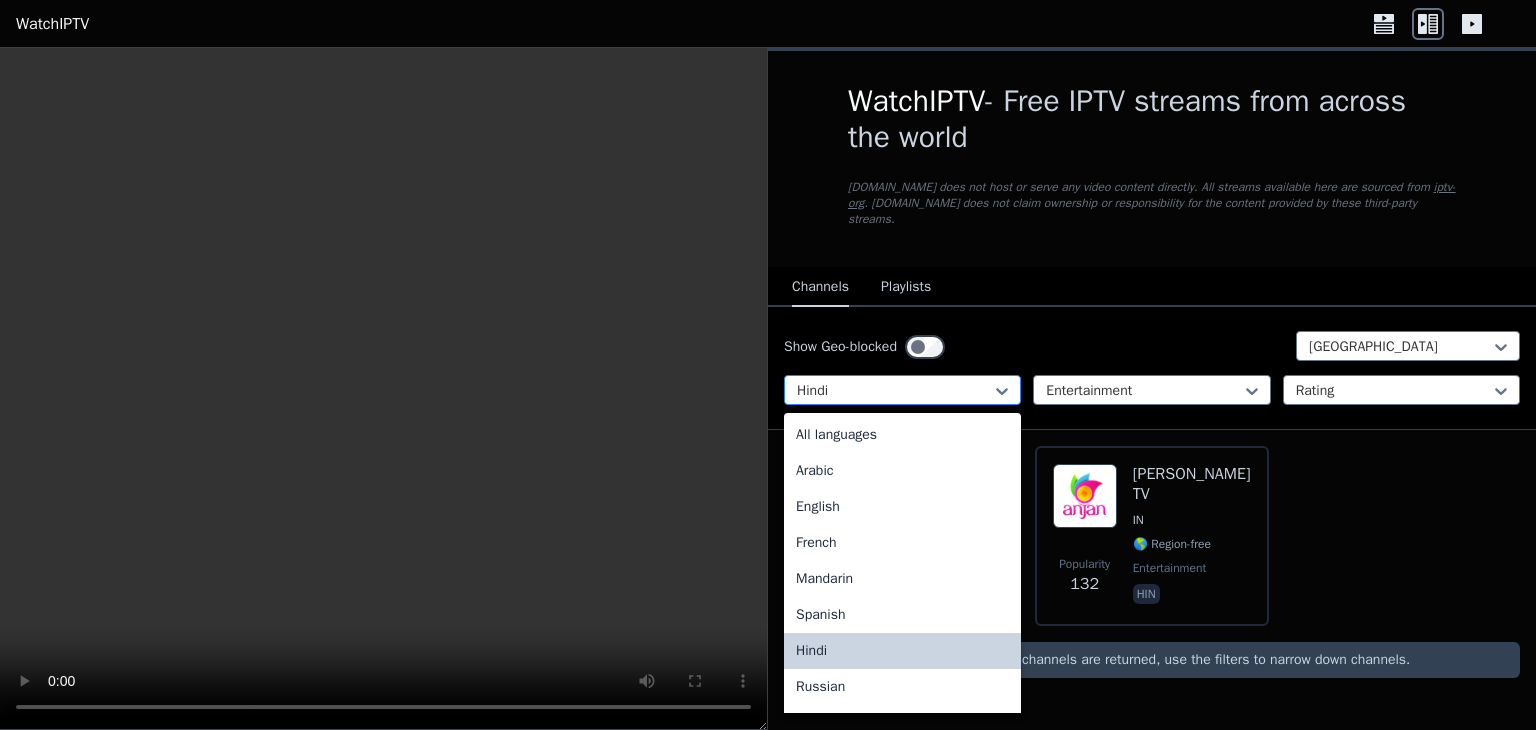 click at bounding box center [894, 391] 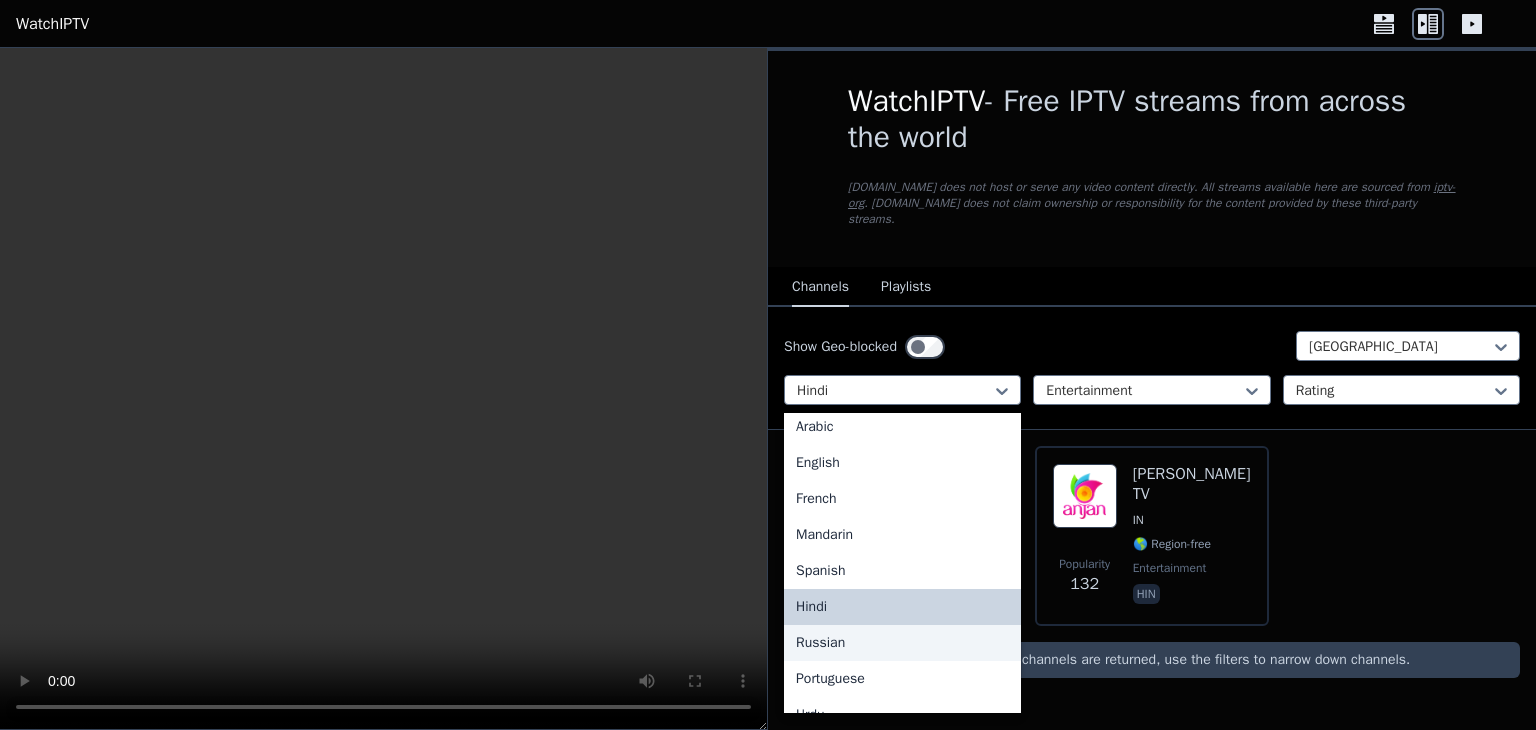scroll, scrollTop: 0, scrollLeft: 0, axis: both 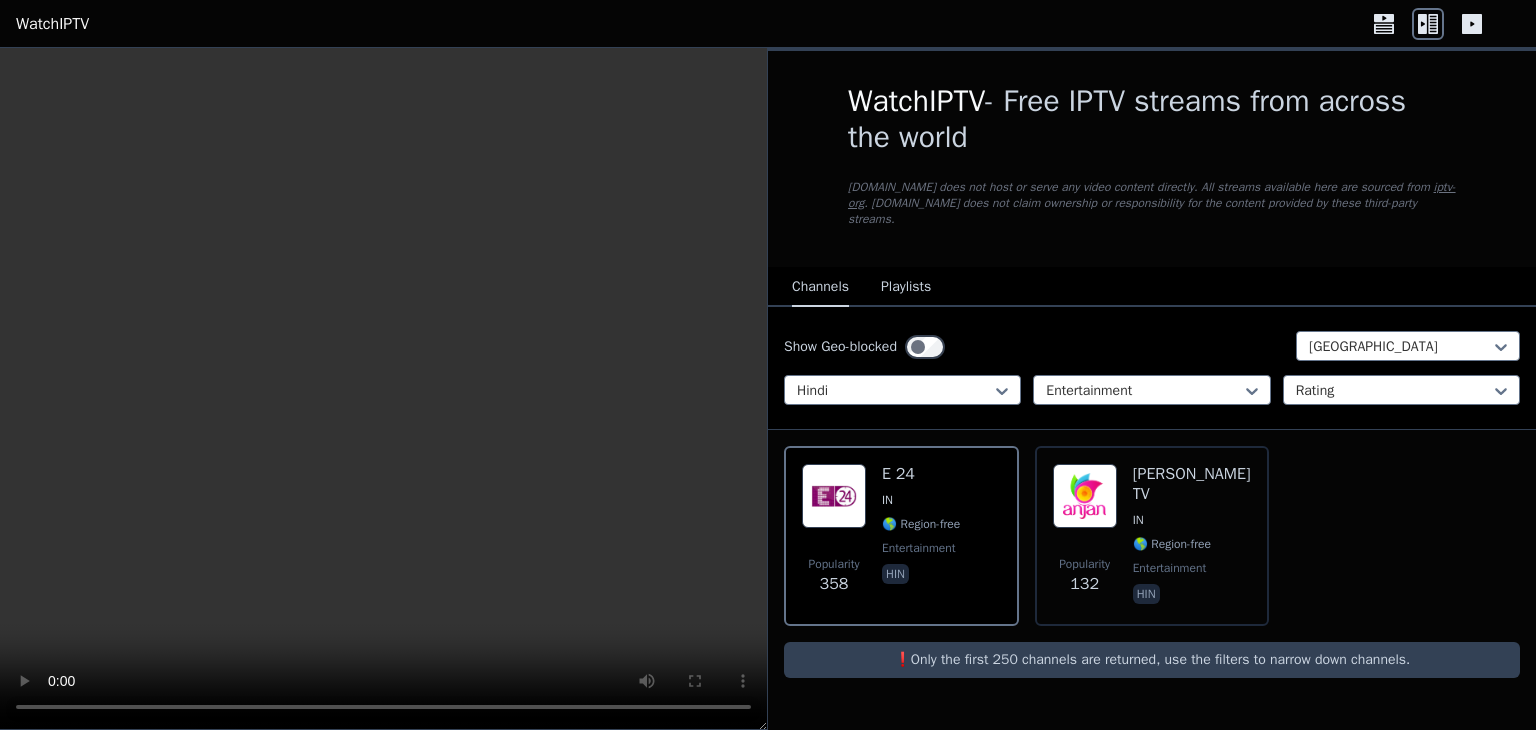 click on "Channels Playlists" at bounding box center [1152, 287] 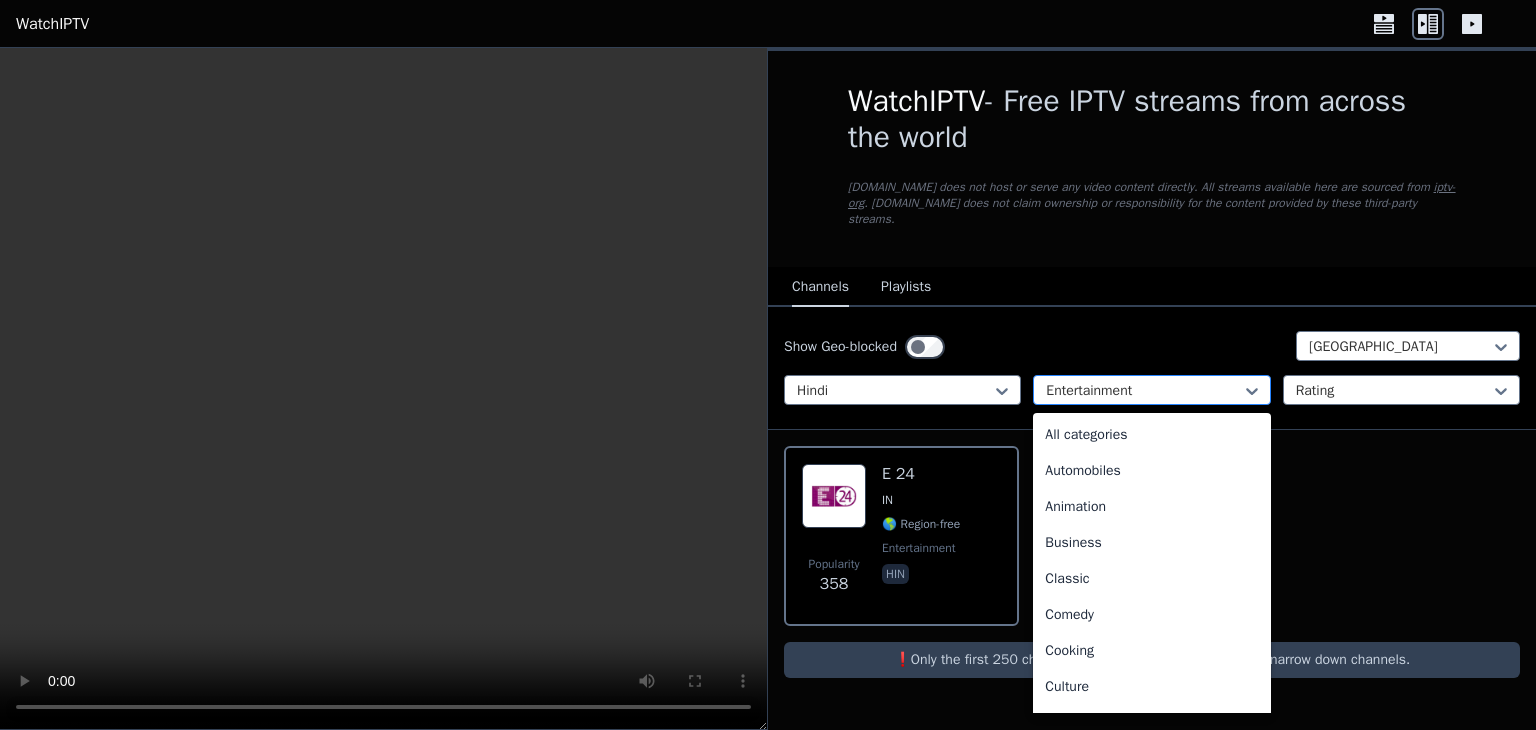 scroll, scrollTop: 112, scrollLeft: 0, axis: vertical 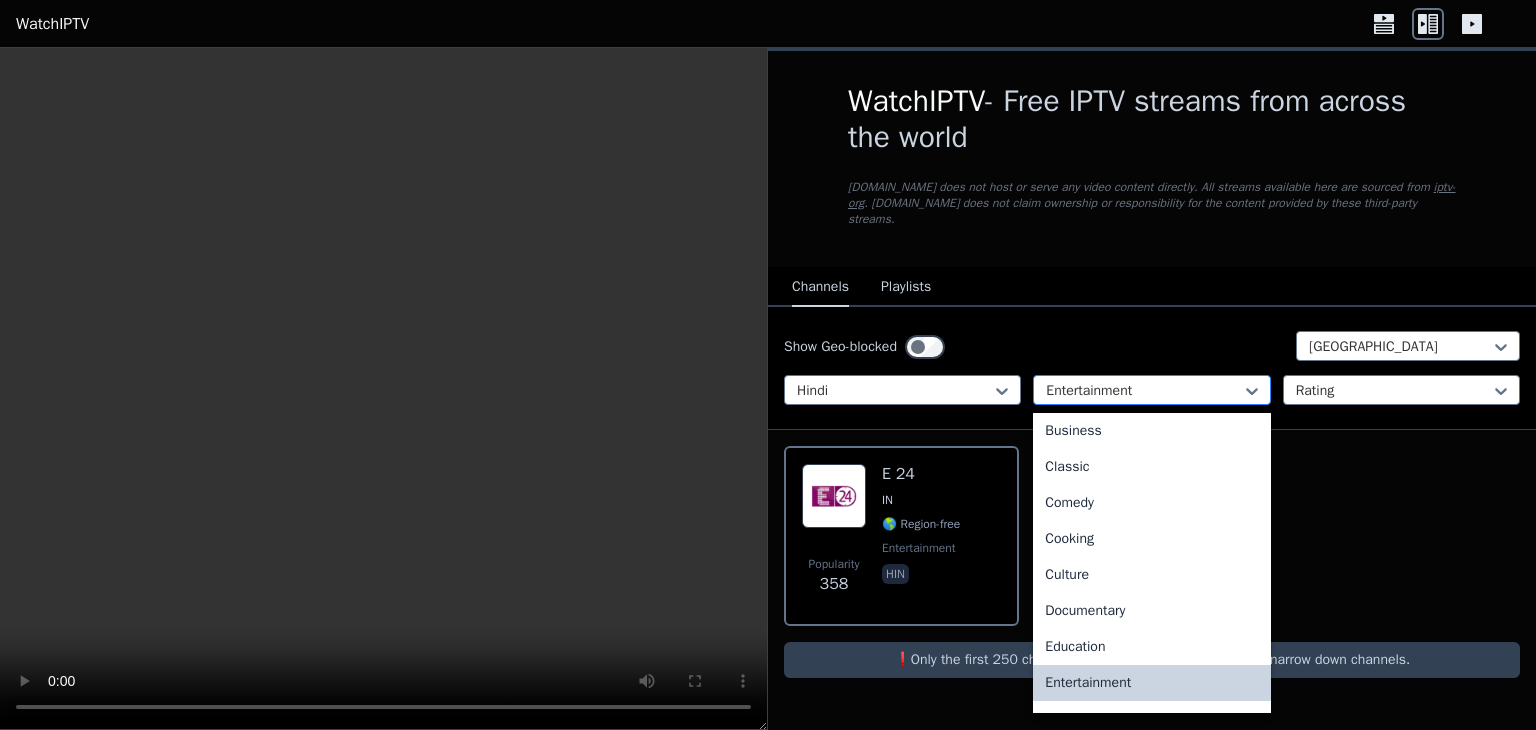 click at bounding box center (1143, 391) 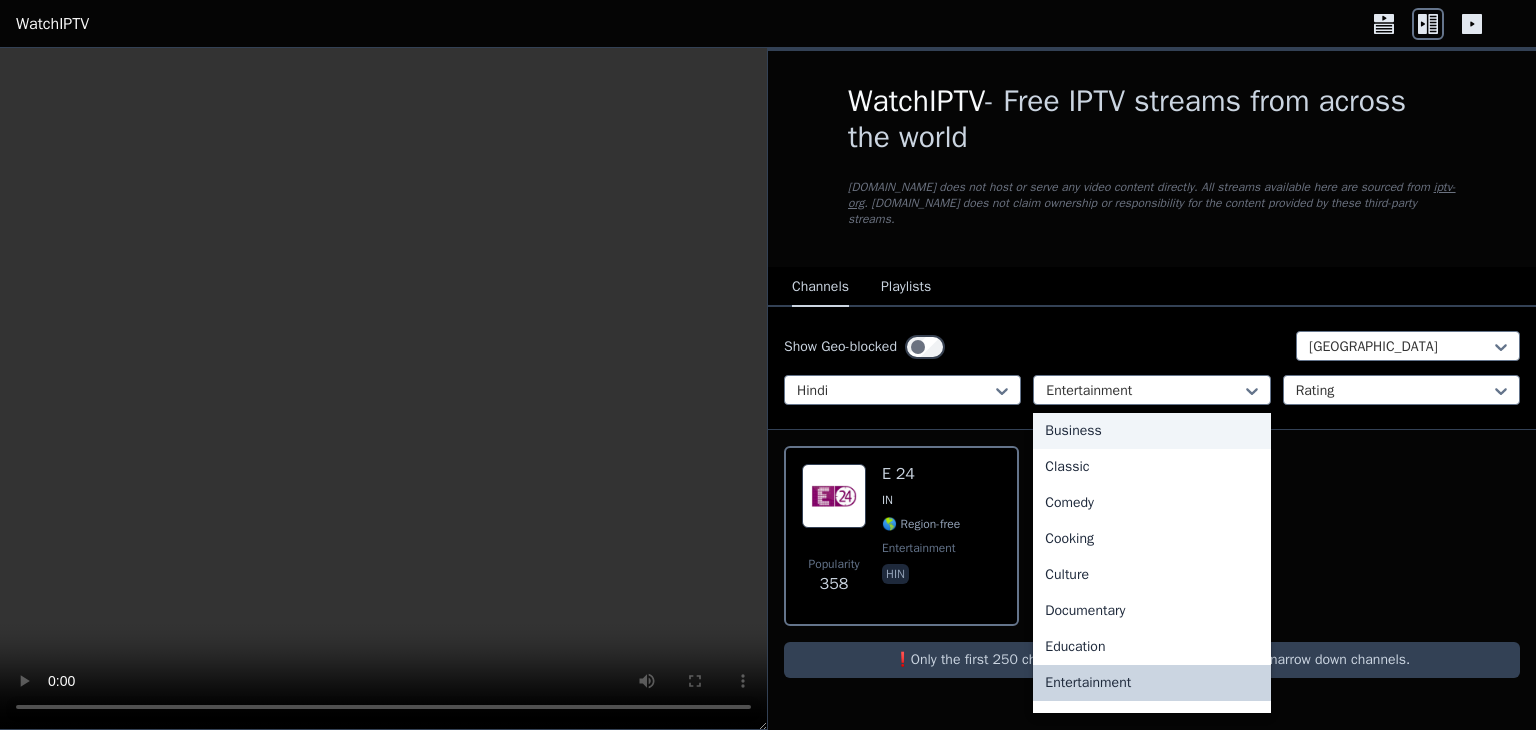 scroll, scrollTop: 0, scrollLeft: 0, axis: both 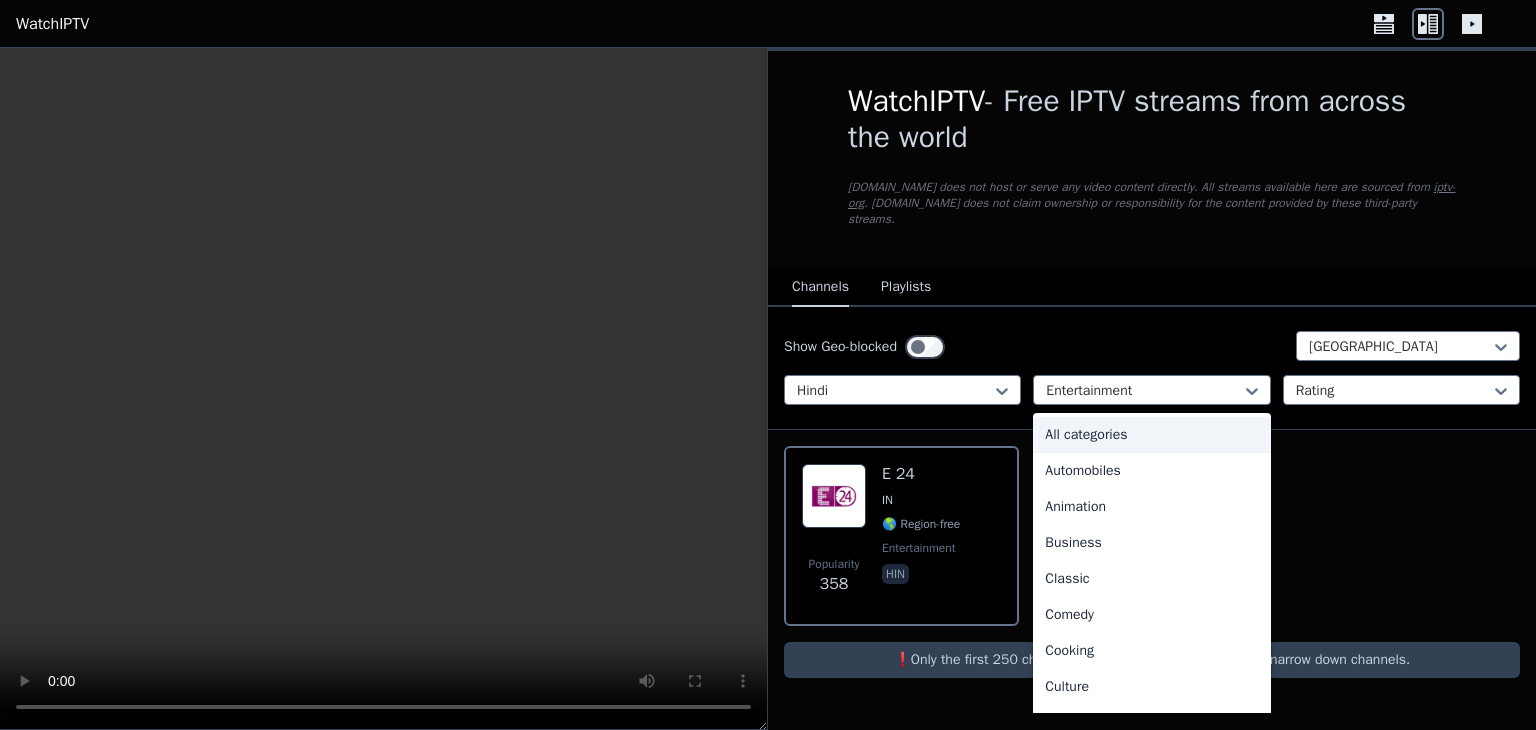 click on "All categories" at bounding box center (1151, 435) 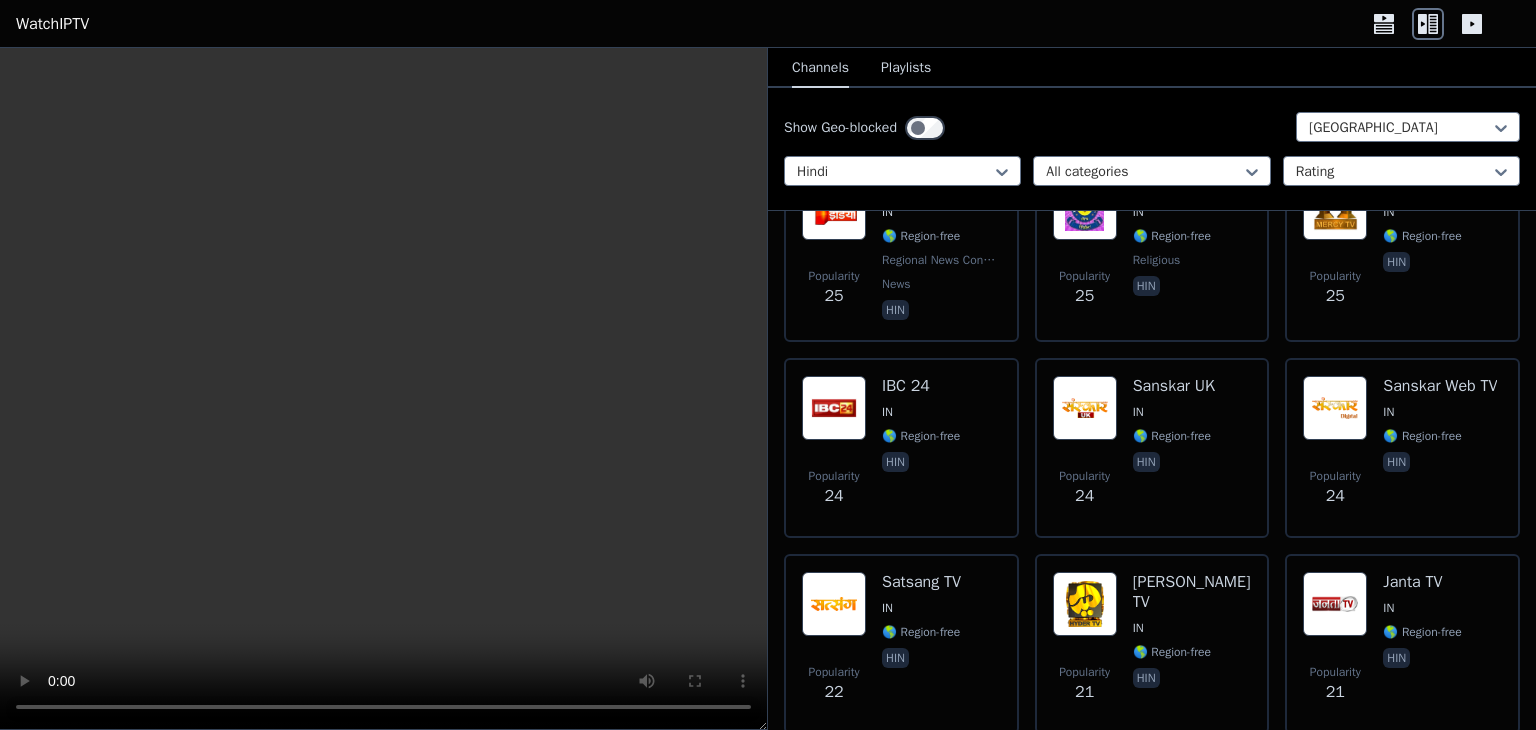 scroll, scrollTop: 2946, scrollLeft: 0, axis: vertical 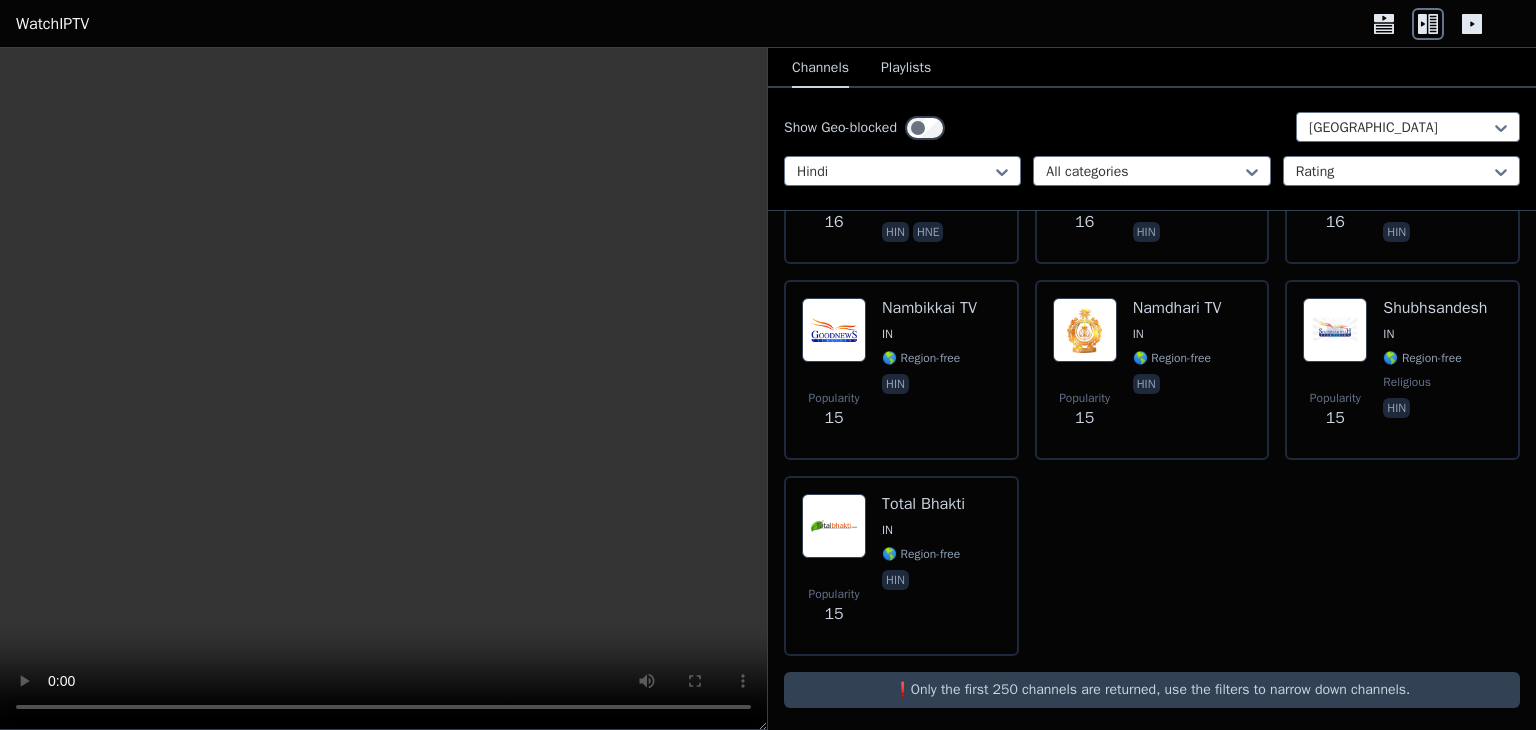 click on "❗️Only the first 250 channels are returned, use the filters to narrow down channels." at bounding box center [1152, 690] 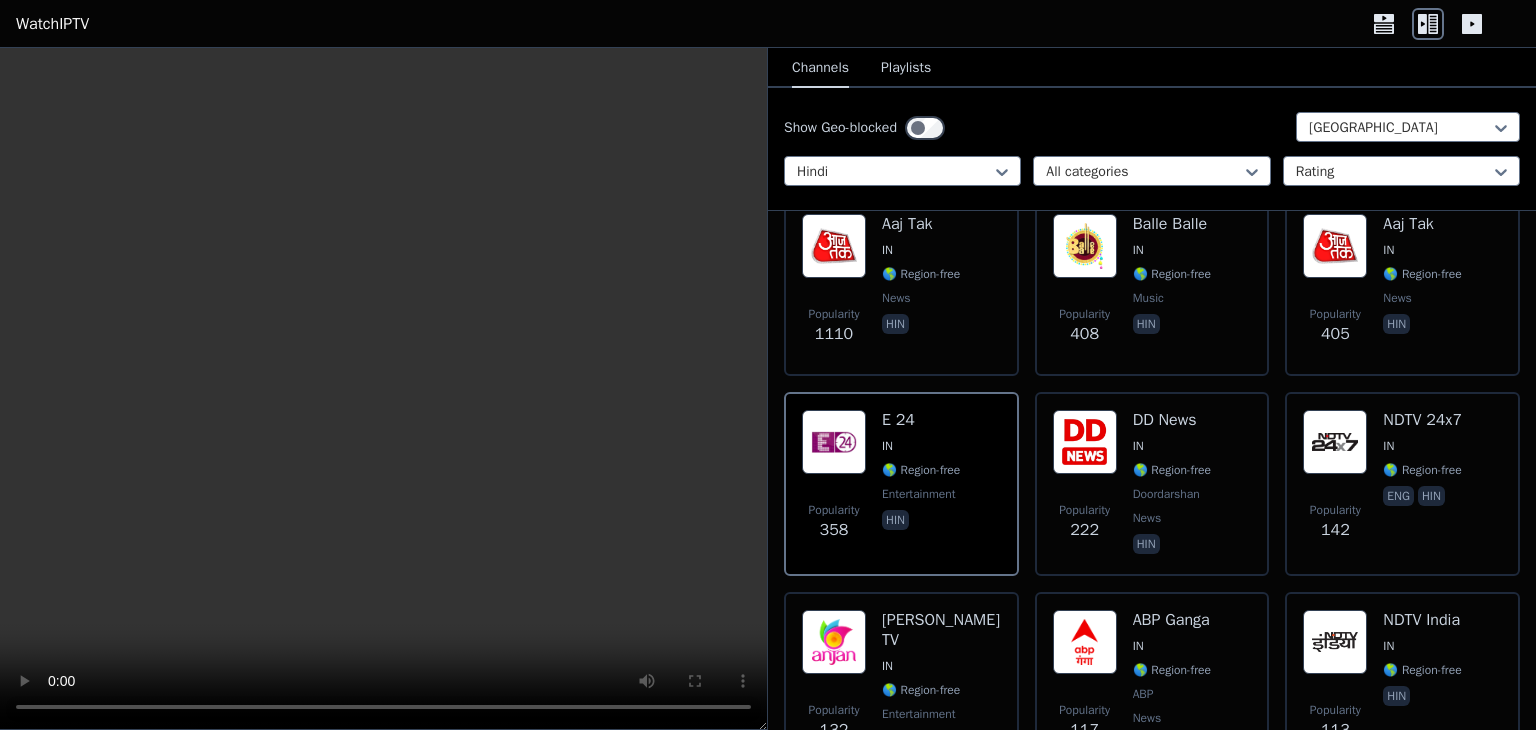 scroll, scrollTop: 231, scrollLeft: 0, axis: vertical 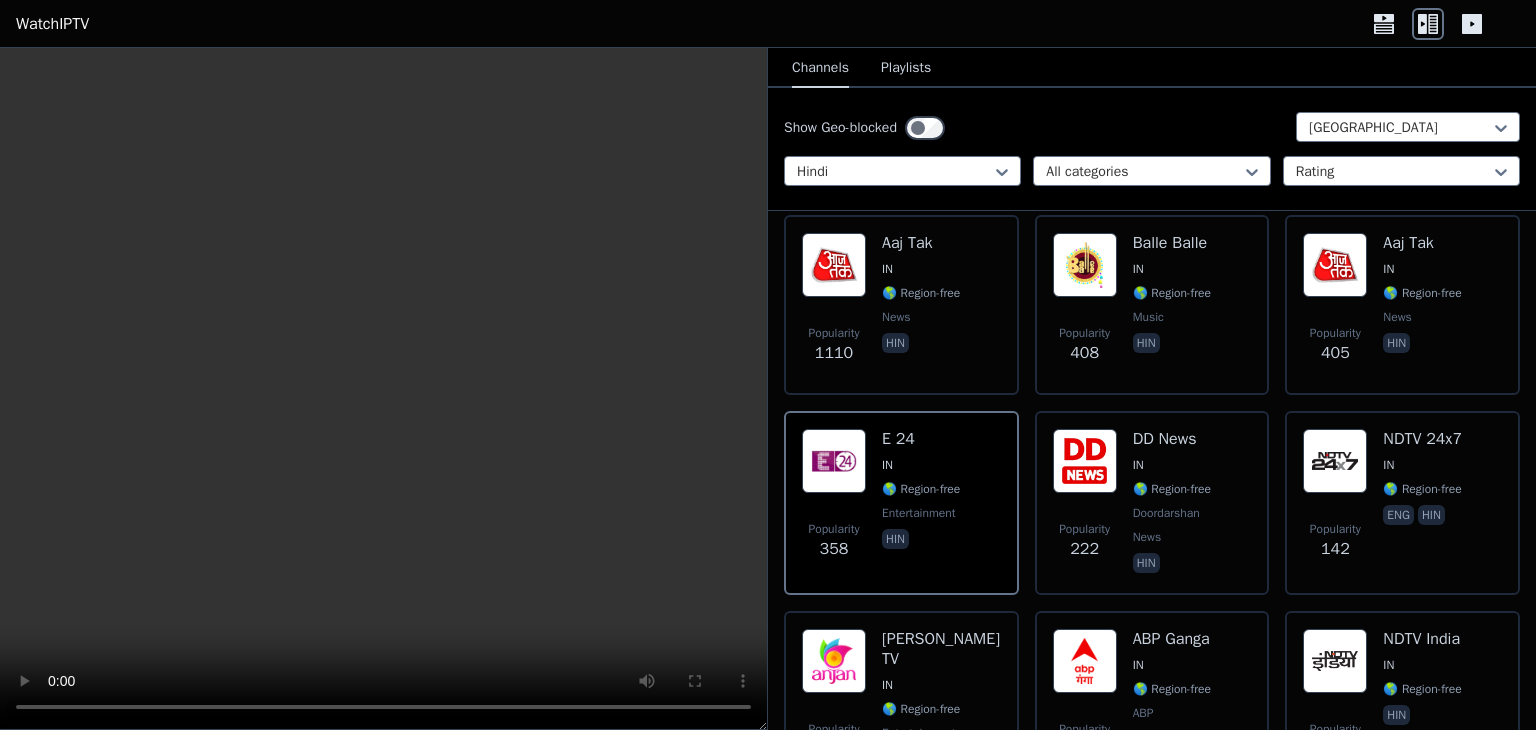 click at bounding box center (383, 389) 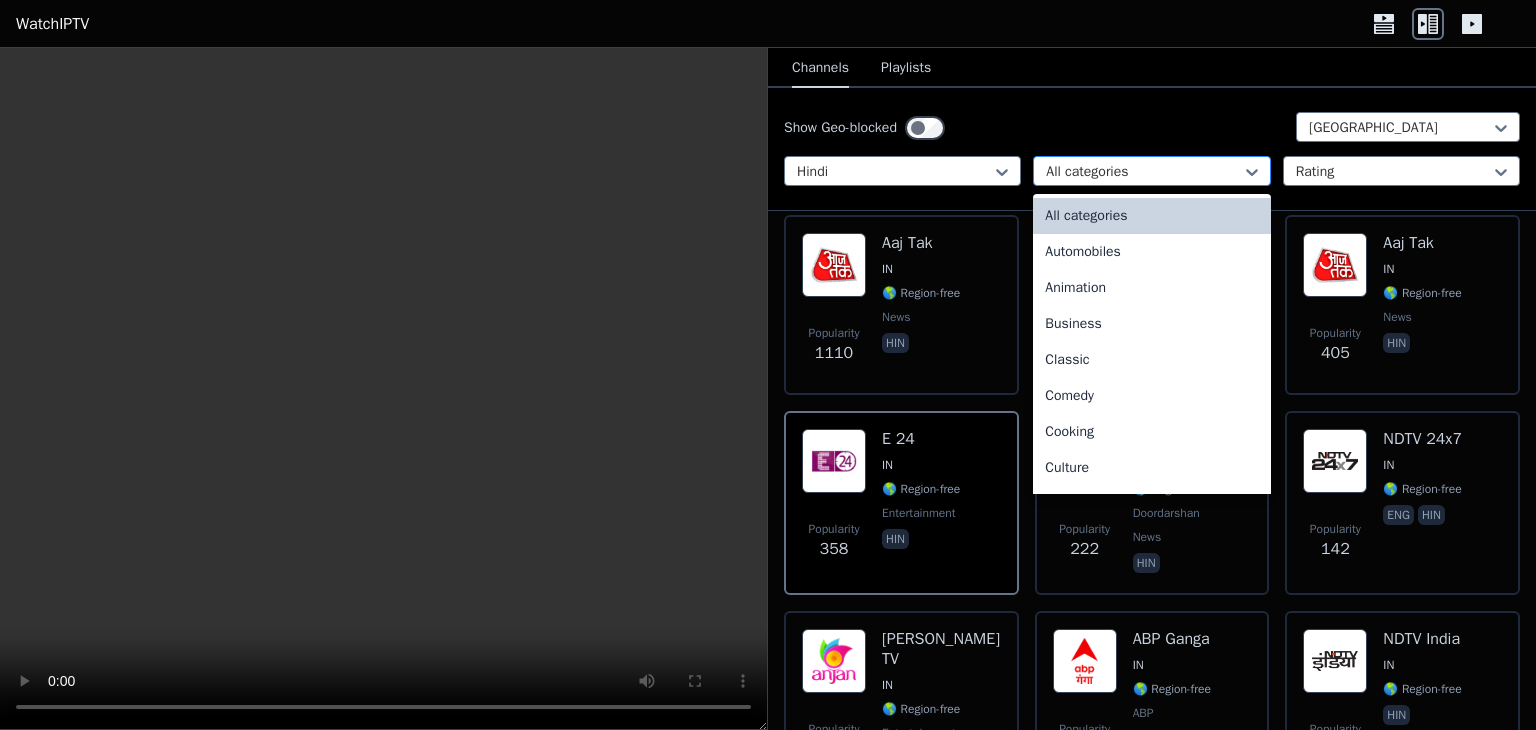click at bounding box center (1143, 172) 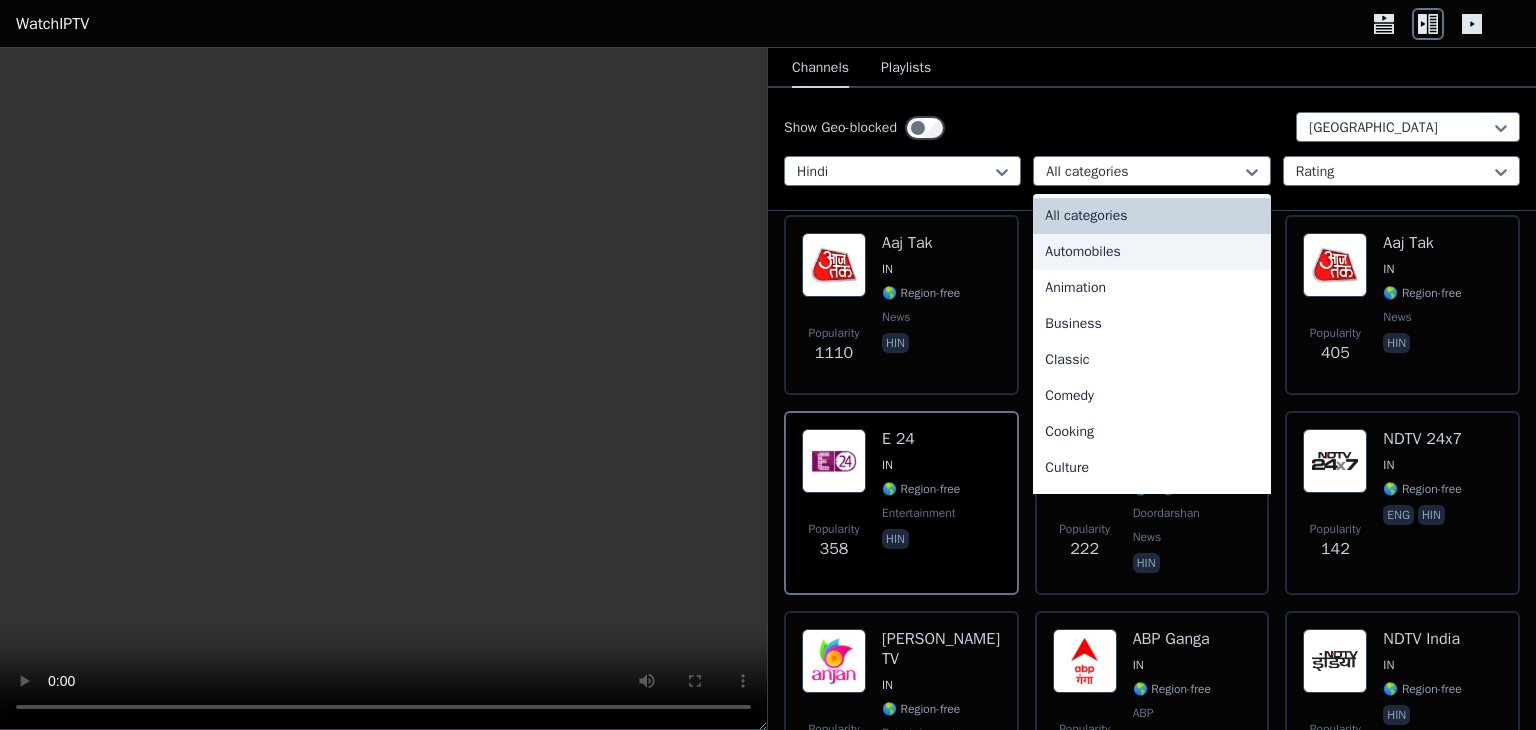 click on "Automobiles" at bounding box center (1151, 252) 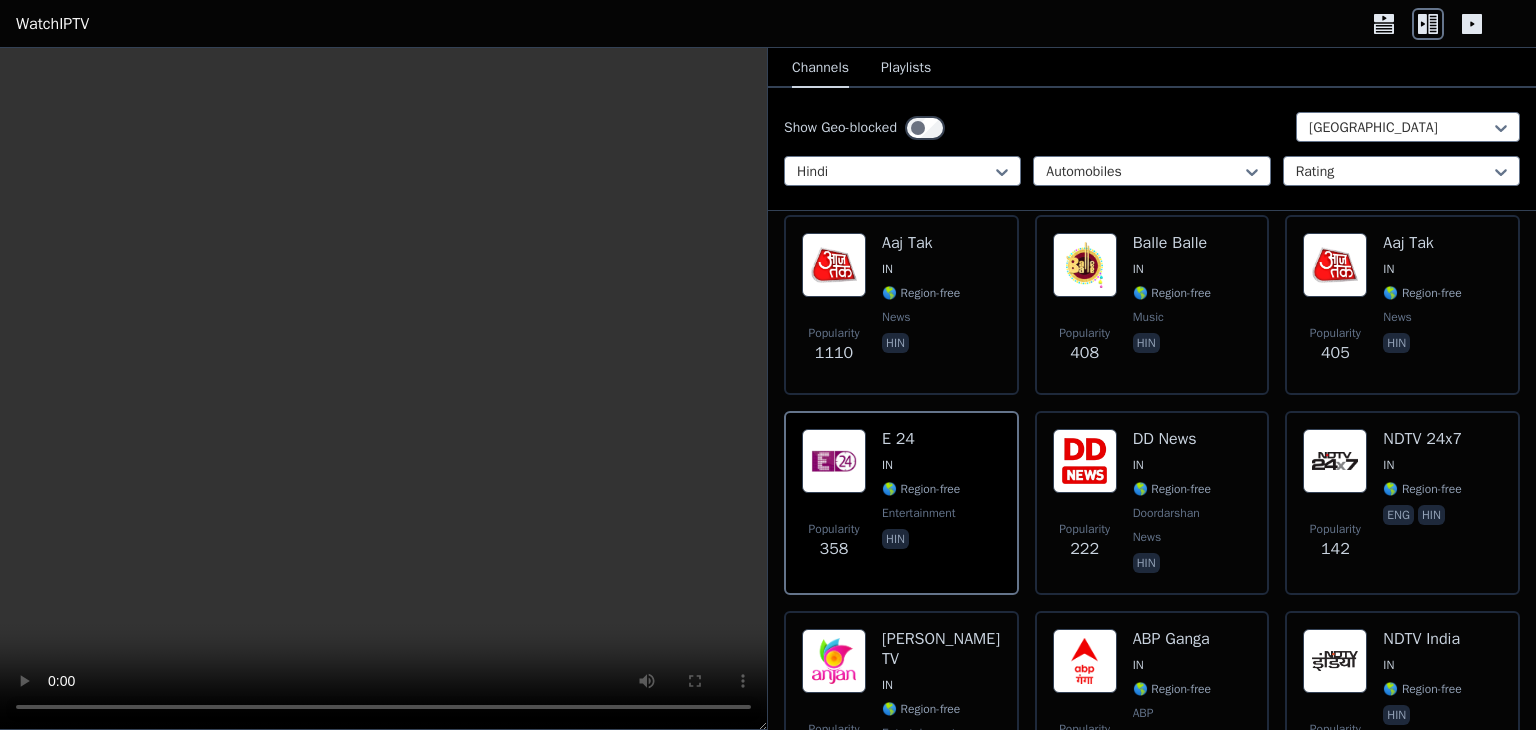 scroll, scrollTop: 0, scrollLeft: 0, axis: both 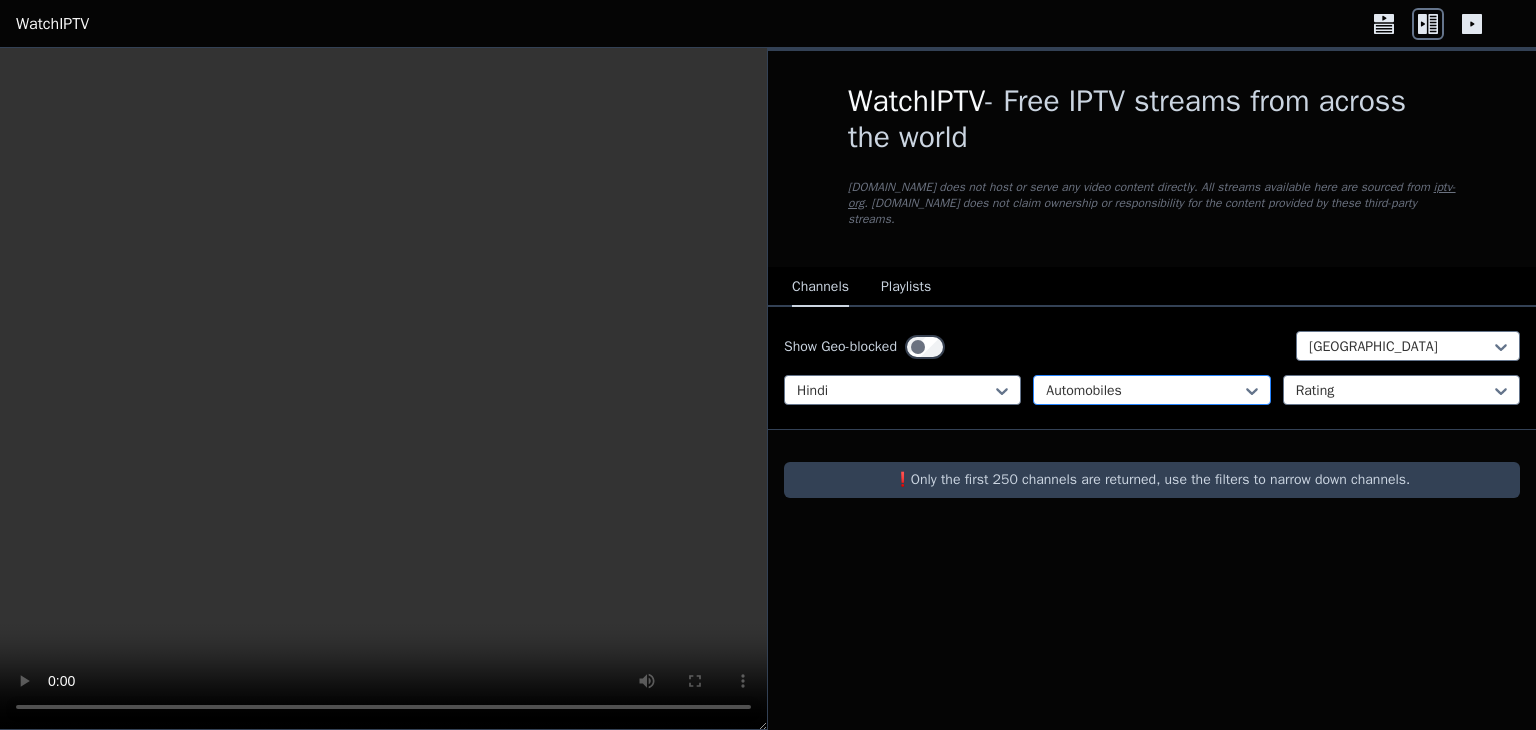 click at bounding box center [1143, 391] 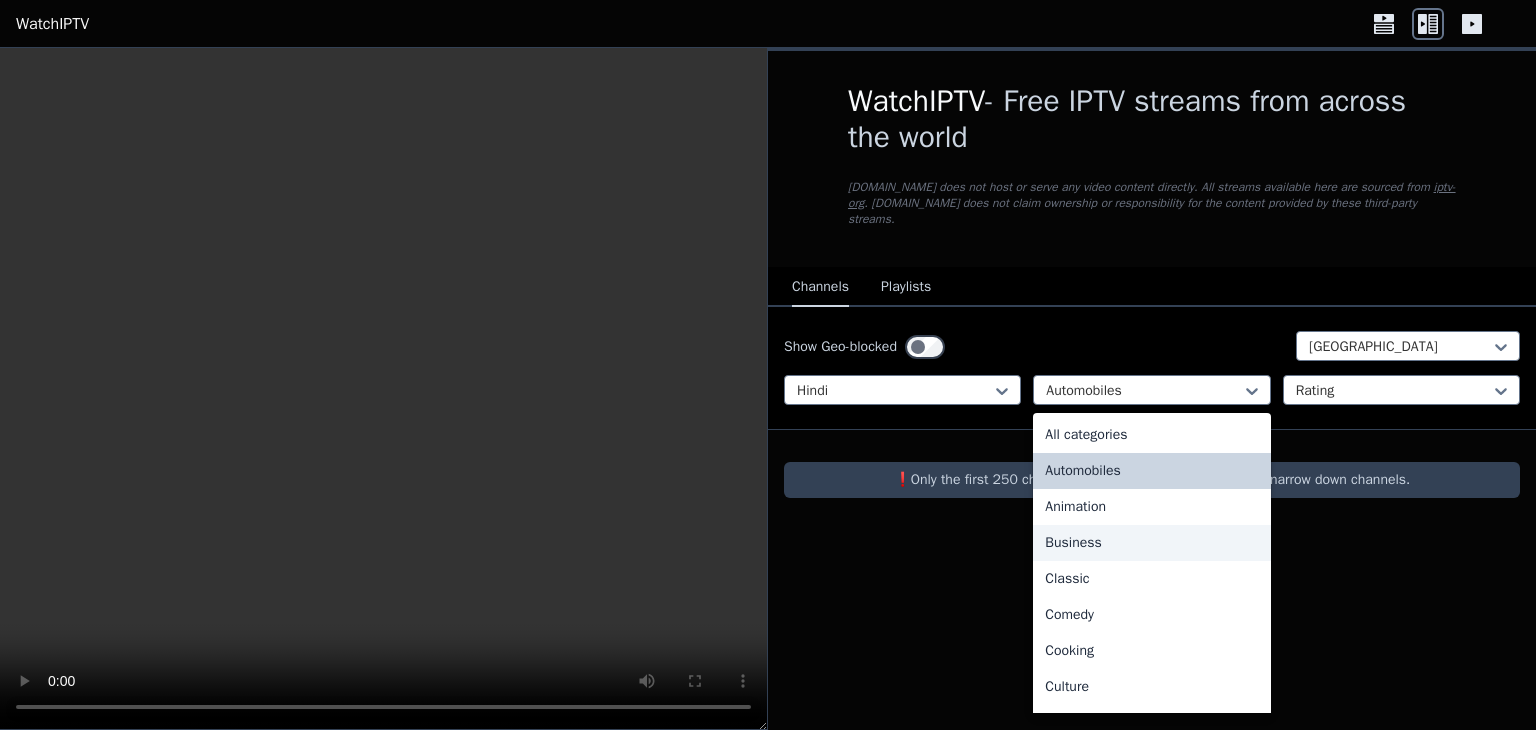 click on "Business" at bounding box center [1151, 543] 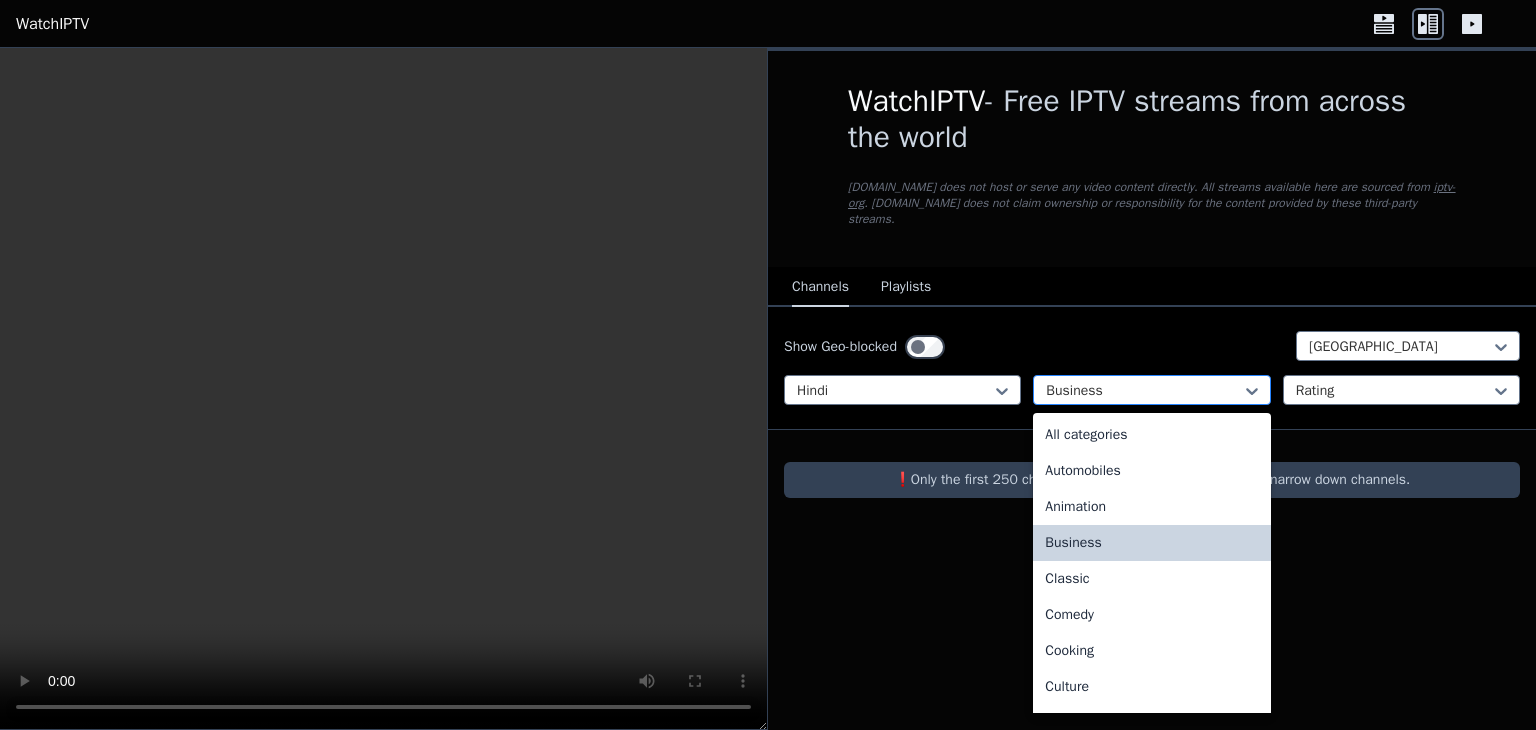 click on "Business" at bounding box center [1151, 390] 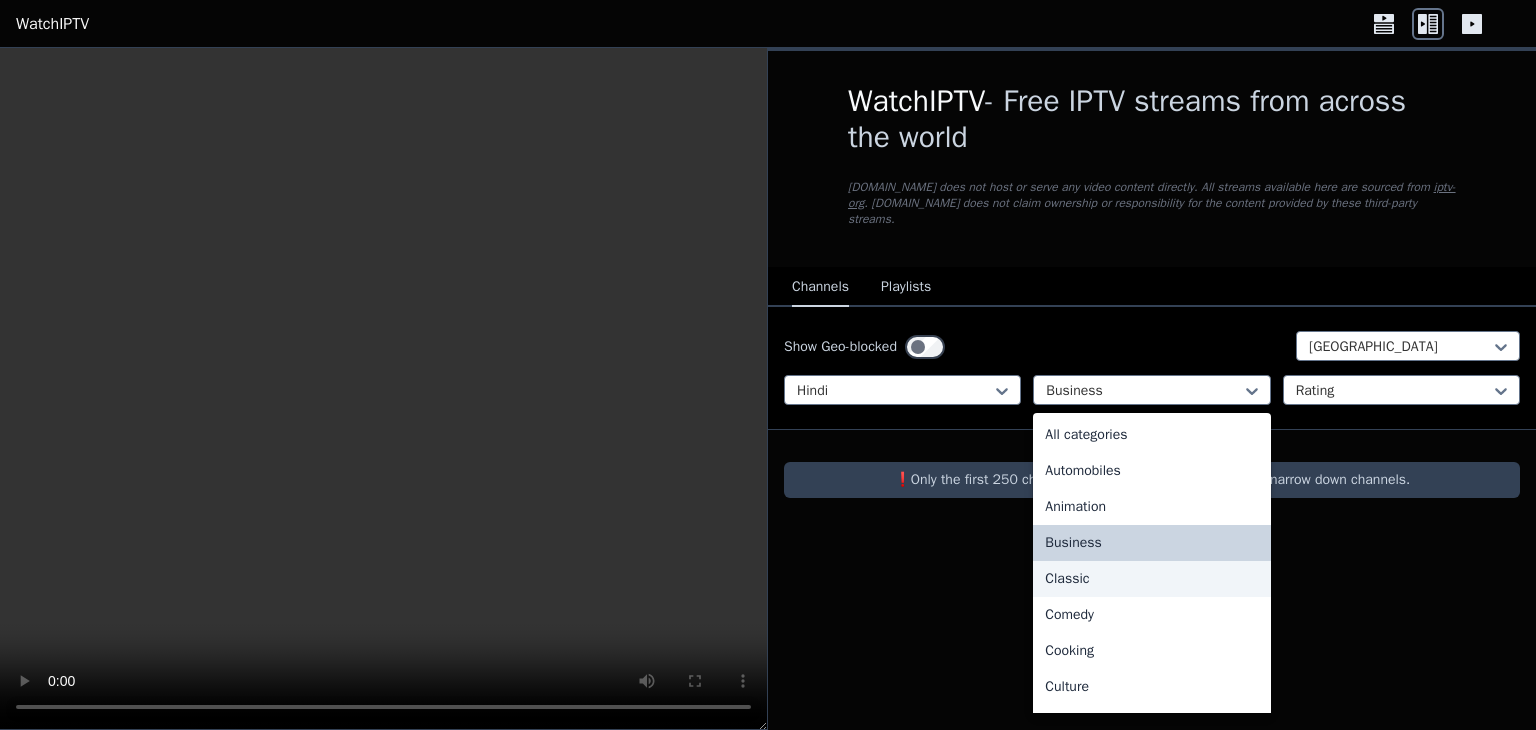 click on "Classic" at bounding box center [1151, 579] 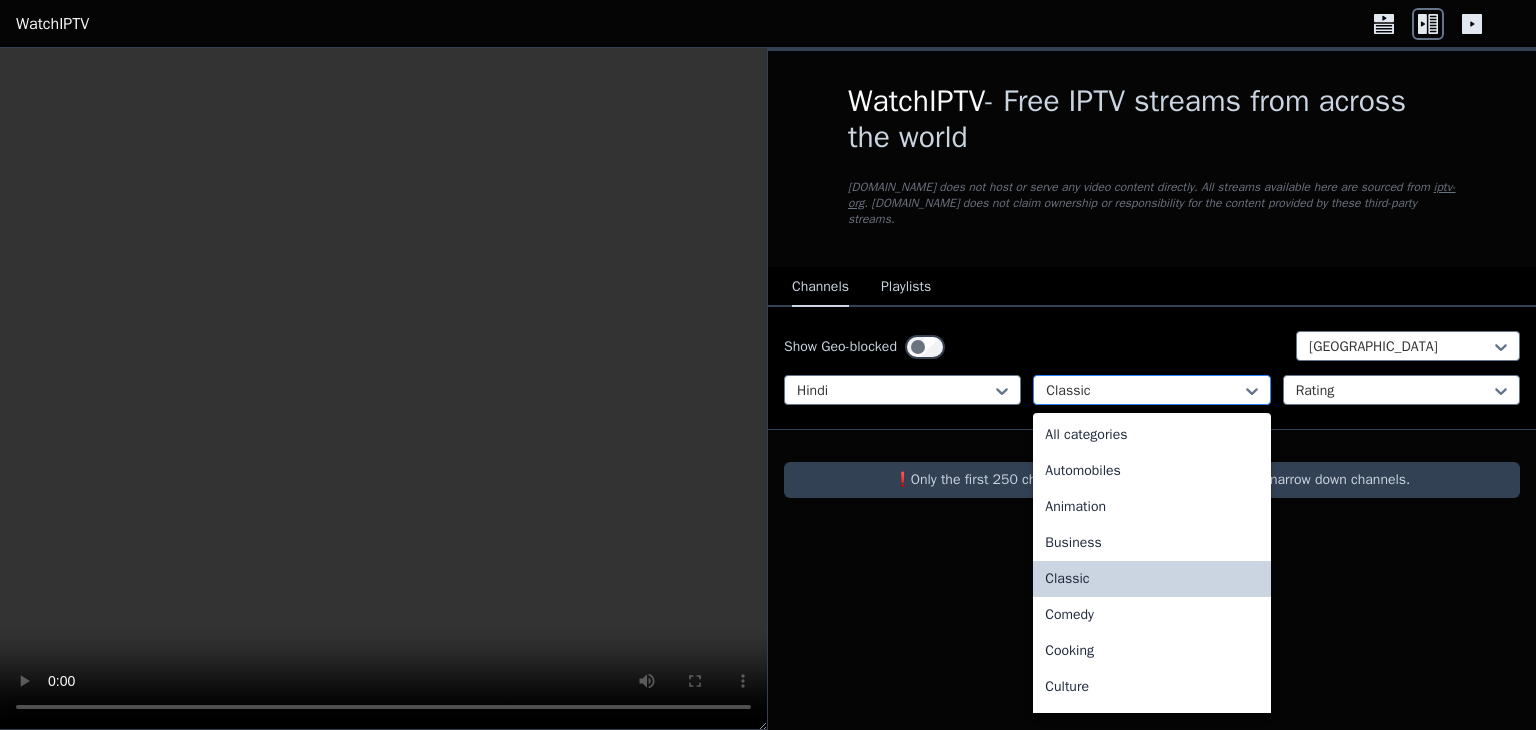 click at bounding box center (1143, 391) 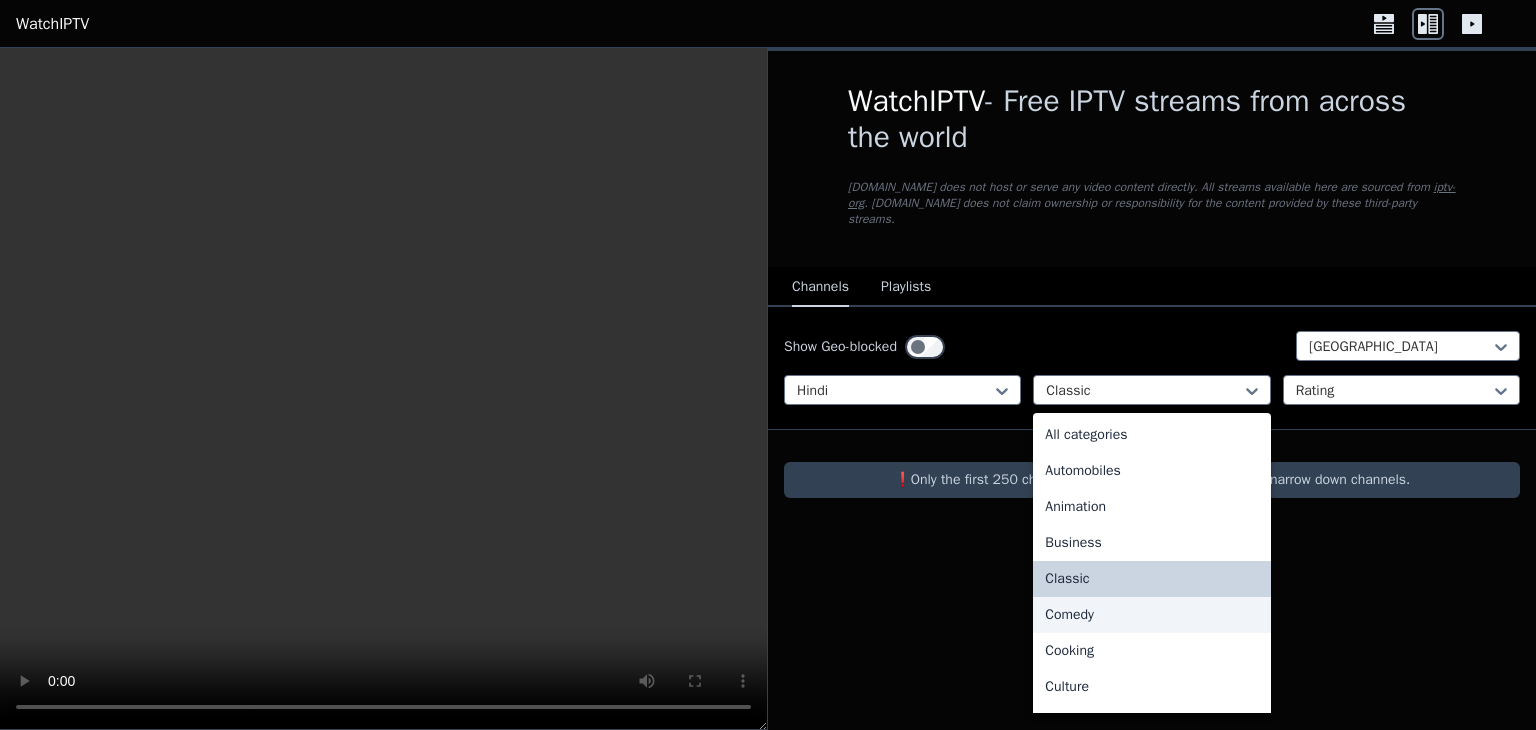 drag, startPoint x: 1086, startPoint y: 615, endPoint x: 1088, endPoint y: 603, distance: 12.165525 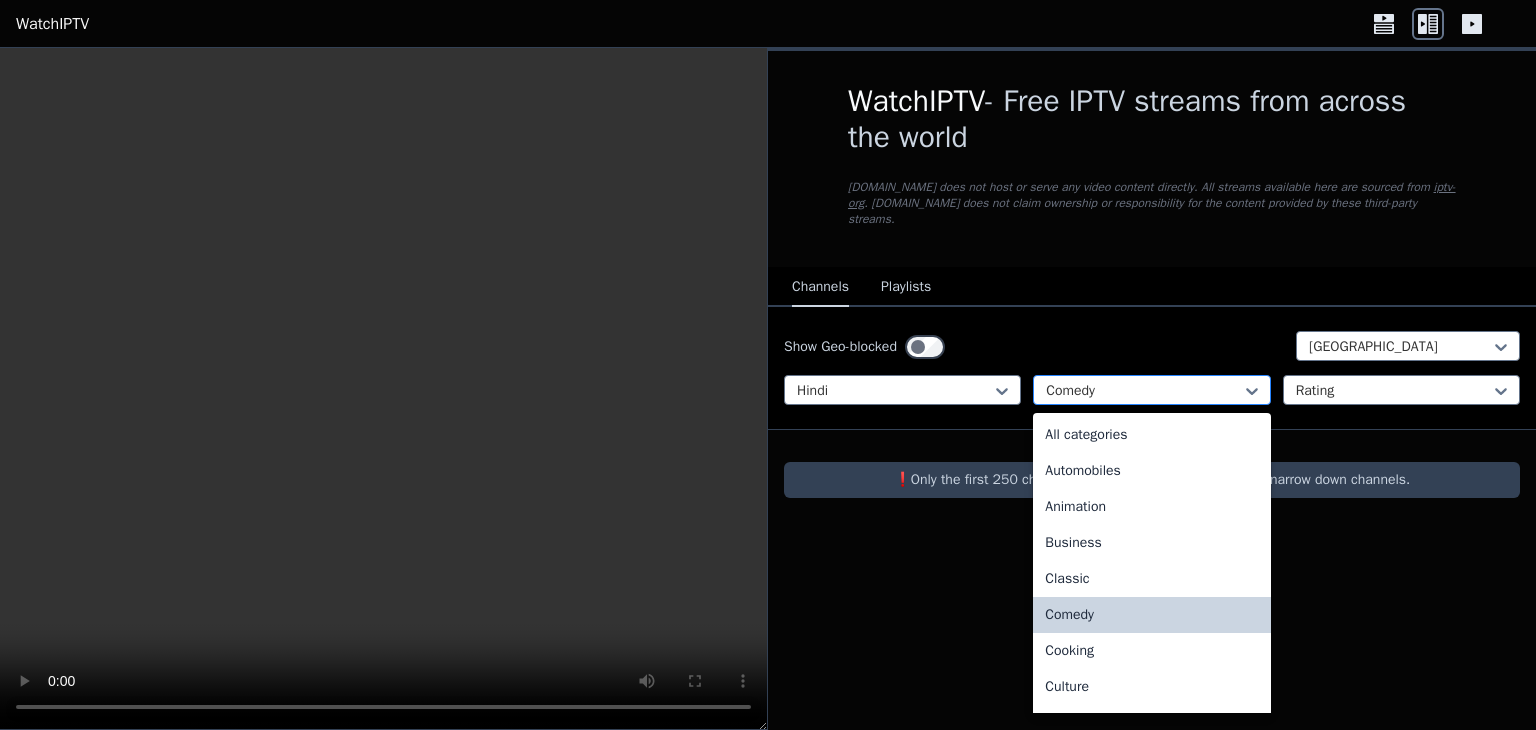 click at bounding box center [1143, 391] 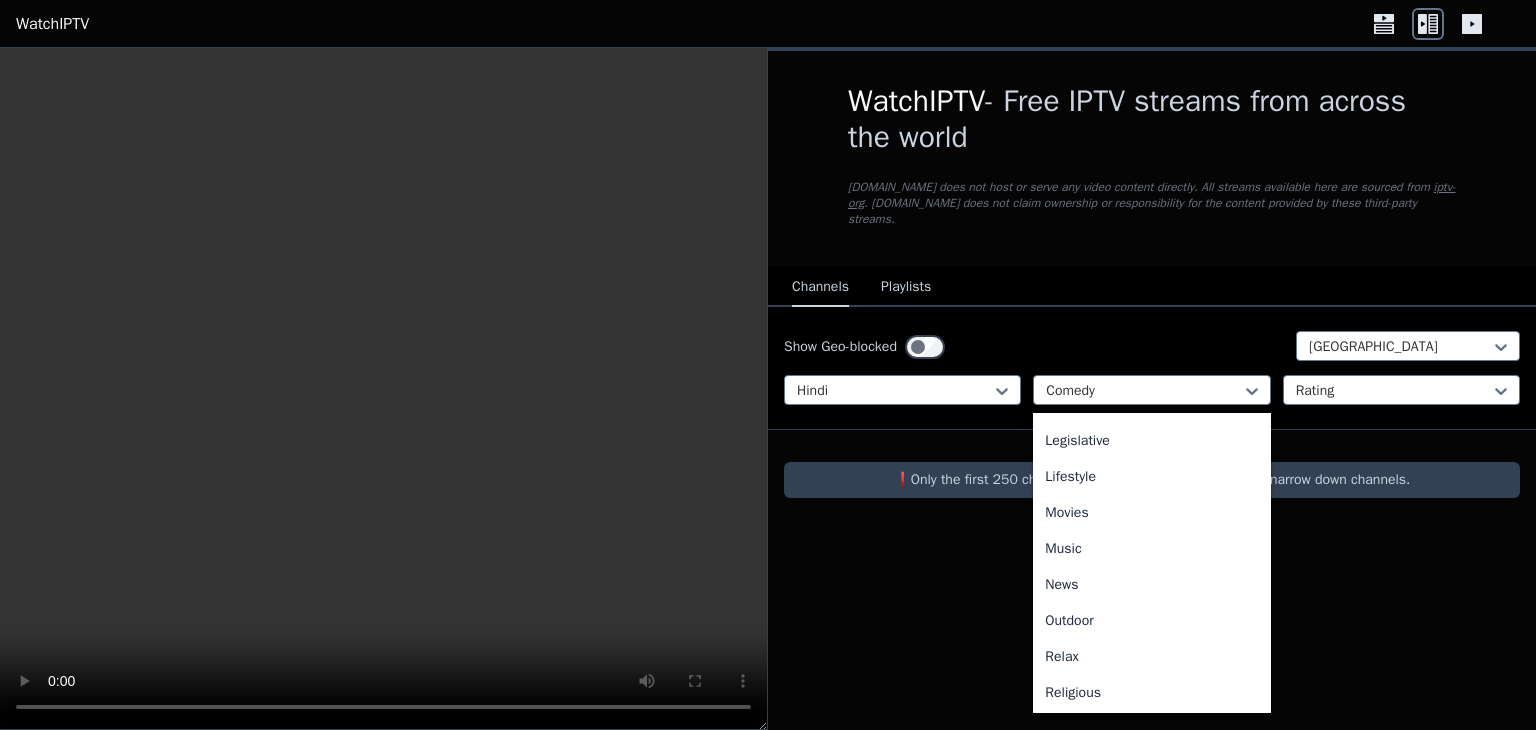 scroll, scrollTop: 455, scrollLeft: 0, axis: vertical 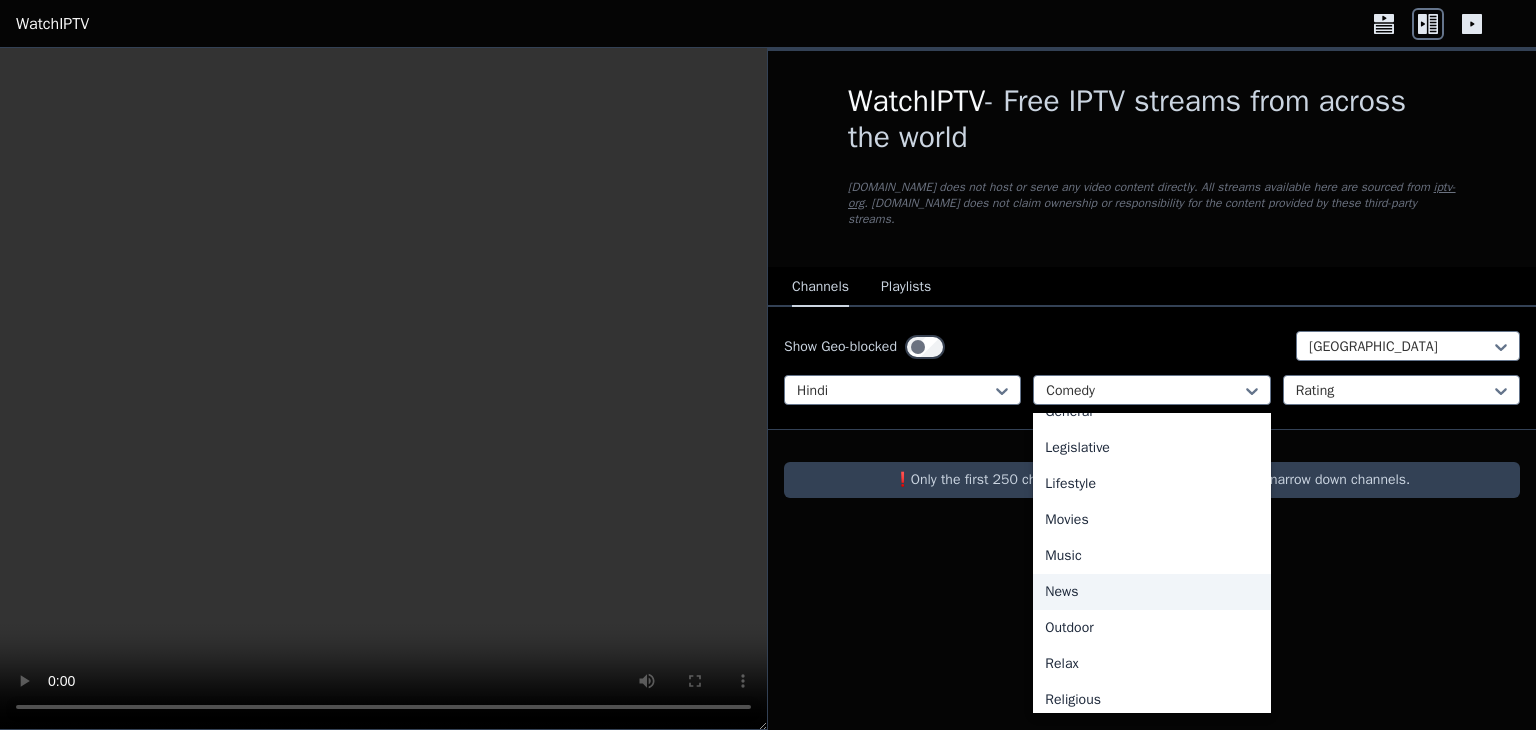 click on "News" at bounding box center (1151, 592) 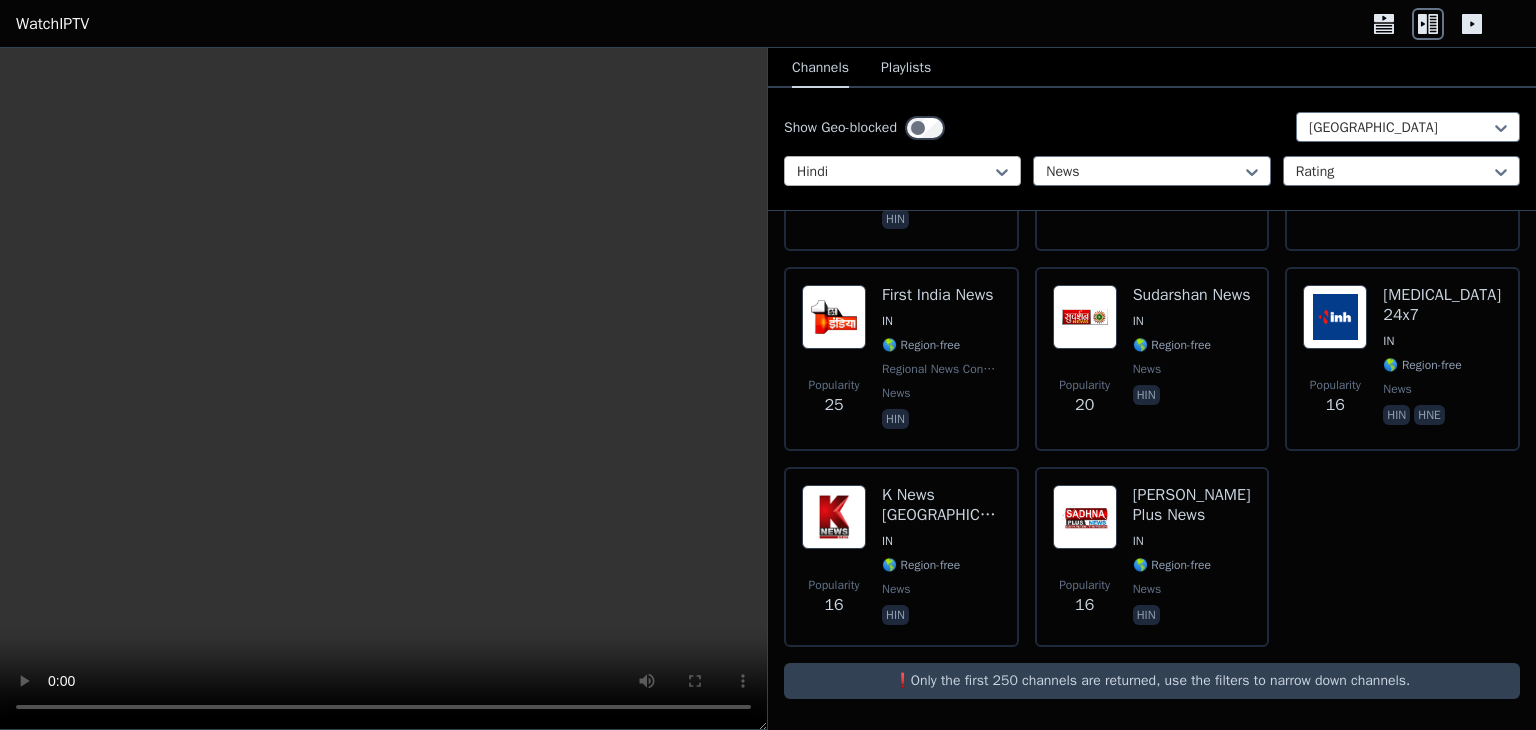 scroll, scrollTop: 0, scrollLeft: 0, axis: both 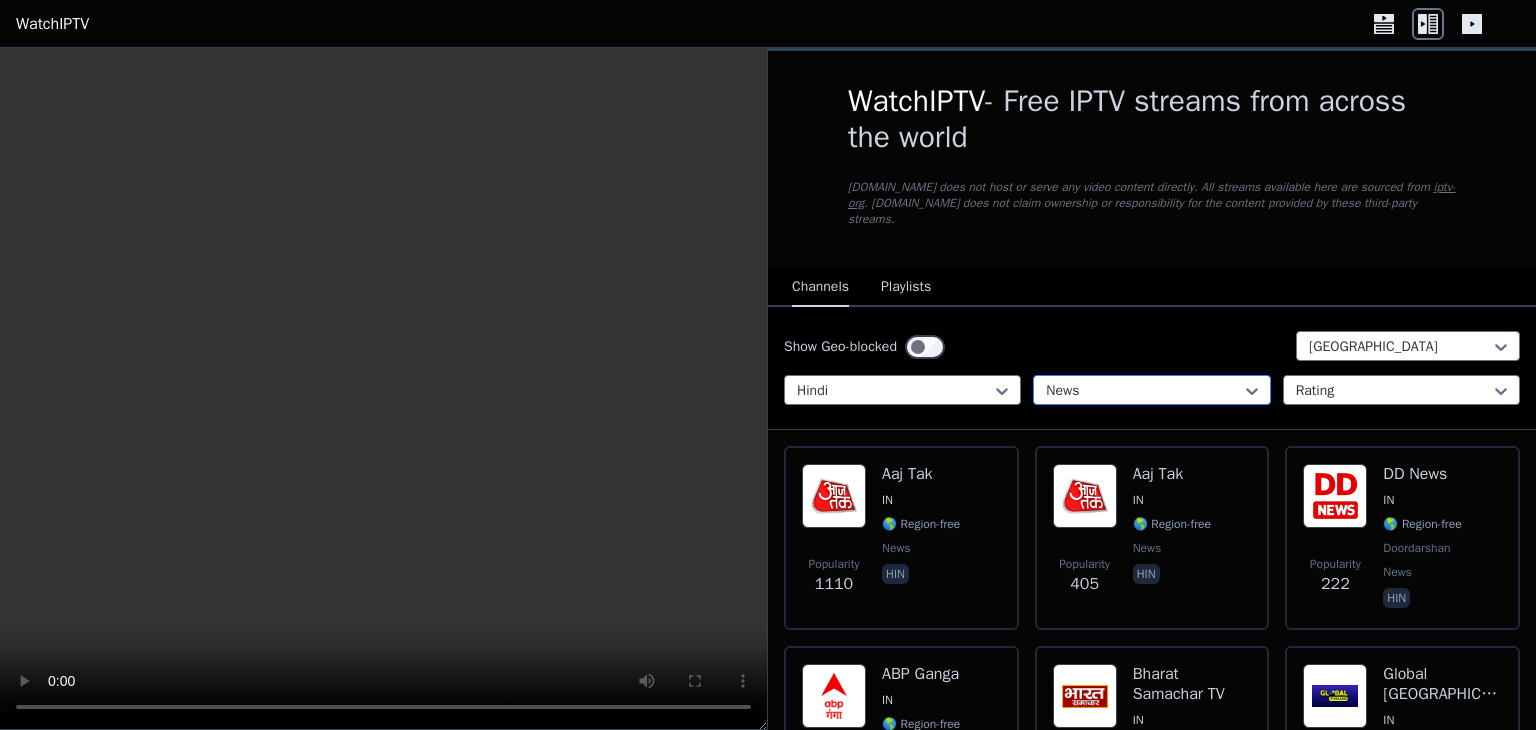 click on "News" at bounding box center [1151, 390] 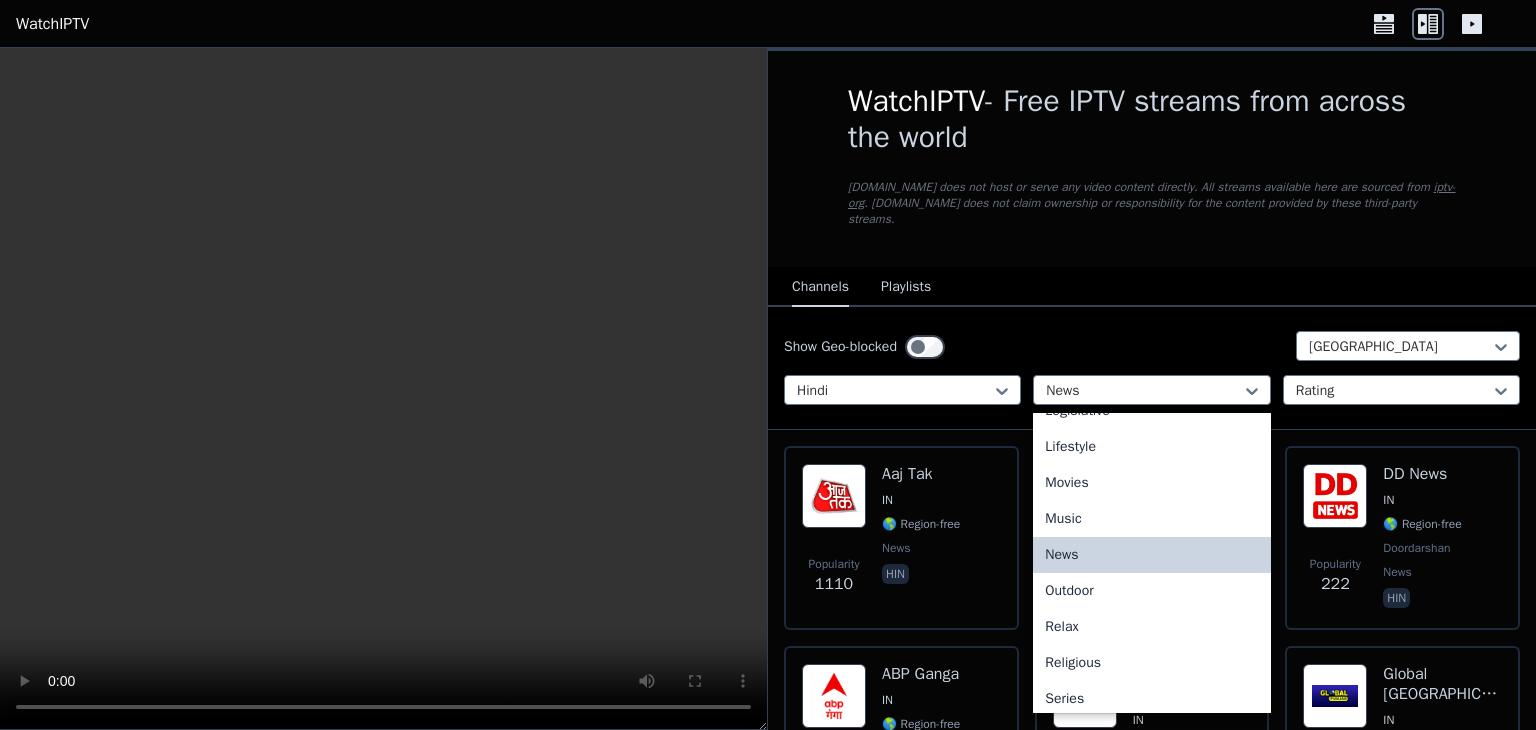 scroll, scrollTop: 491, scrollLeft: 0, axis: vertical 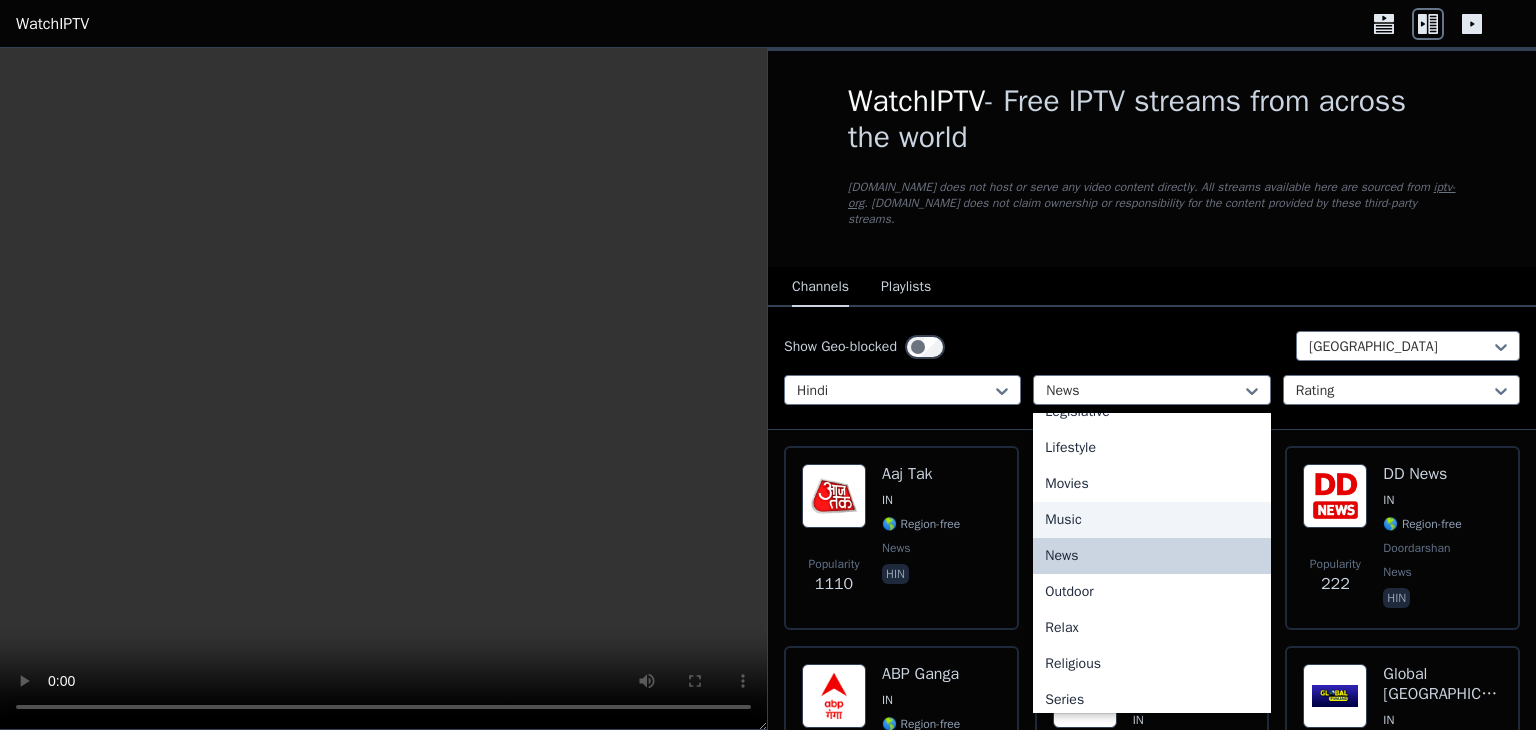 click on "Music" at bounding box center [1151, 520] 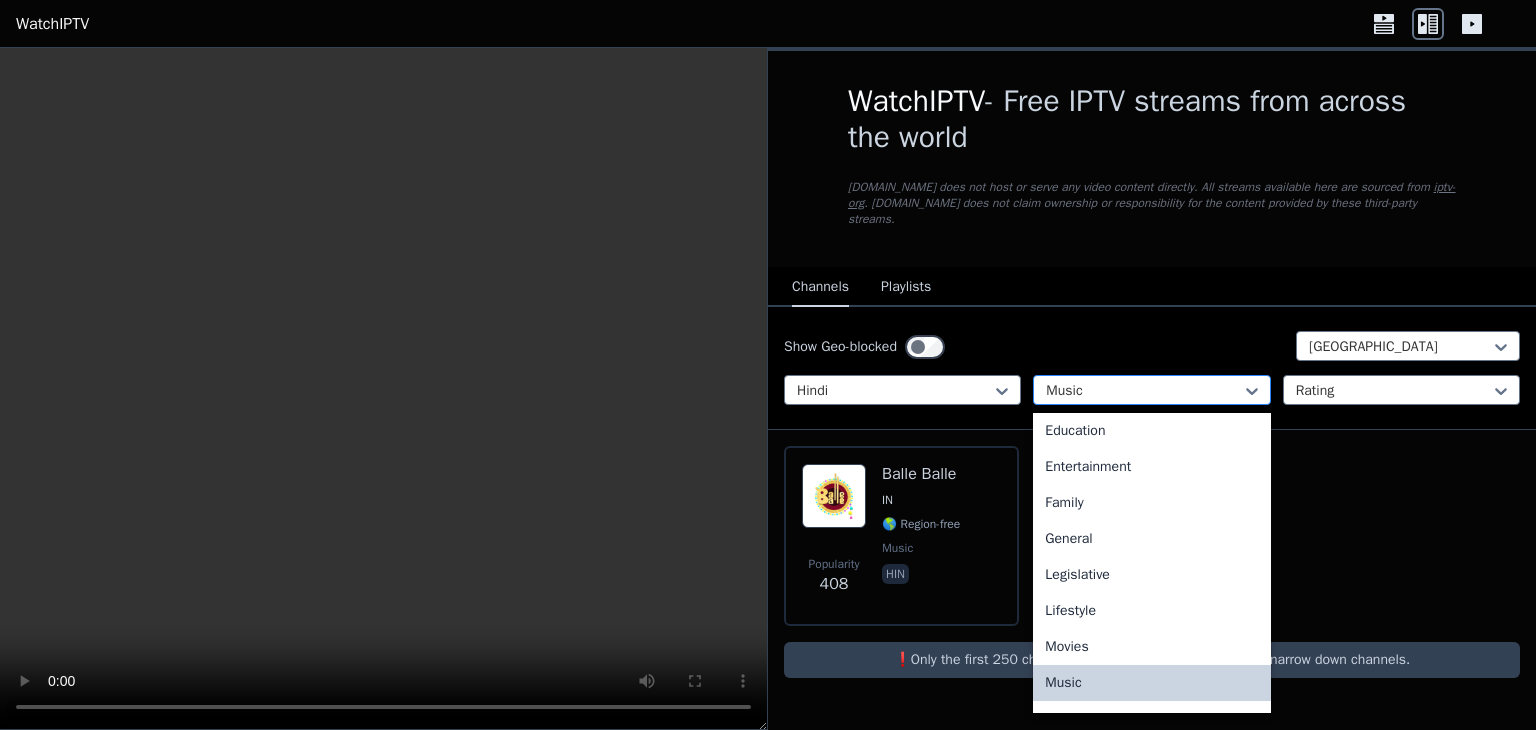 click at bounding box center [1143, 391] 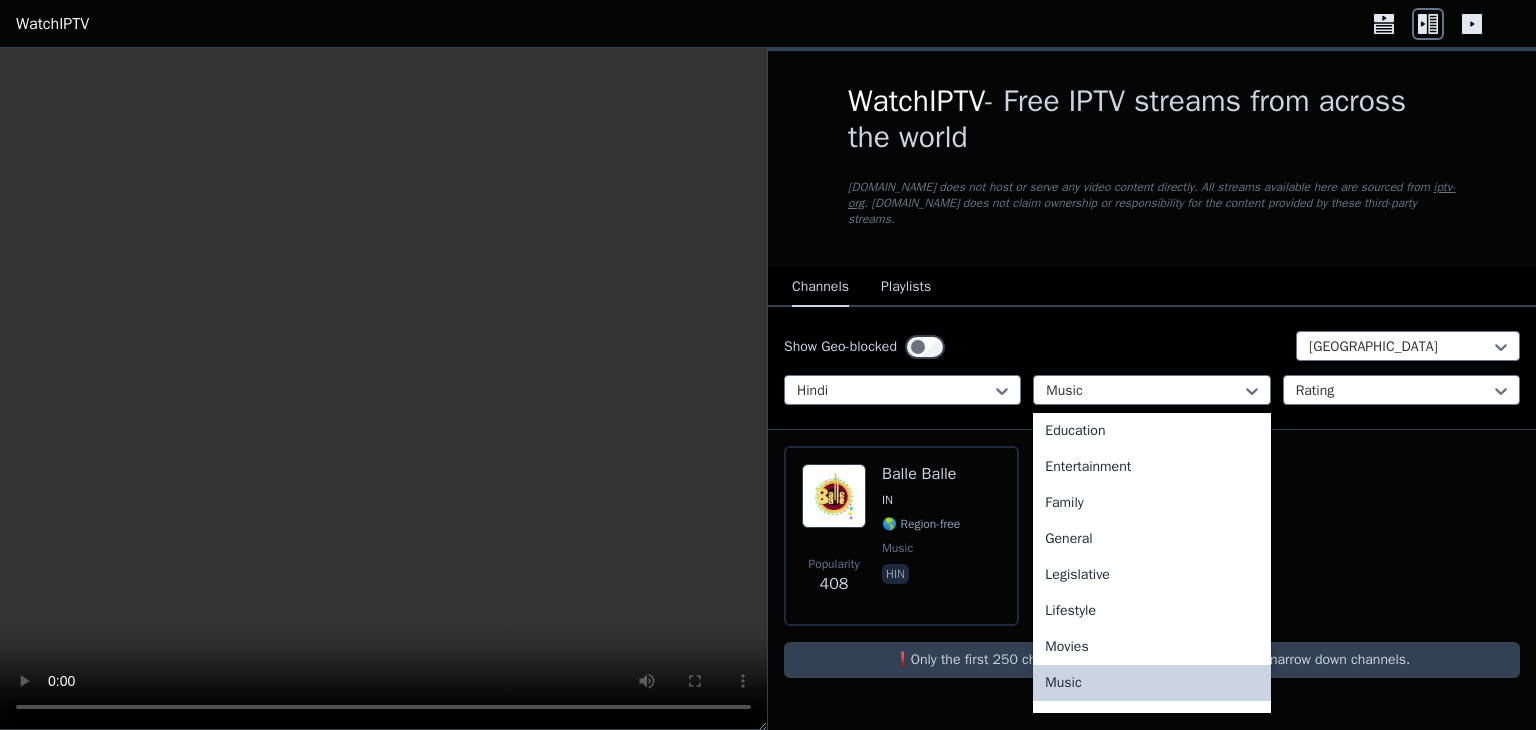 scroll, scrollTop: 680, scrollLeft: 0, axis: vertical 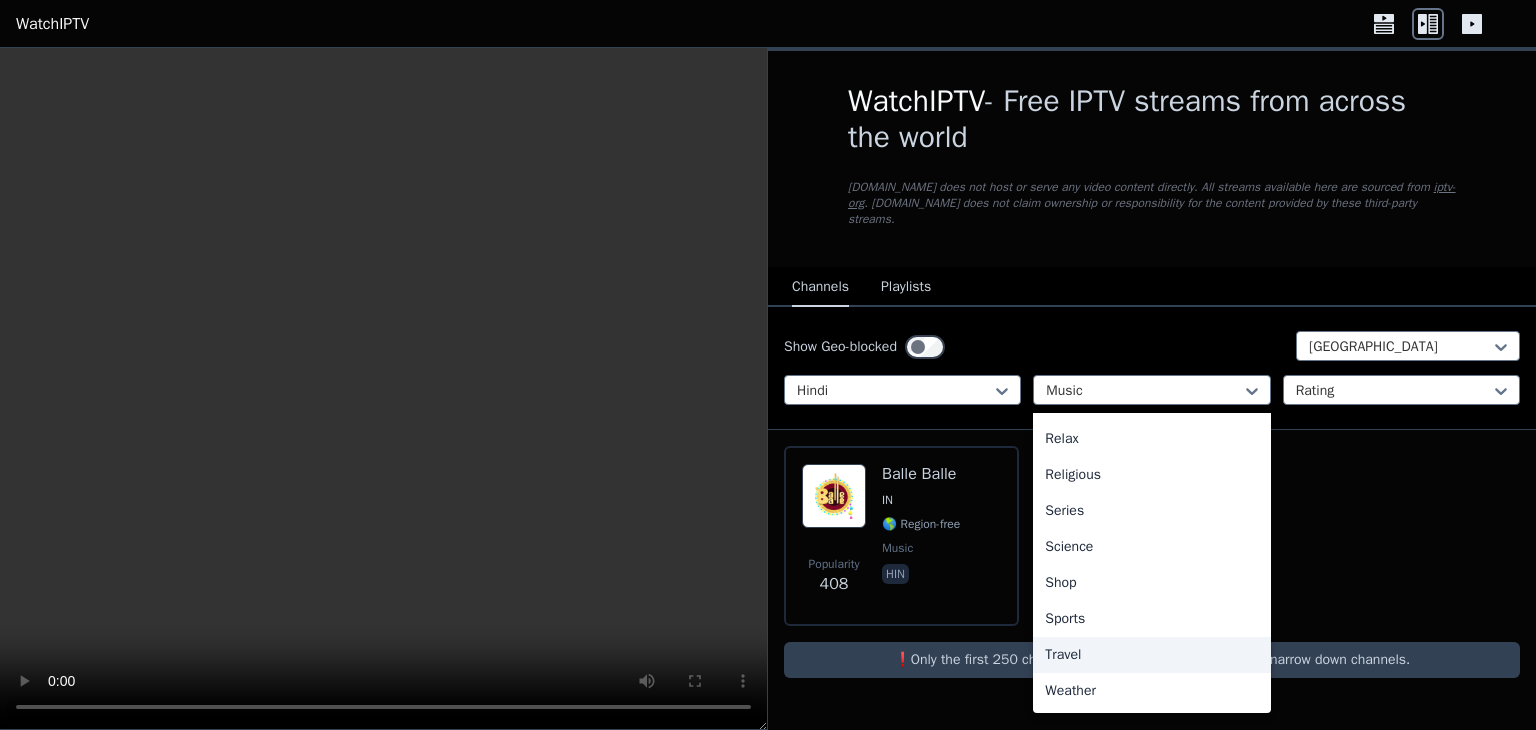 click on "Travel" at bounding box center (1151, 655) 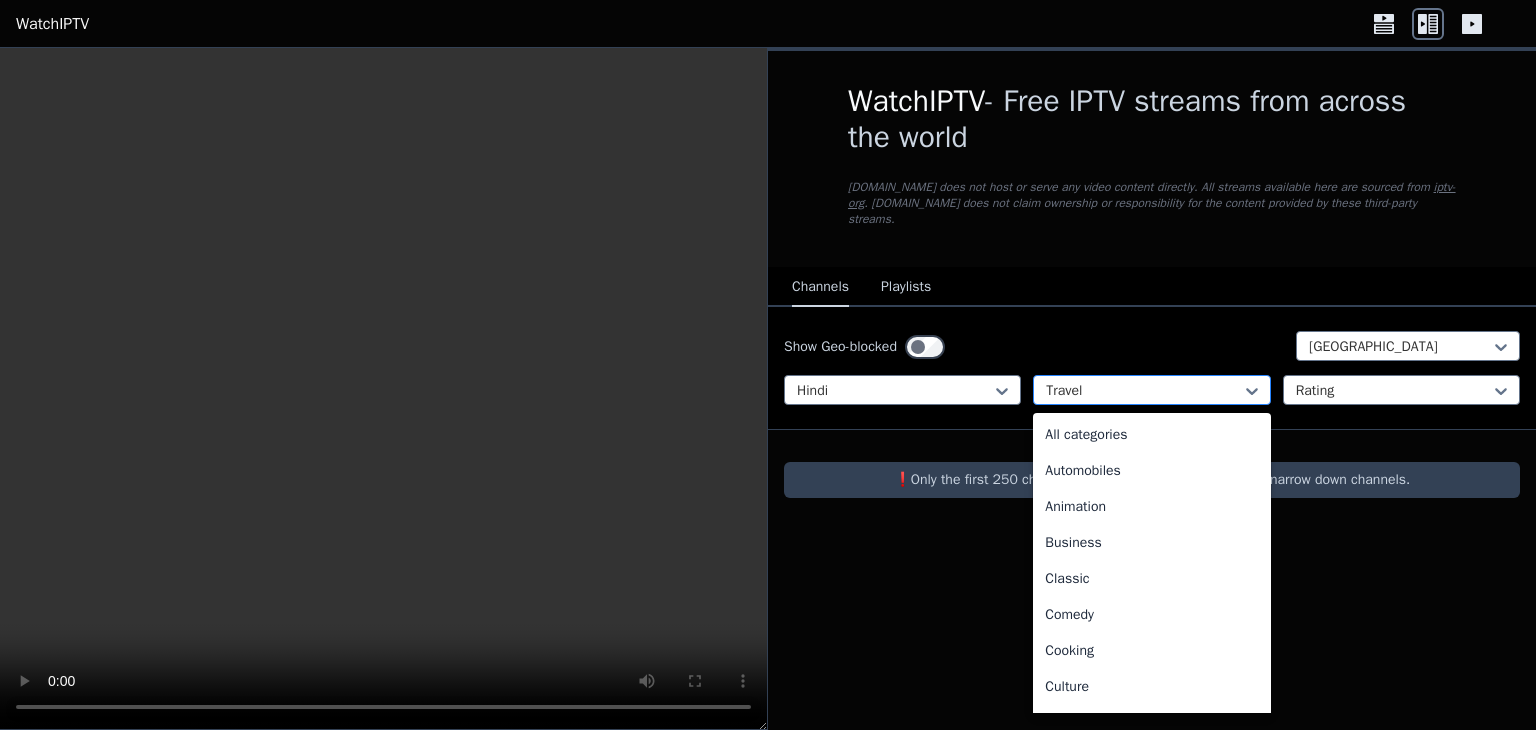 click at bounding box center [1143, 391] 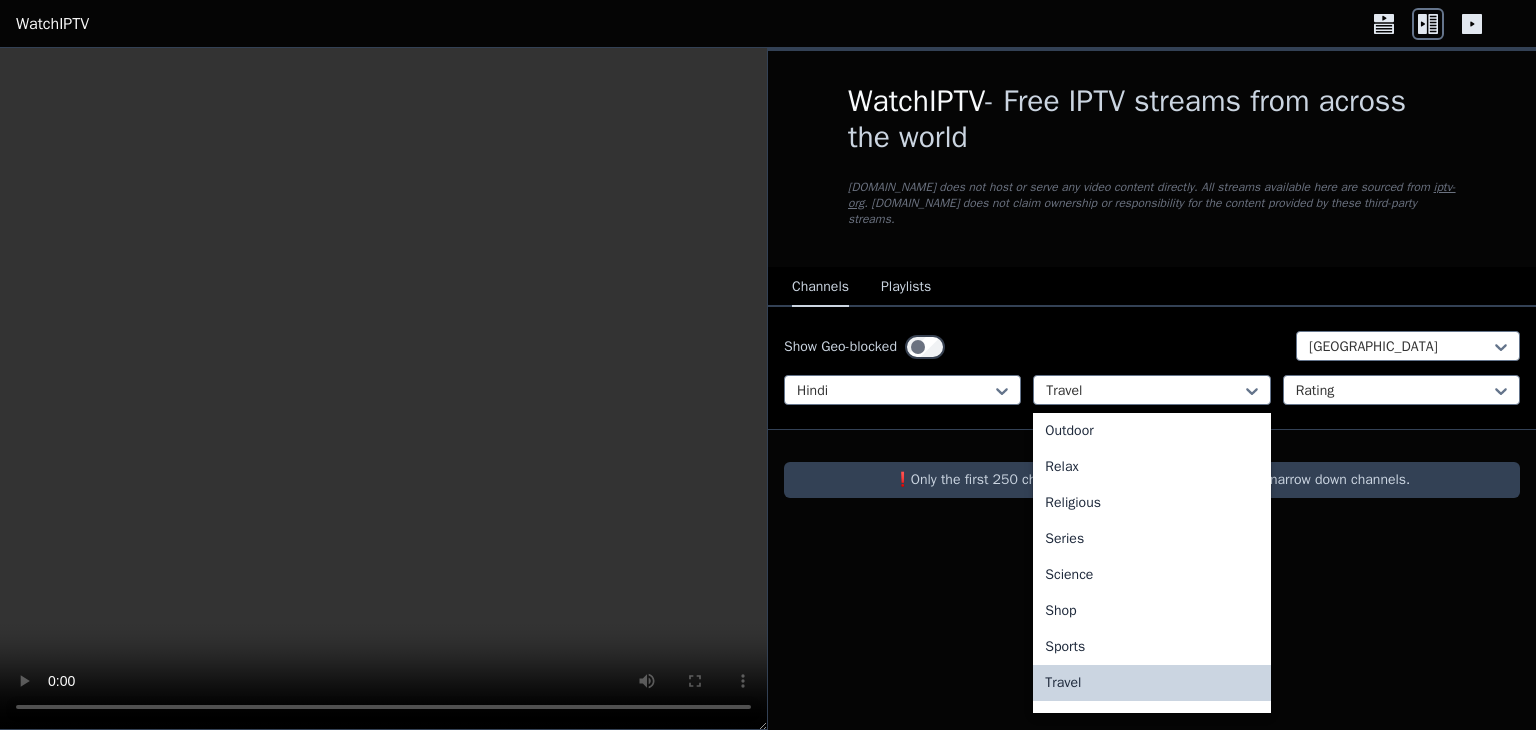 scroll, scrollTop: 680, scrollLeft: 0, axis: vertical 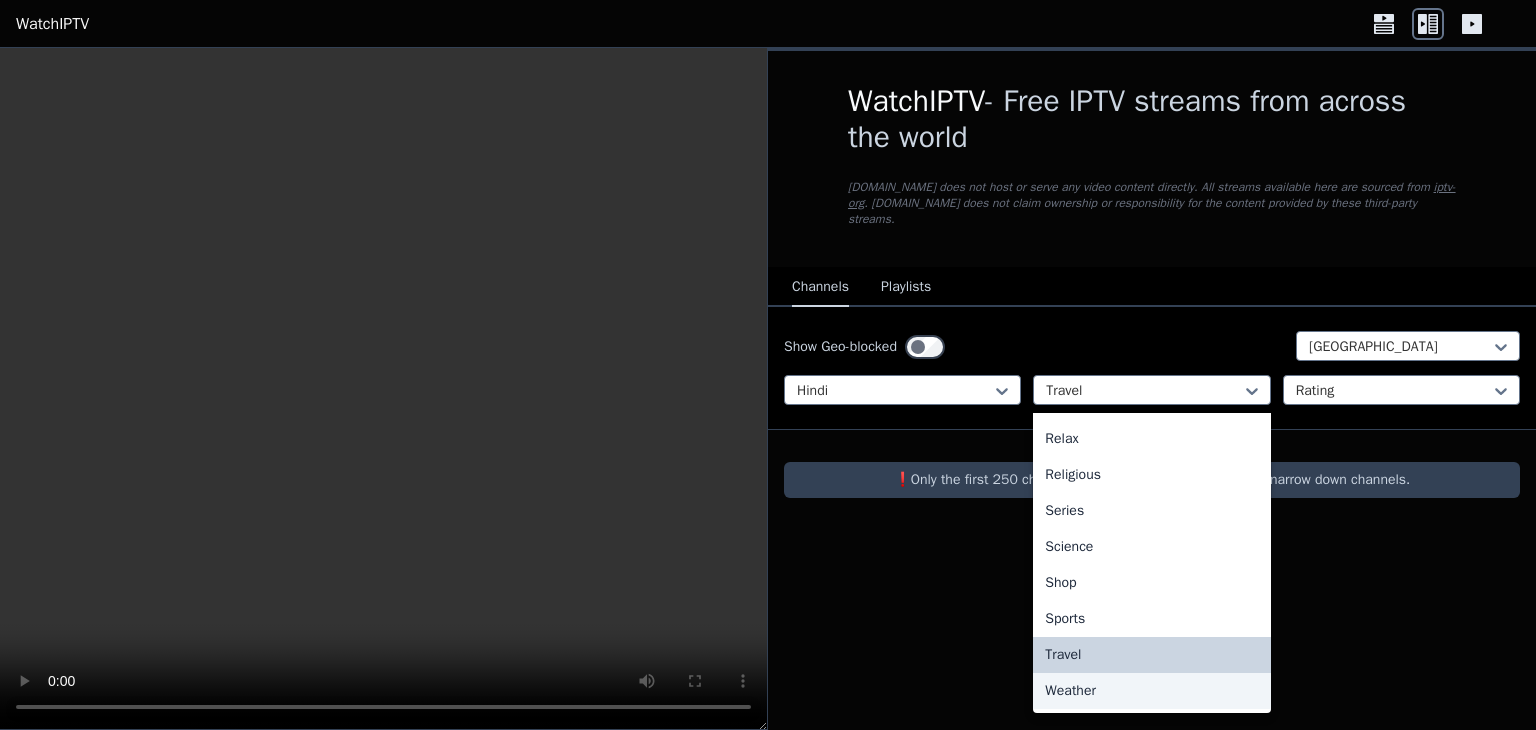 click on "Weather" at bounding box center [1151, 691] 